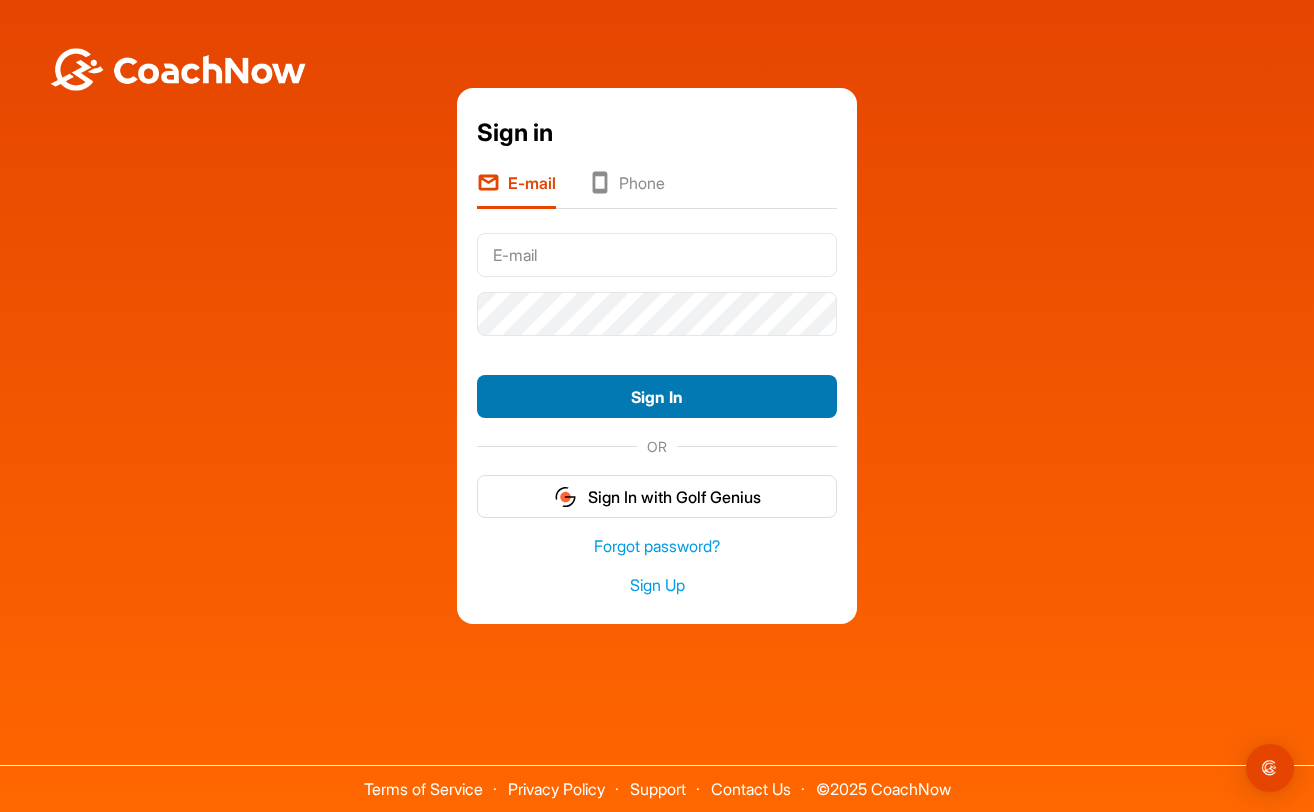 scroll, scrollTop: 0, scrollLeft: 0, axis: both 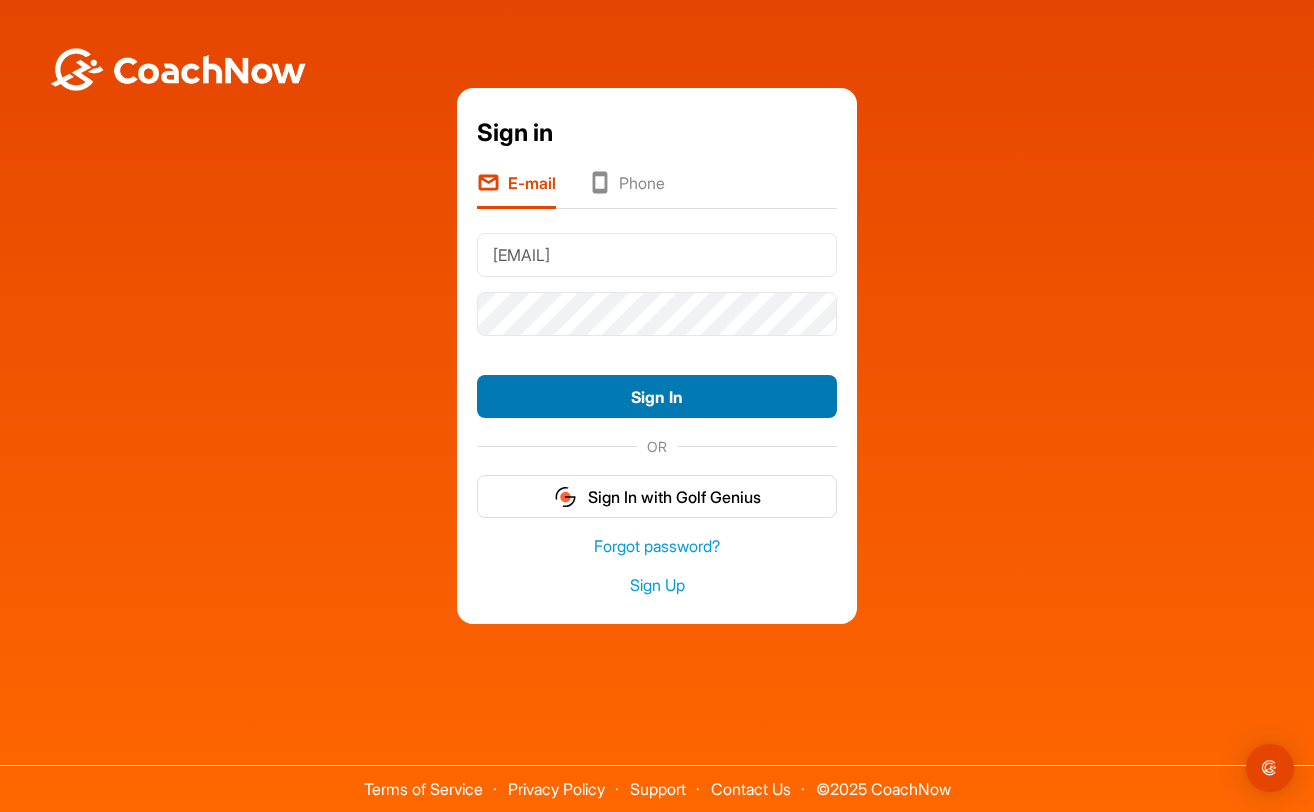 type on "[EMAIL]" 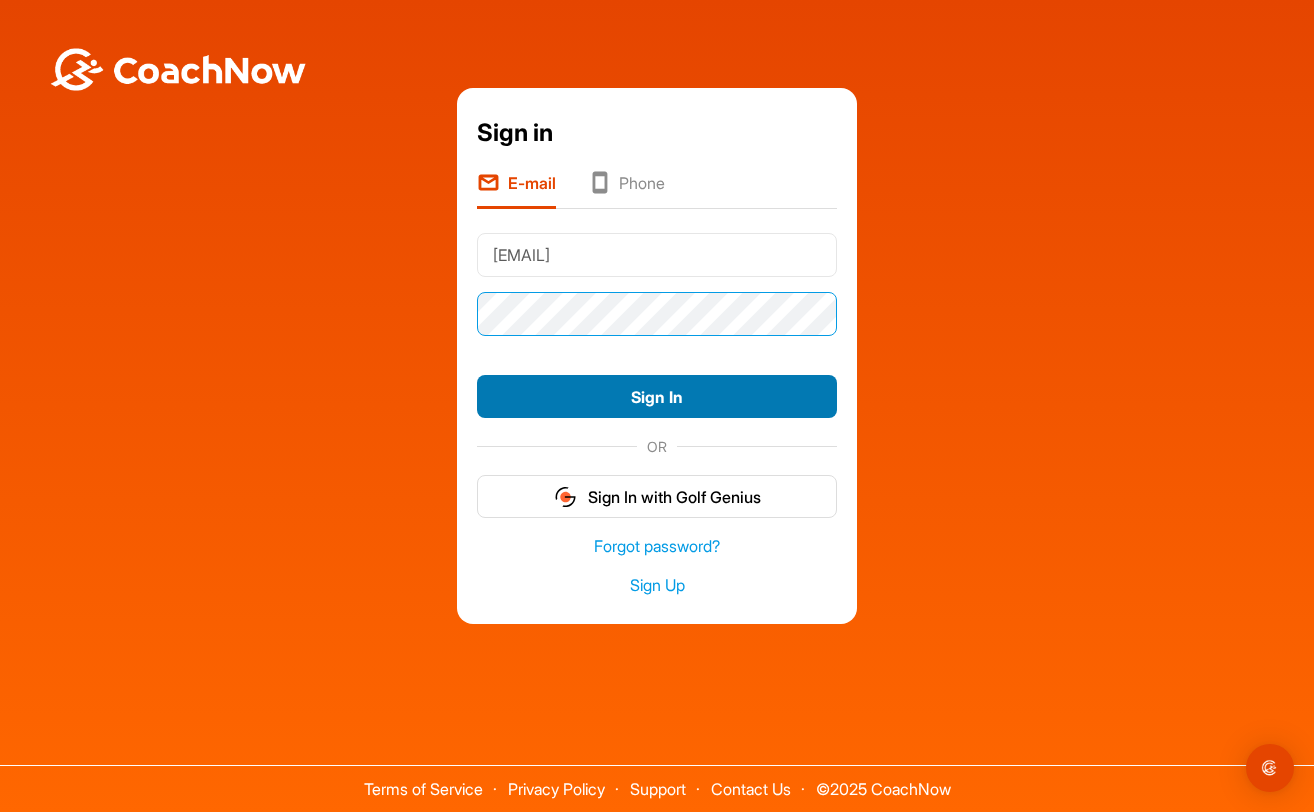click on "Sign In" at bounding box center (657, 396) 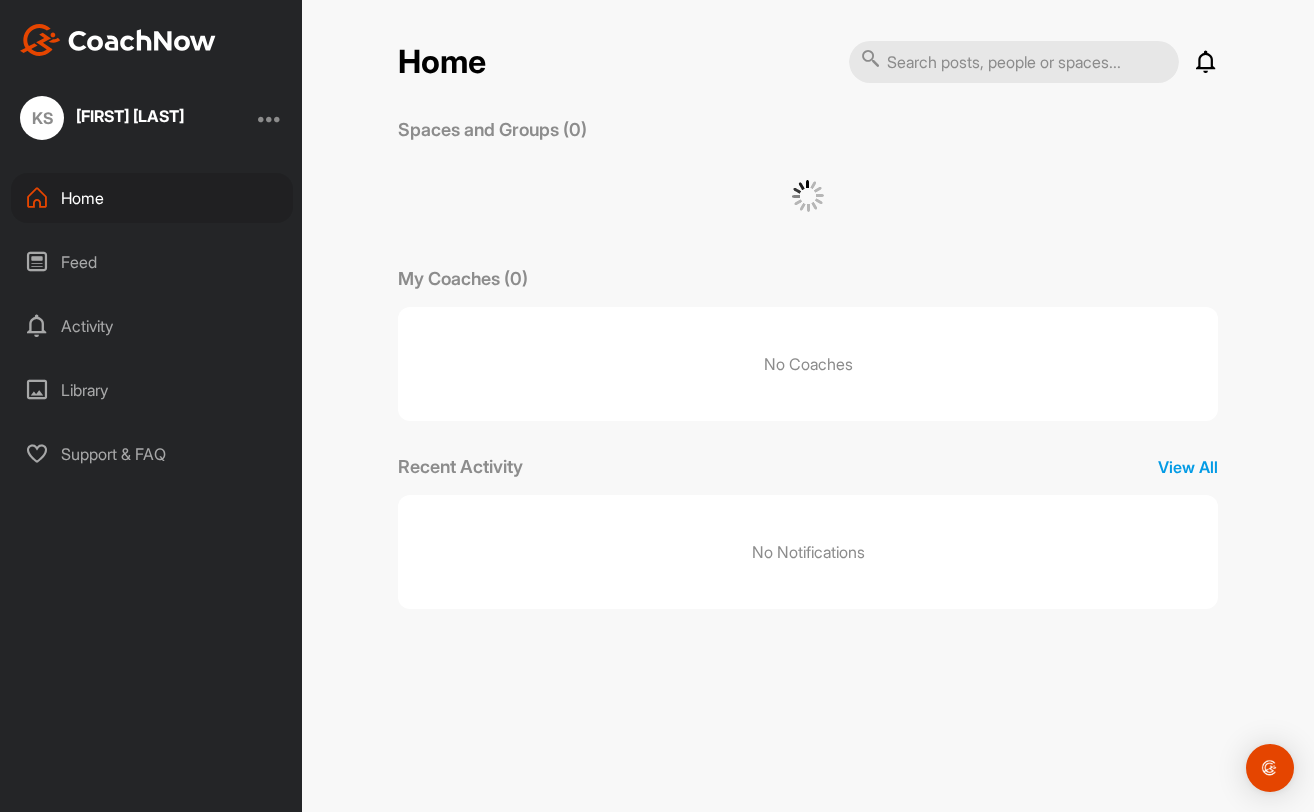 scroll, scrollTop: 0, scrollLeft: 0, axis: both 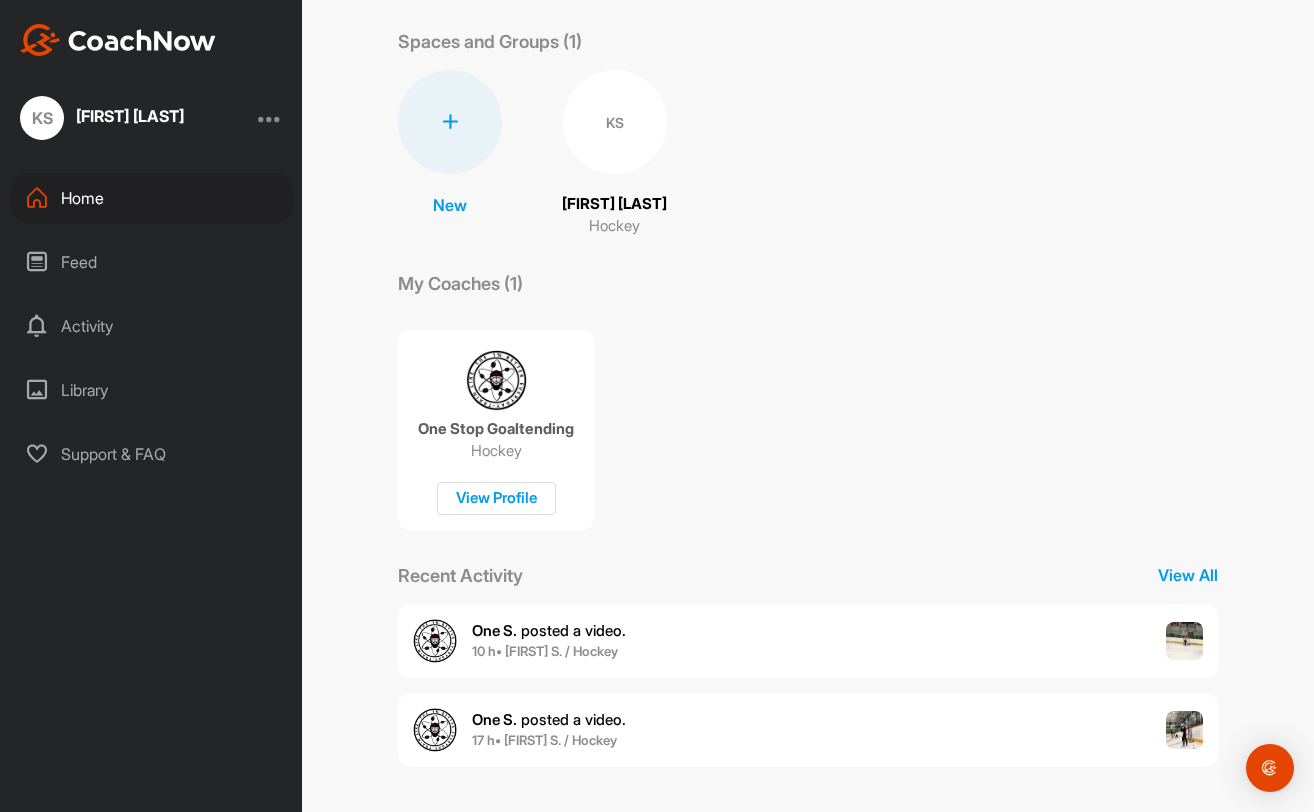 click on "[FIRST] [LAST]" at bounding box center (614, 204) 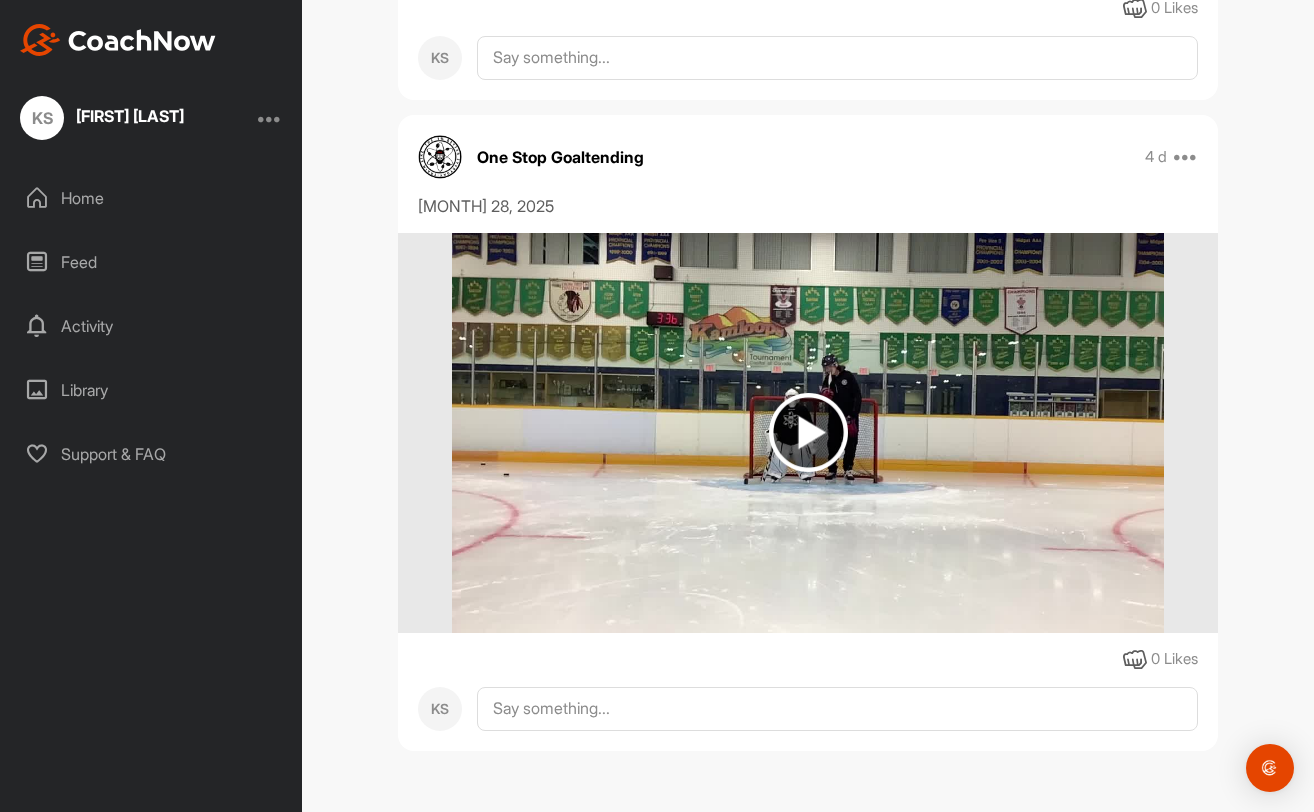 scroll, scrollTop: 6708, scrollLeft: 0, axis: vertical 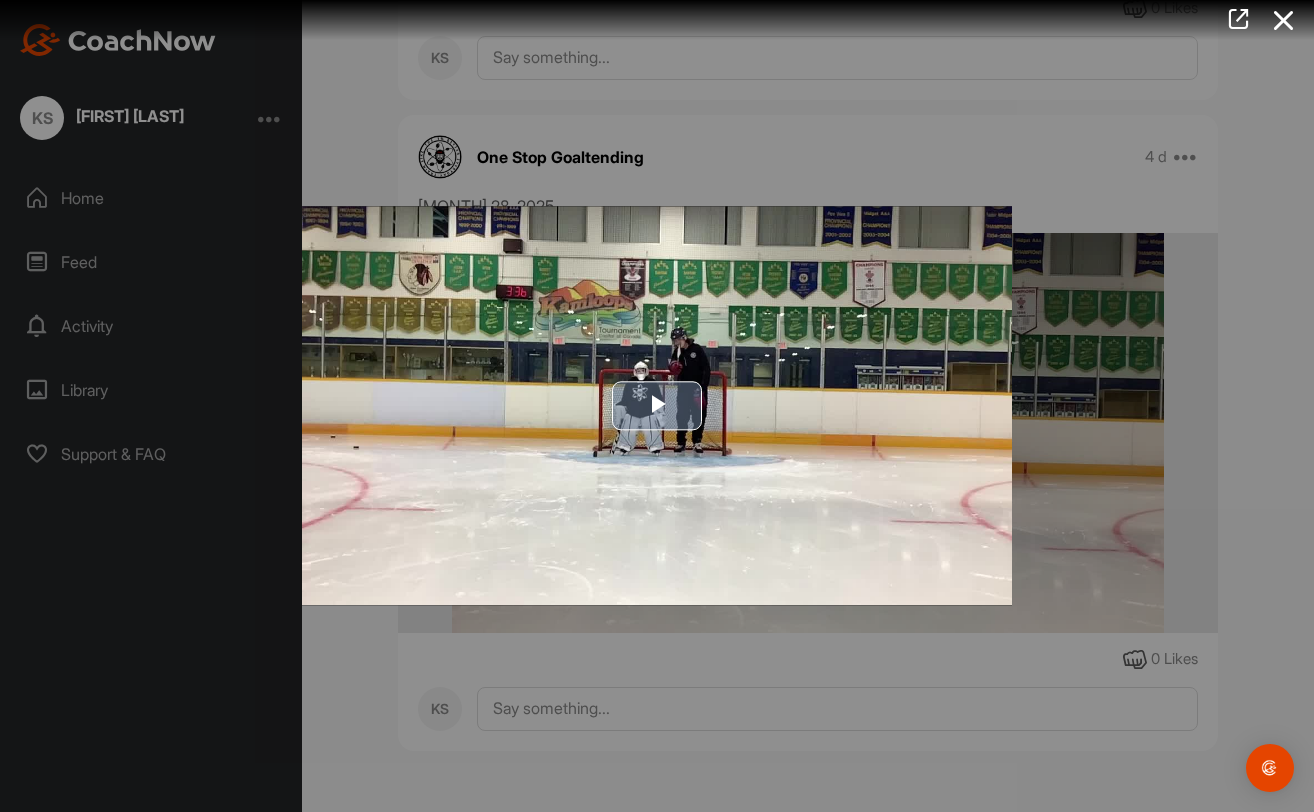 click at bounding box center (657, 406) 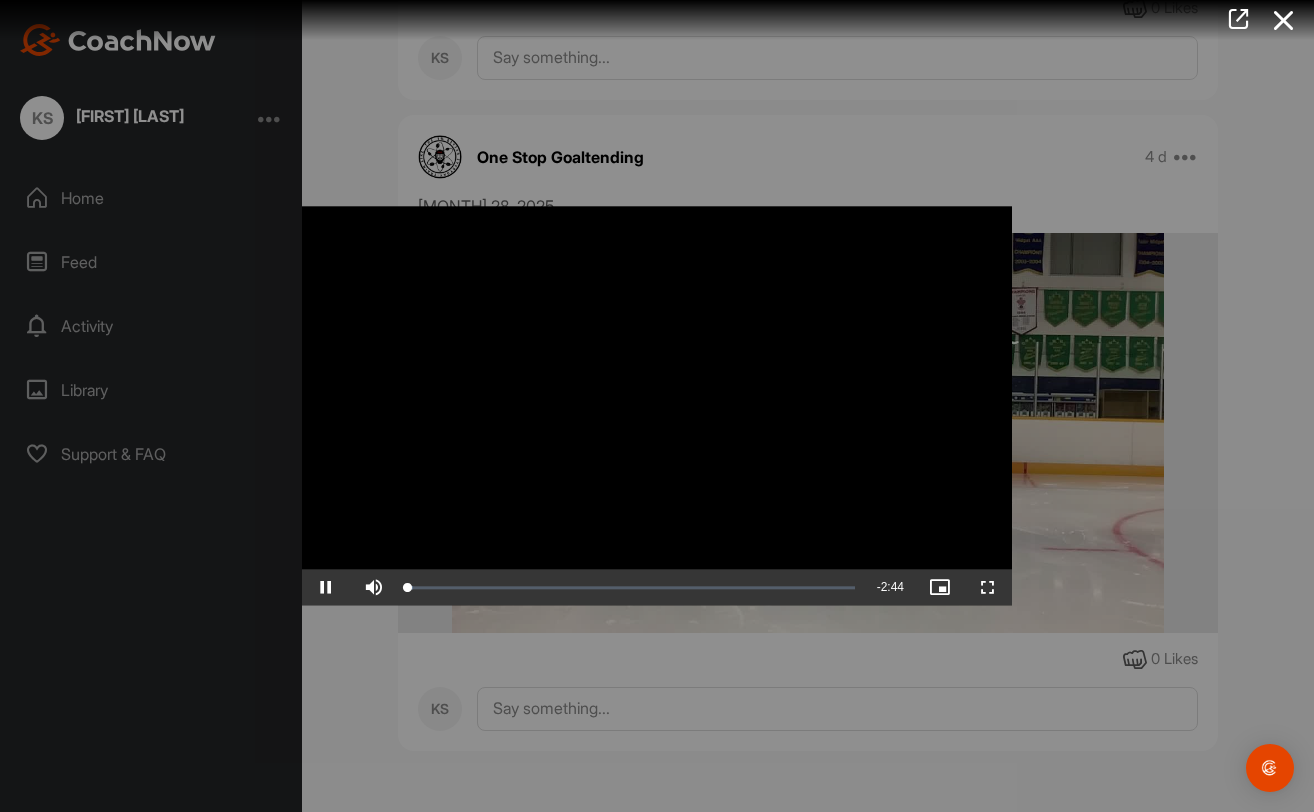 click at bounding box center (988, 588) 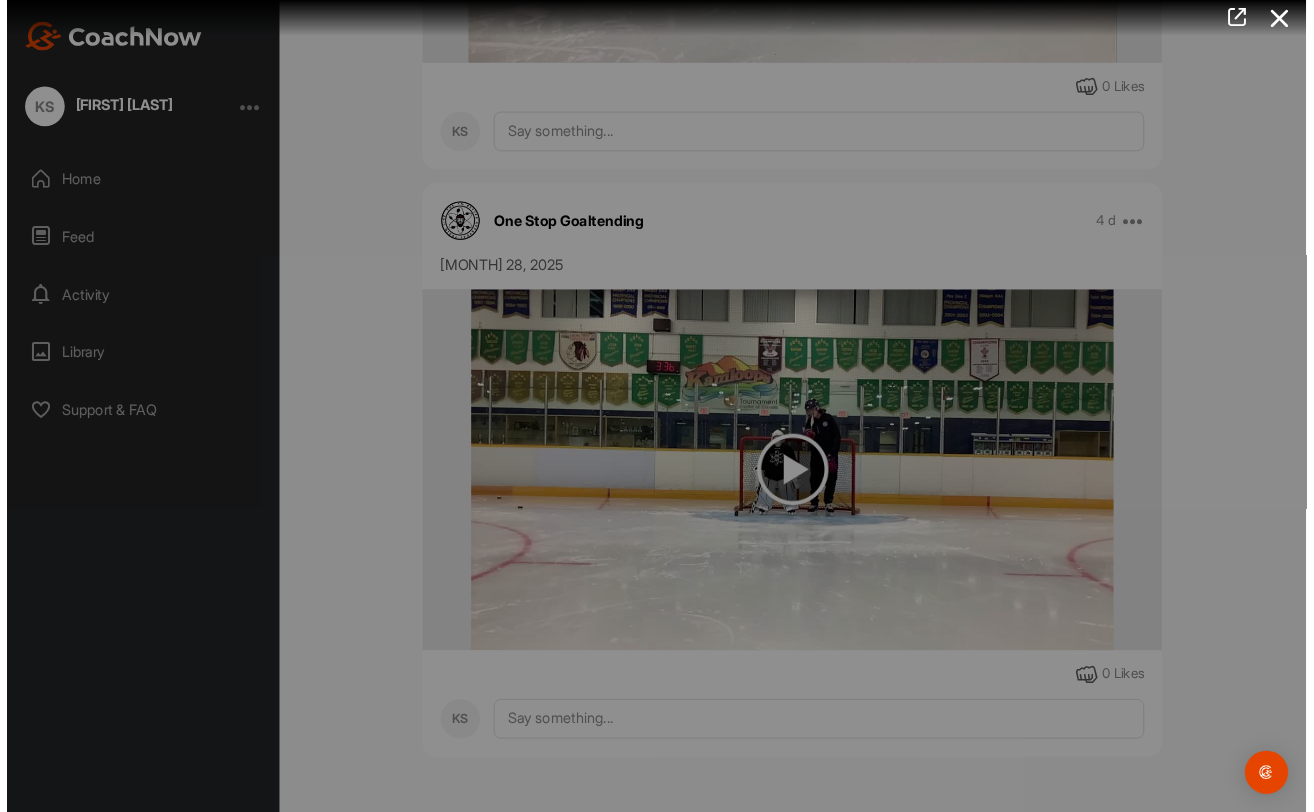 scroll, scrollTop: 6620, scrollLeft: 0, axis: vertical 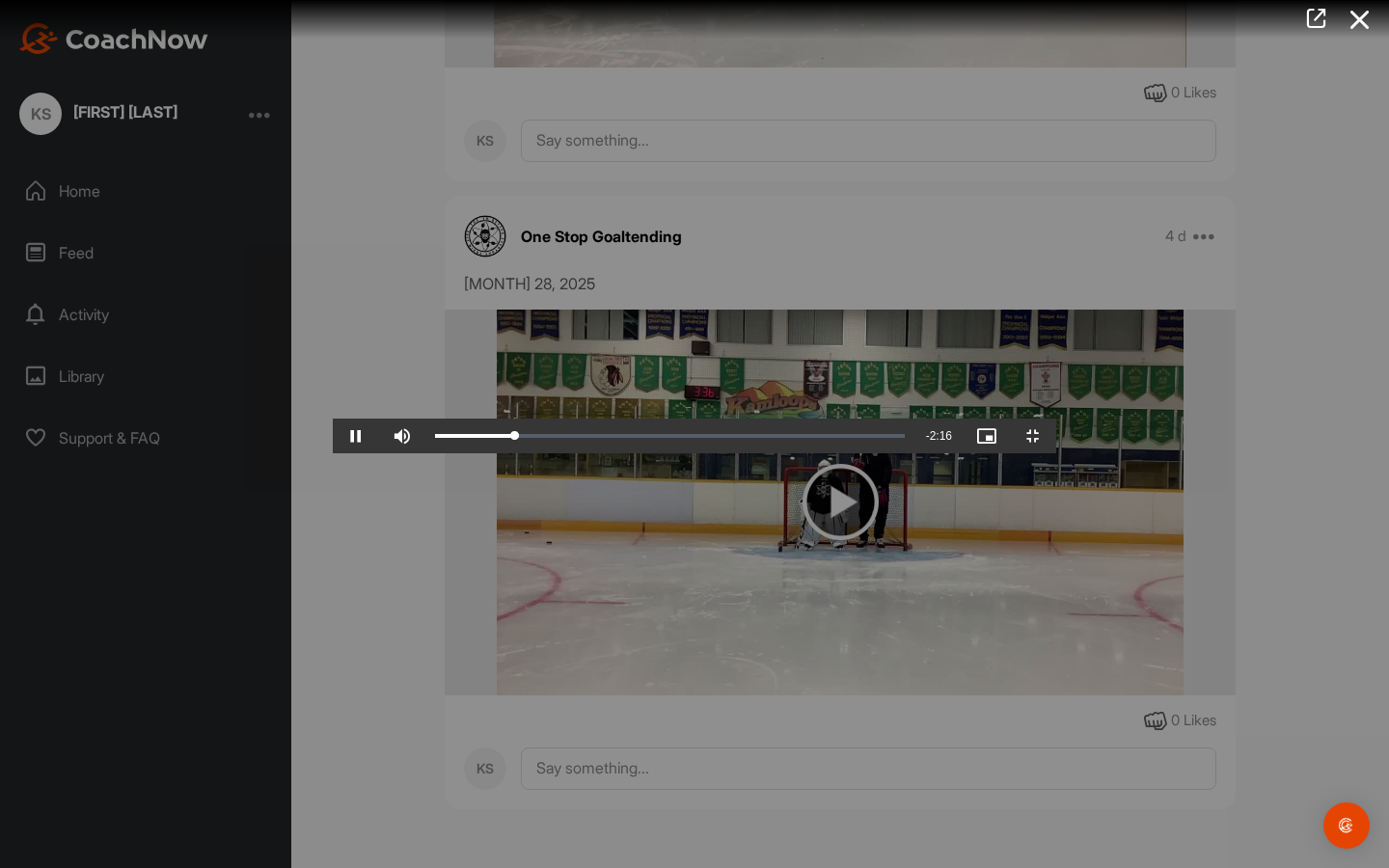 click at bounding box center [356, 436] 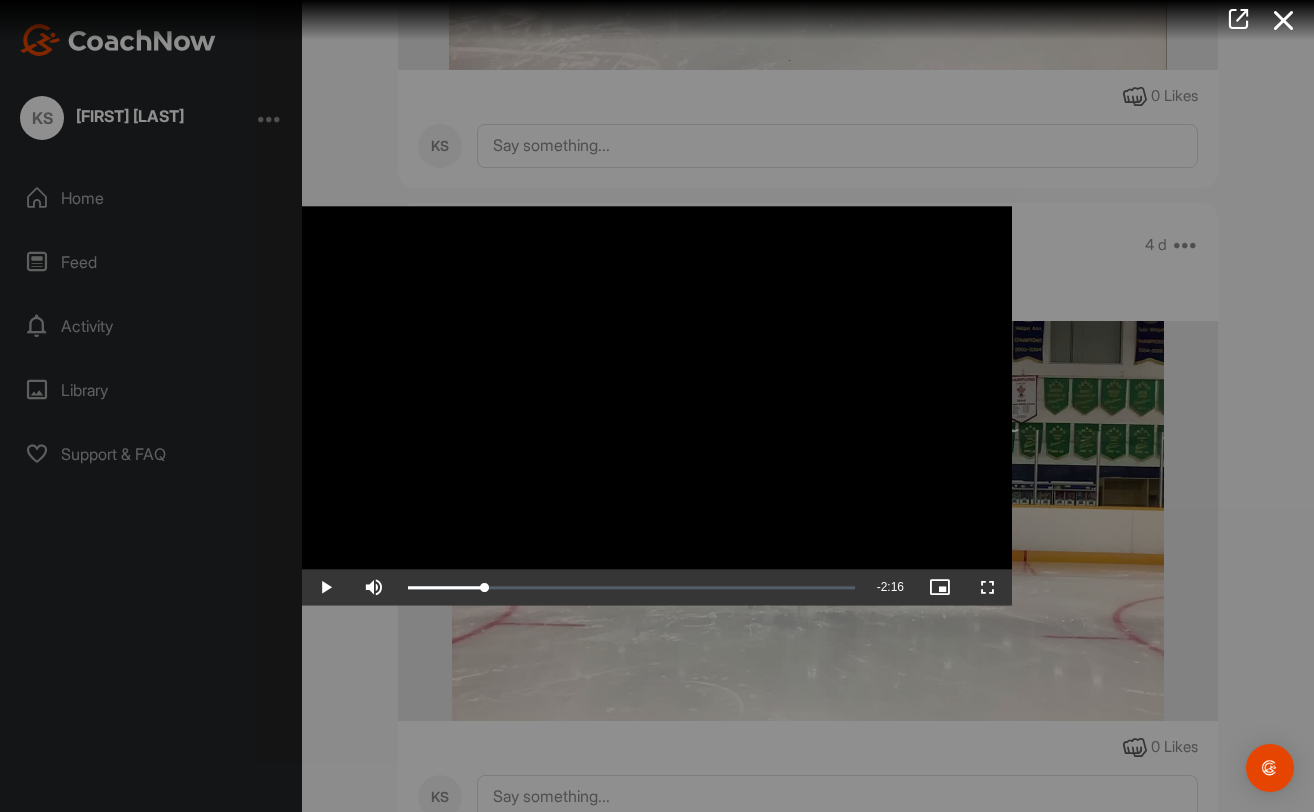 click at bounding box center (326, 588) 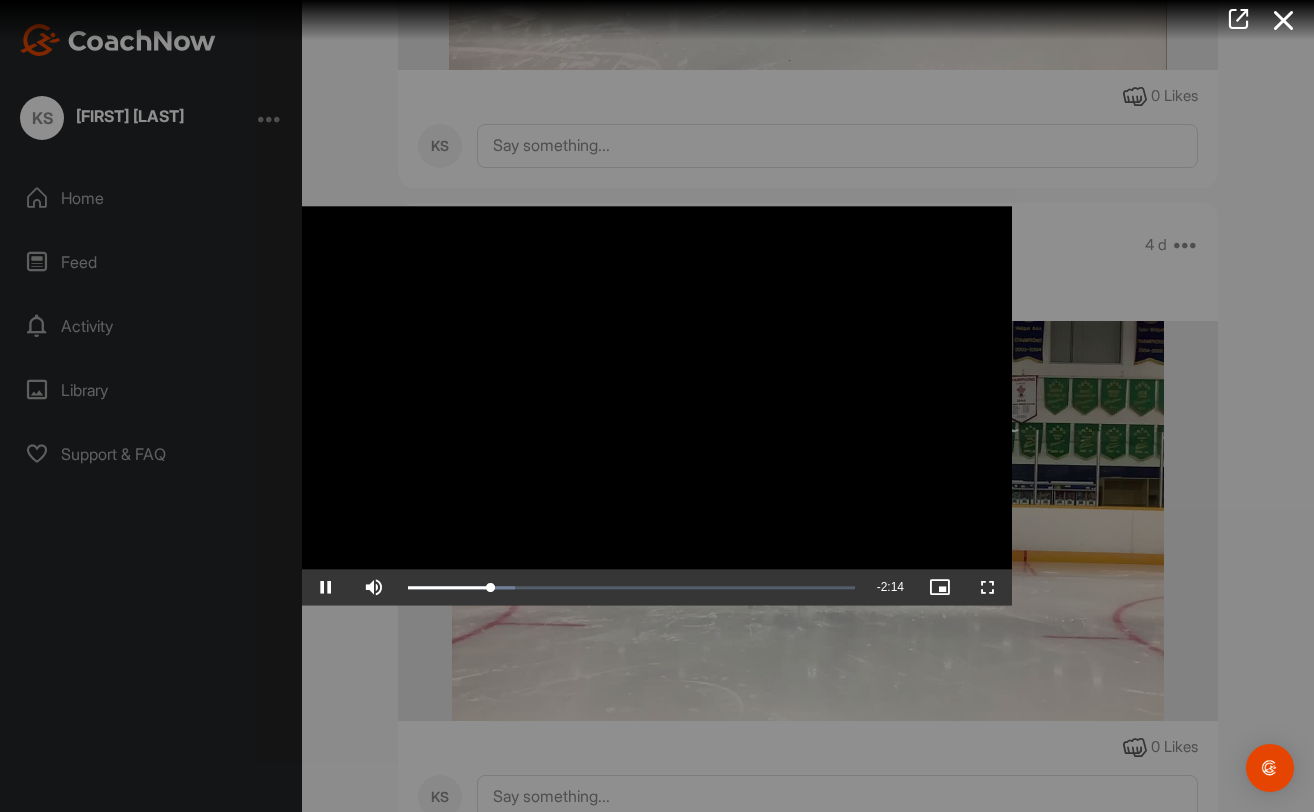 click at bounding box center (988, 588) 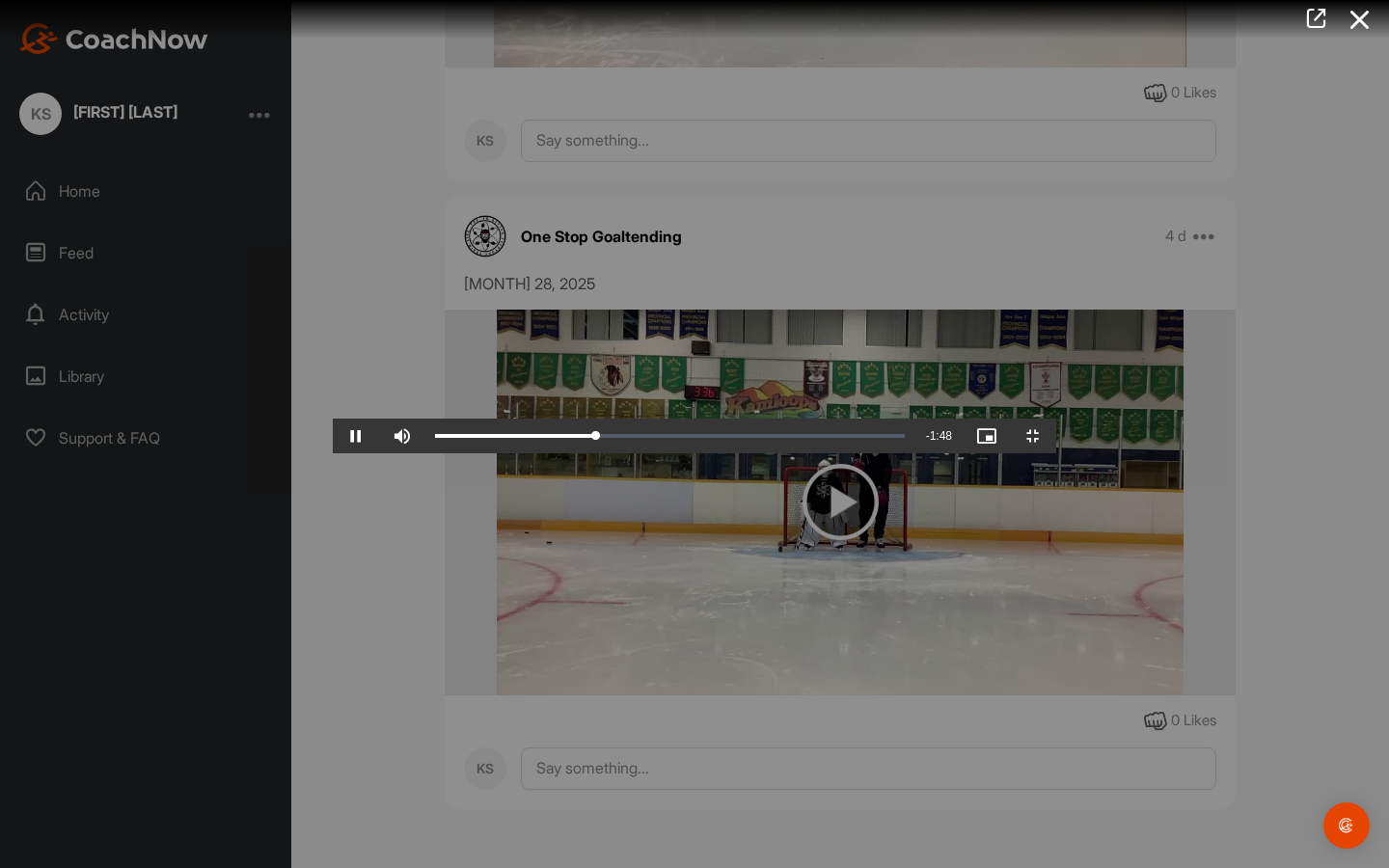 click at bounding box center (356, 436) 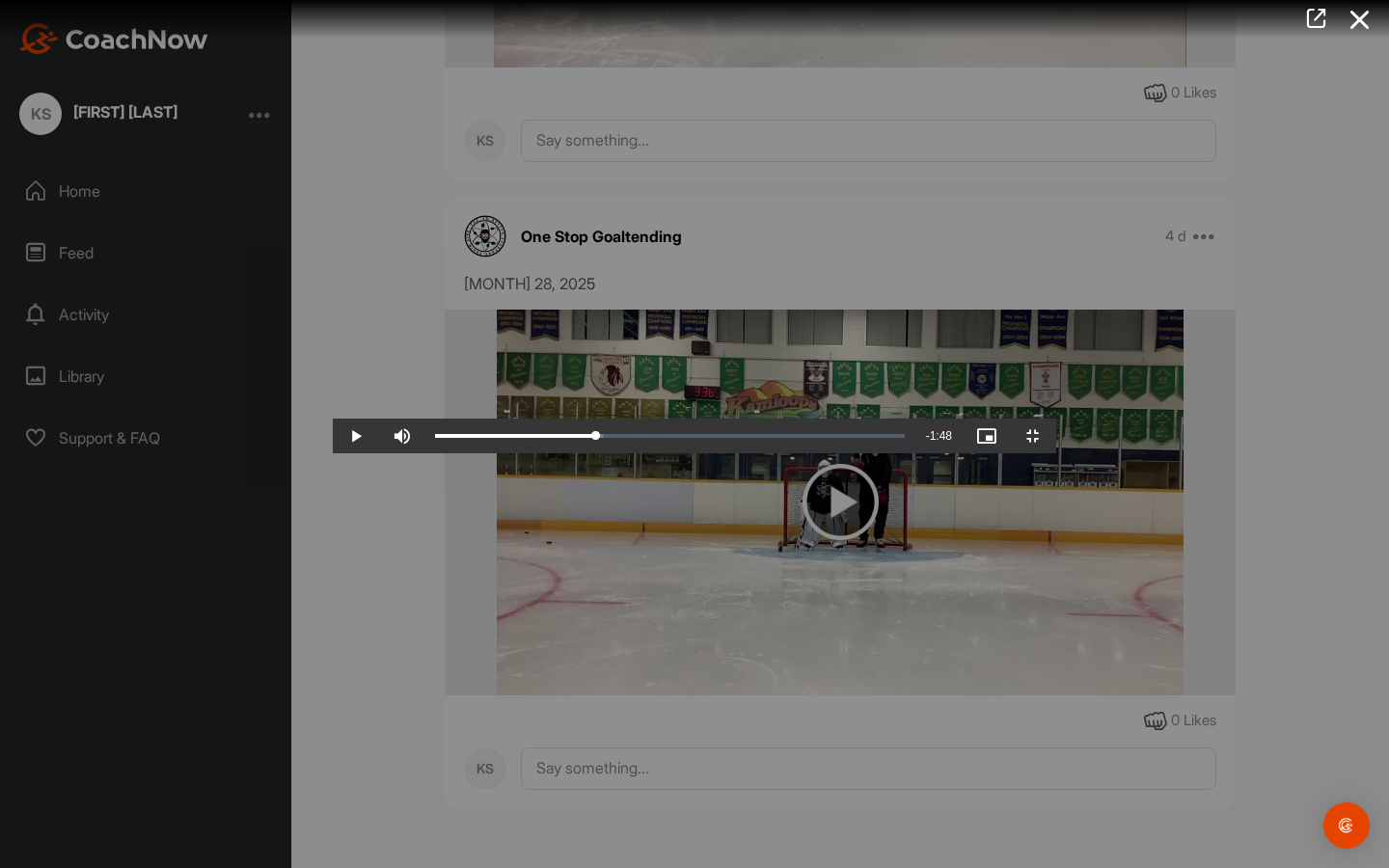 click at bounding box center (356, 436) 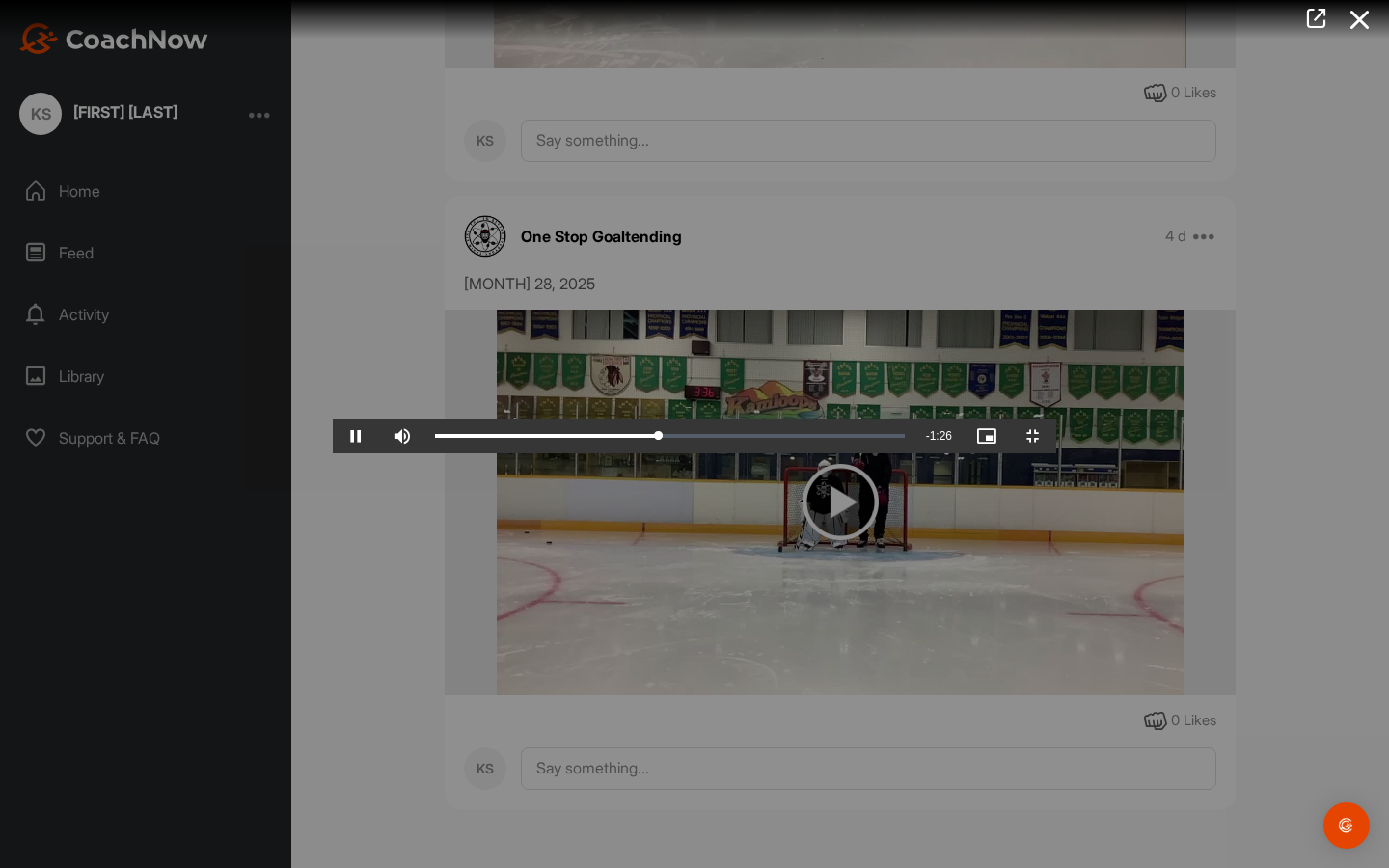 click at bounding box center (356, 436) 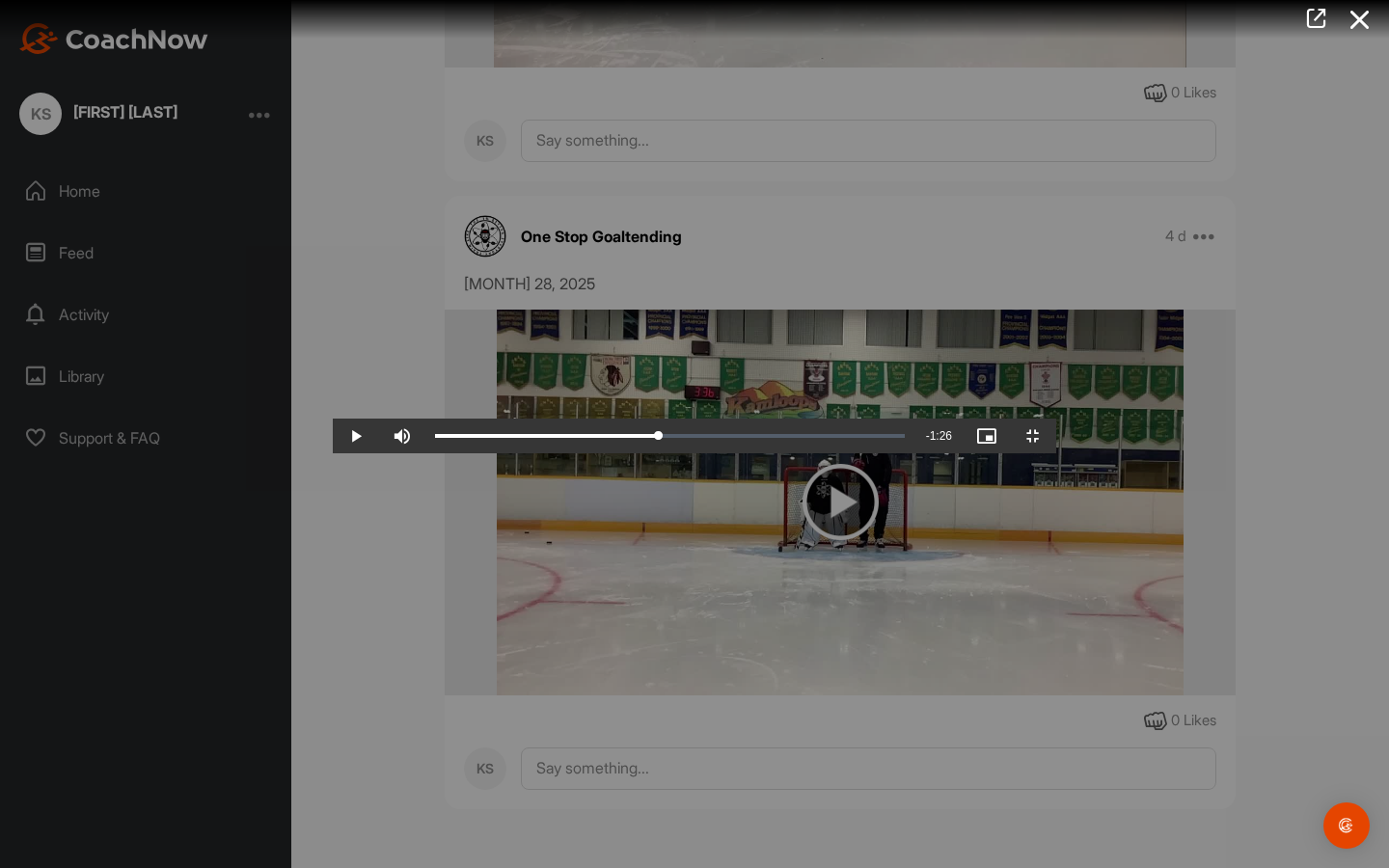 click at bounding box center [356, 436] 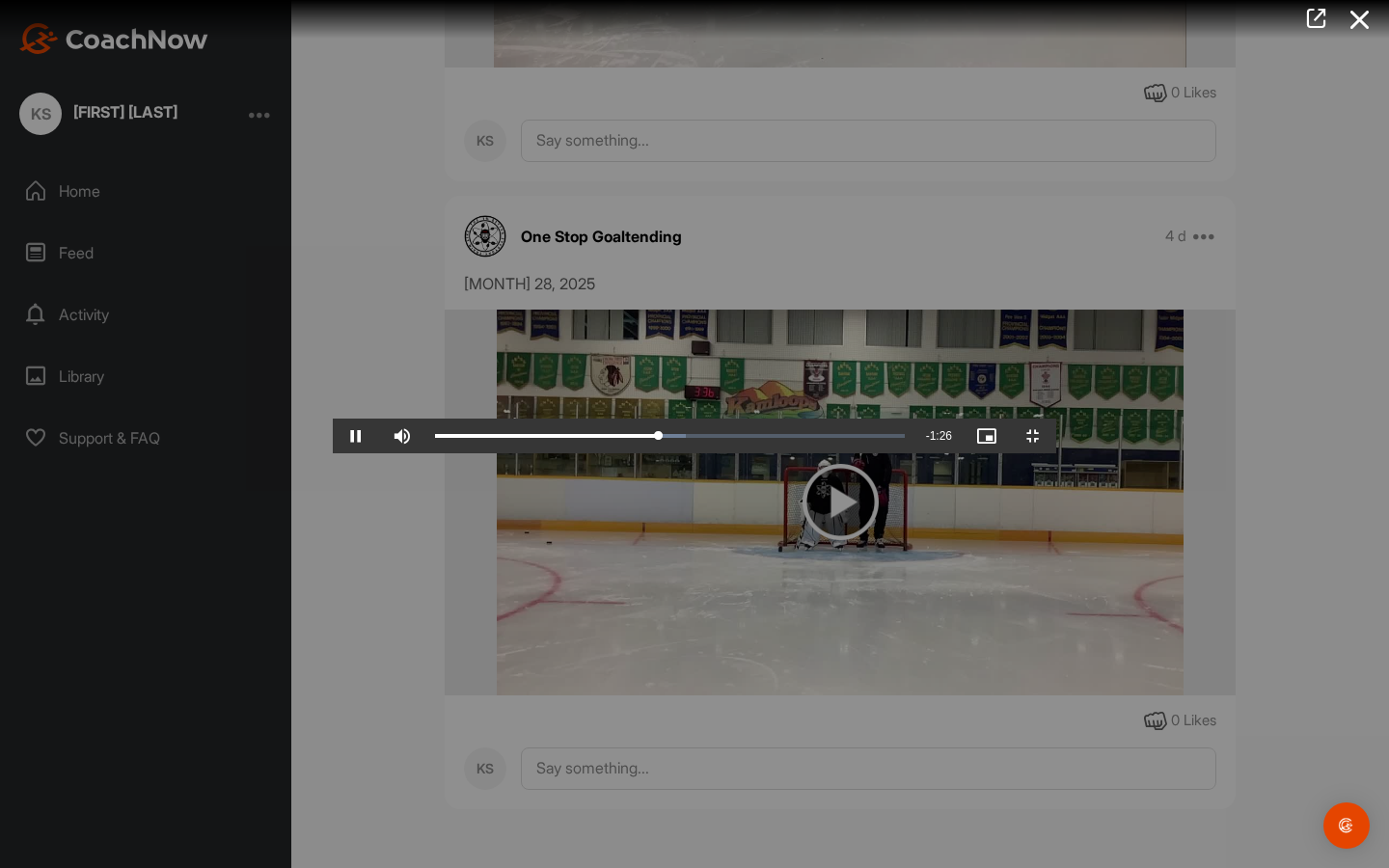 click at bounding box center [356, 436] 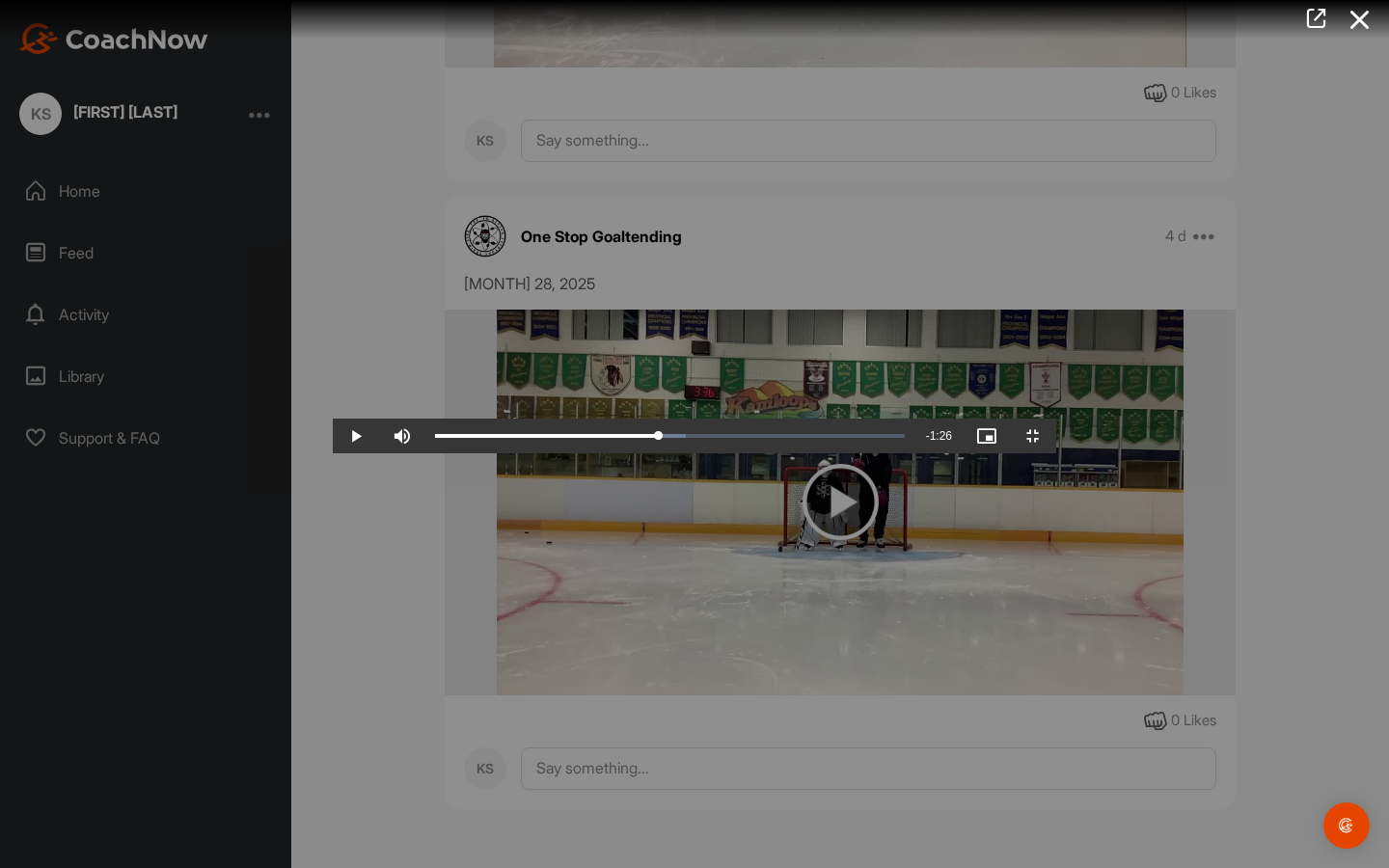 click at bounding box center [356, 436] 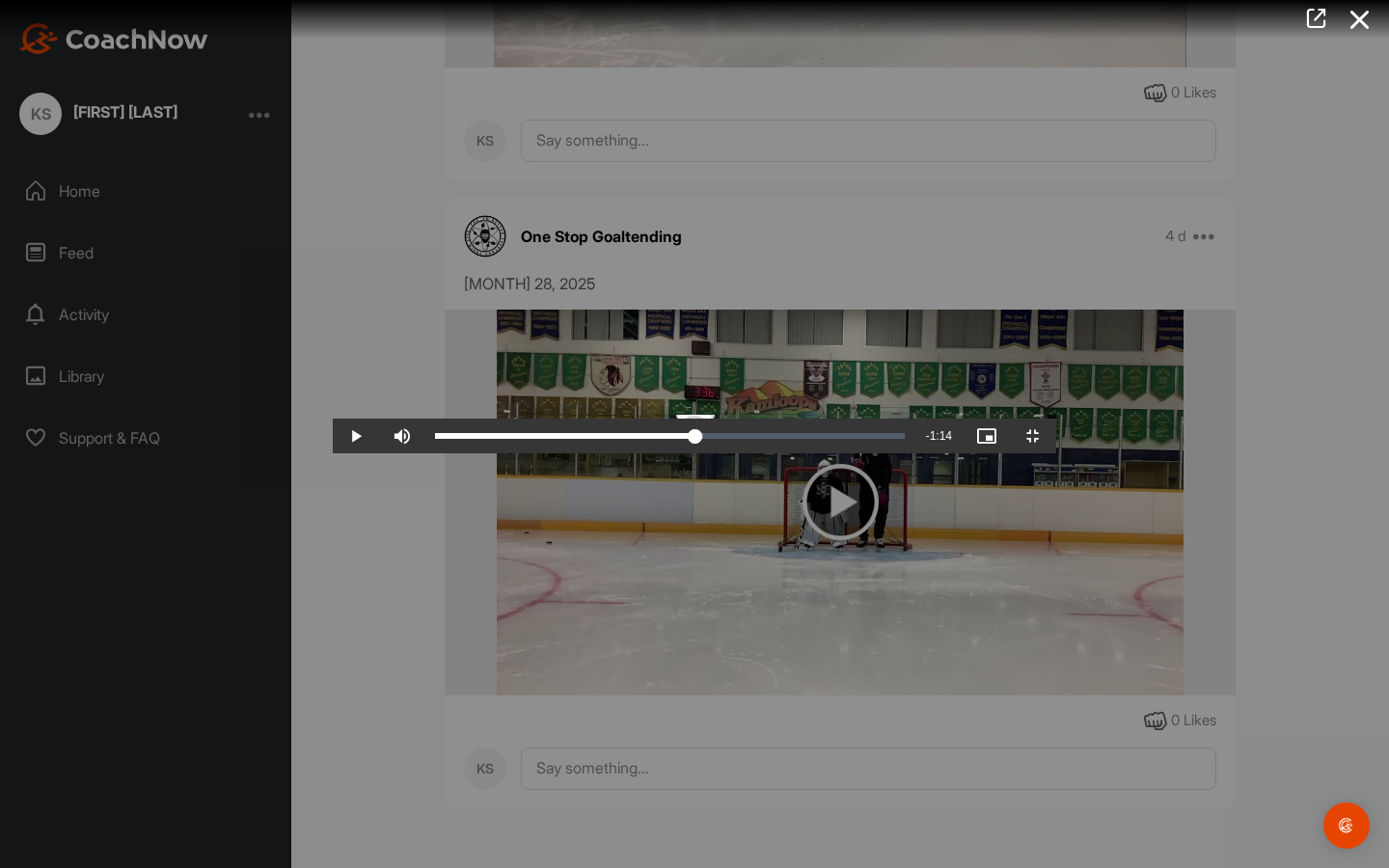drag, startPoint x: 745, startPoint y: 851, endPoint x: 716, endPoint y: 852, distance: 29.017236 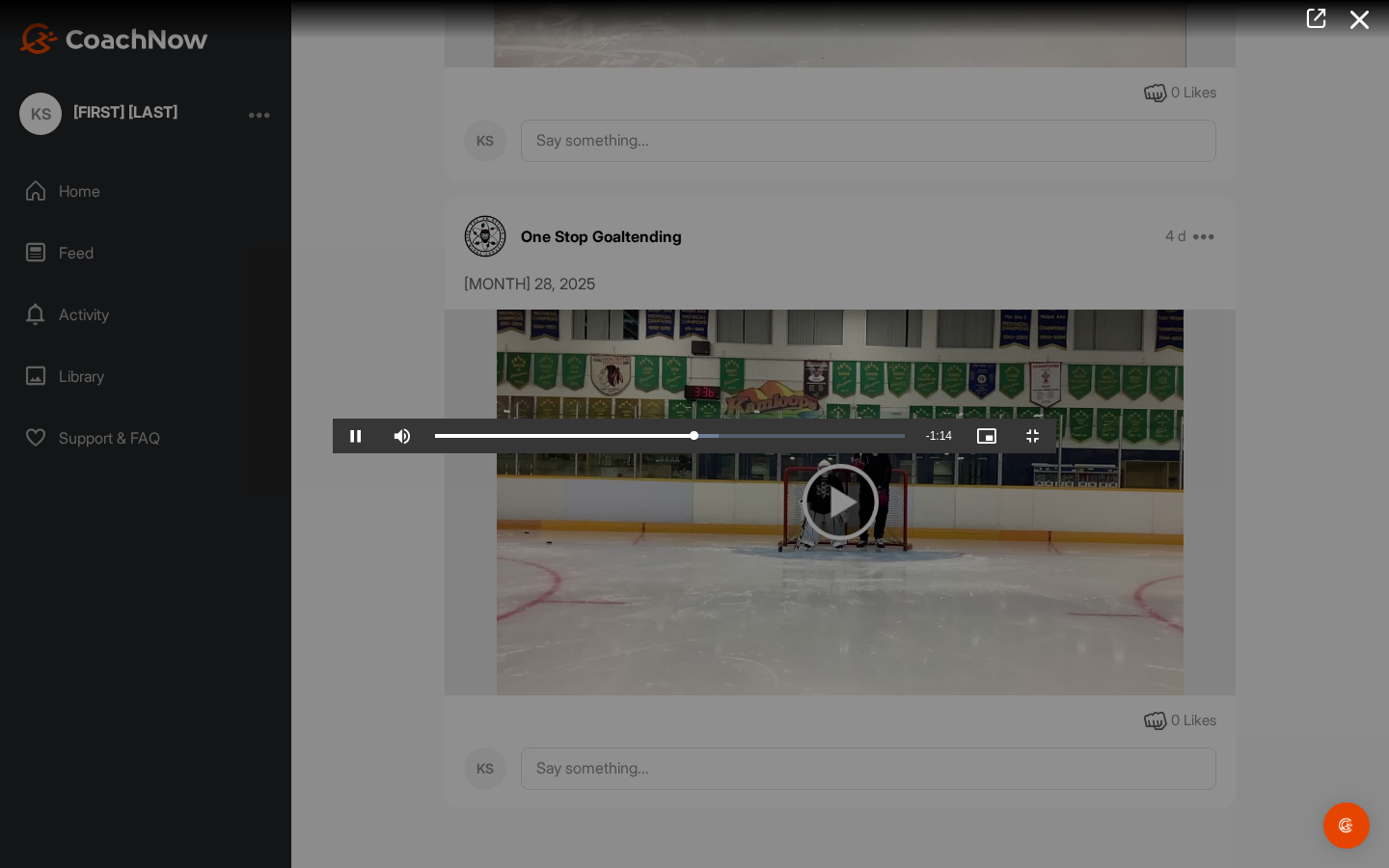 click at bounding box center [356, 436] 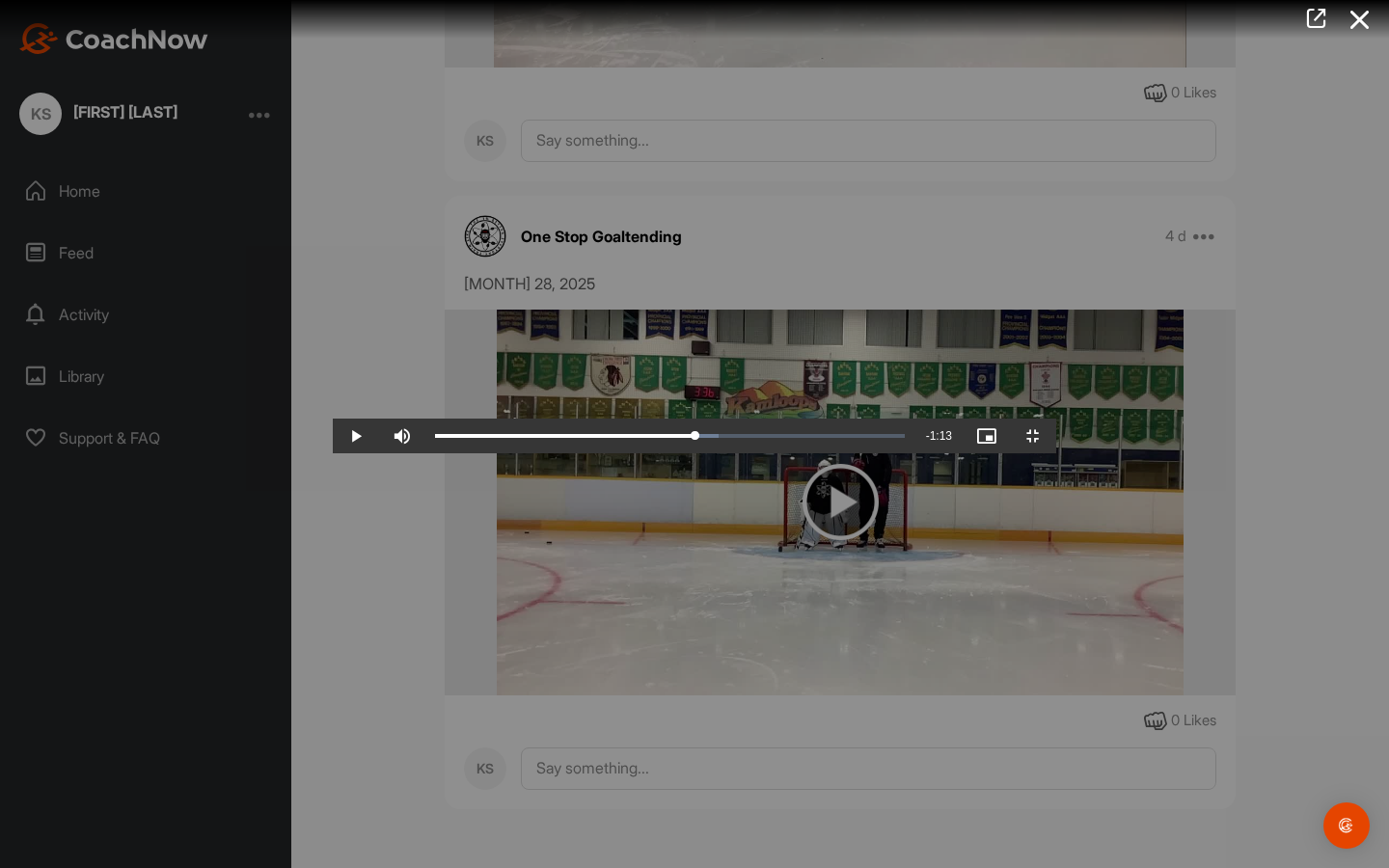 click at bounding box center (356, 436) 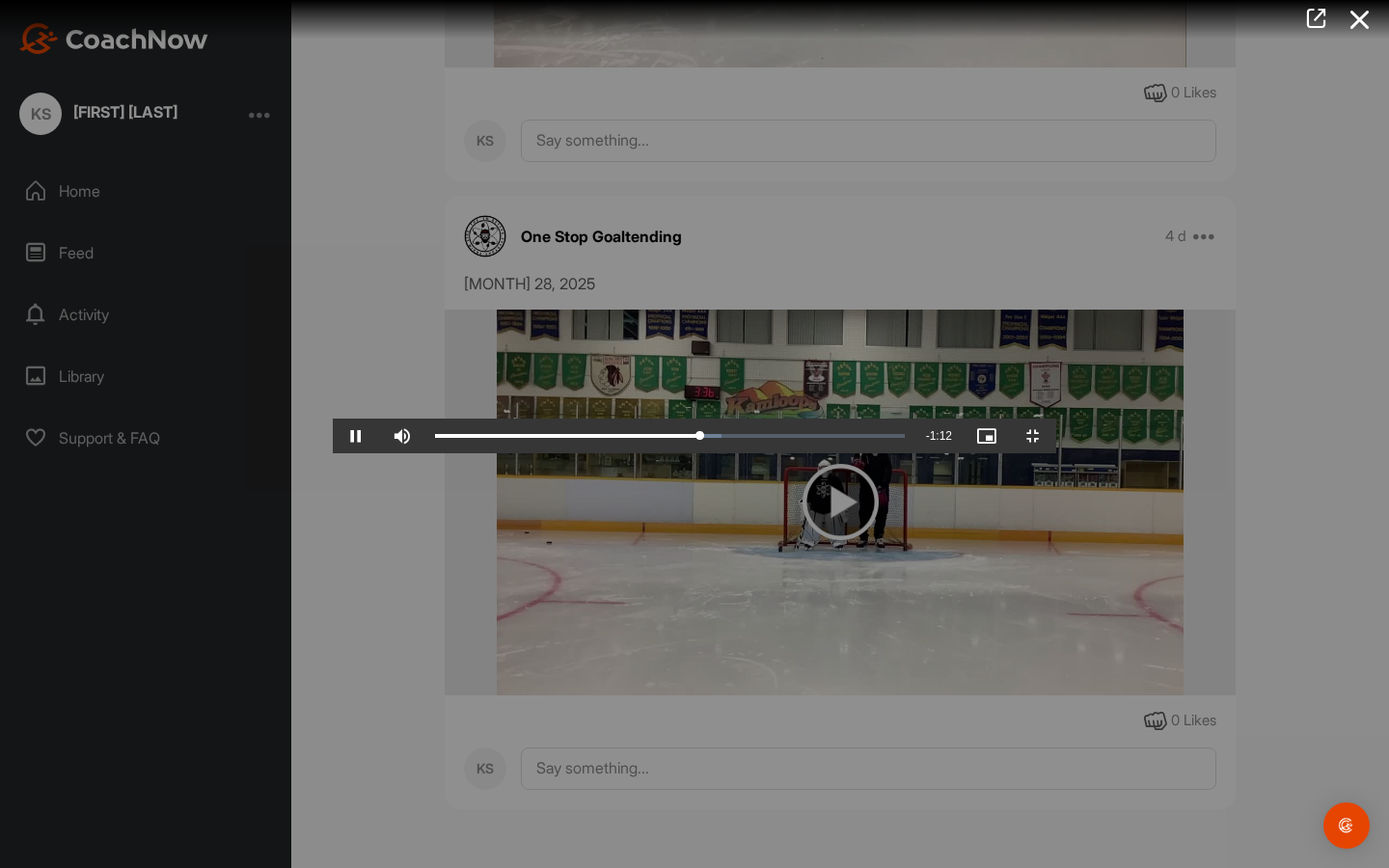 click at bounding box center (356, 436) 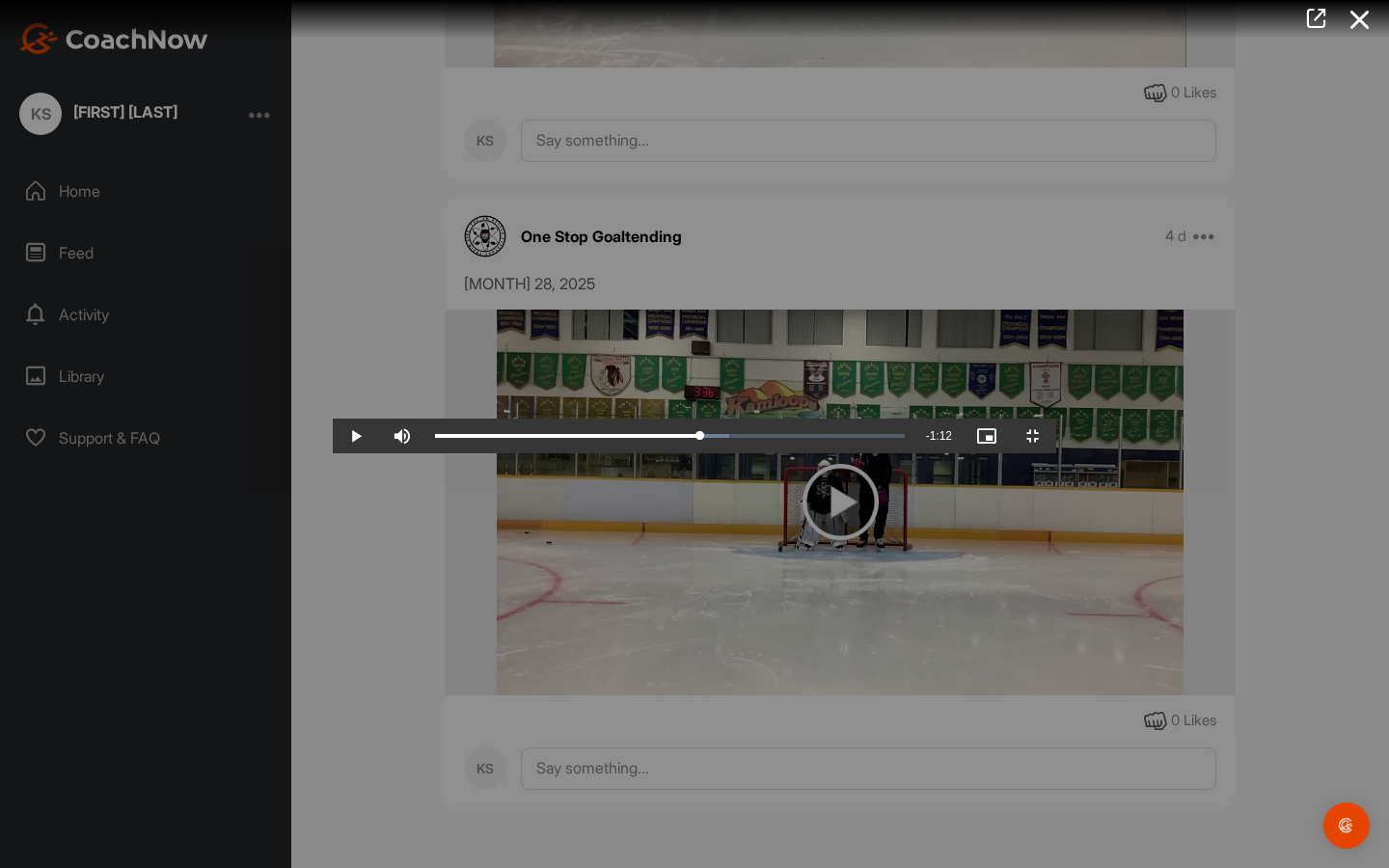 click at bounding box center (356, 436) 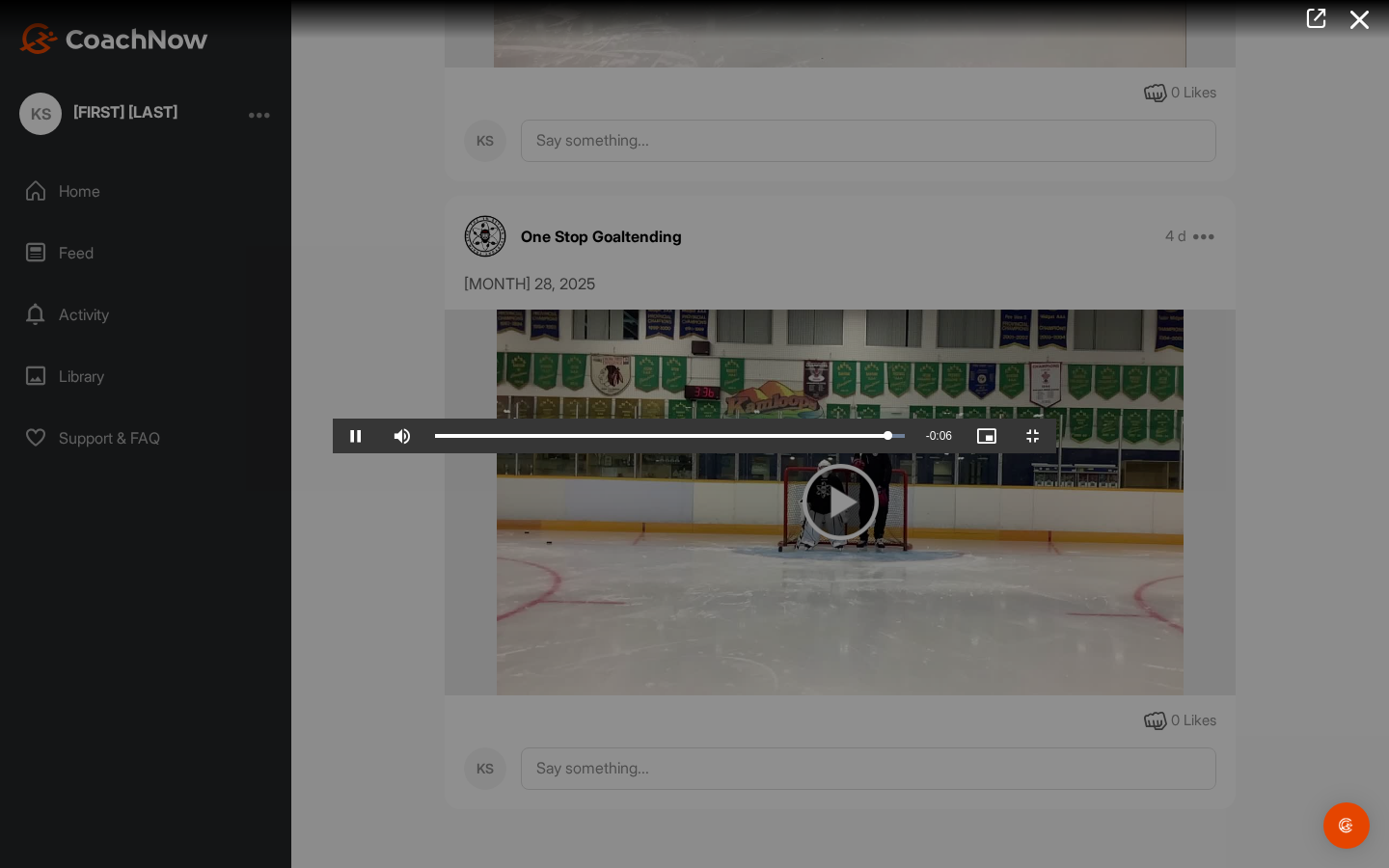 click at bounding box center (356, 436) 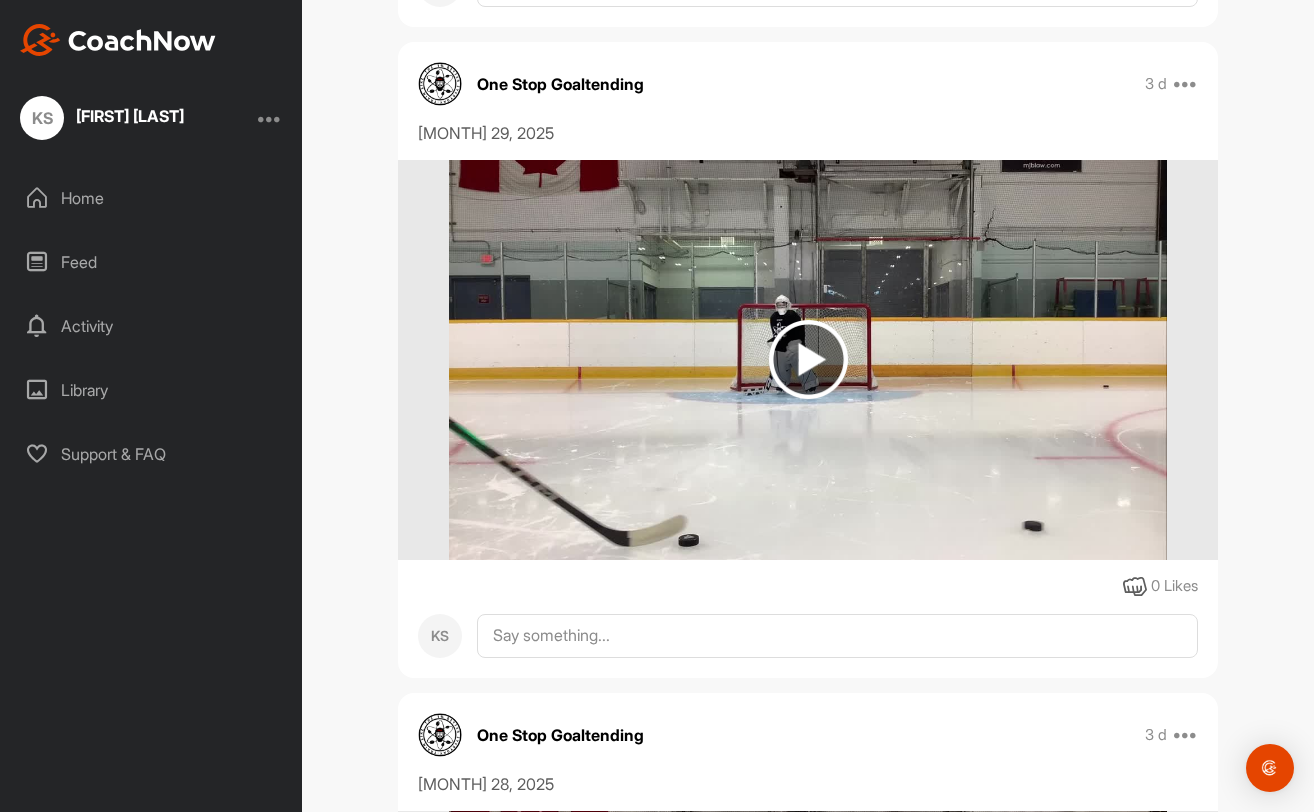 scroll, scrollTop: 5476, scrollLeft: 0, axis: vertical 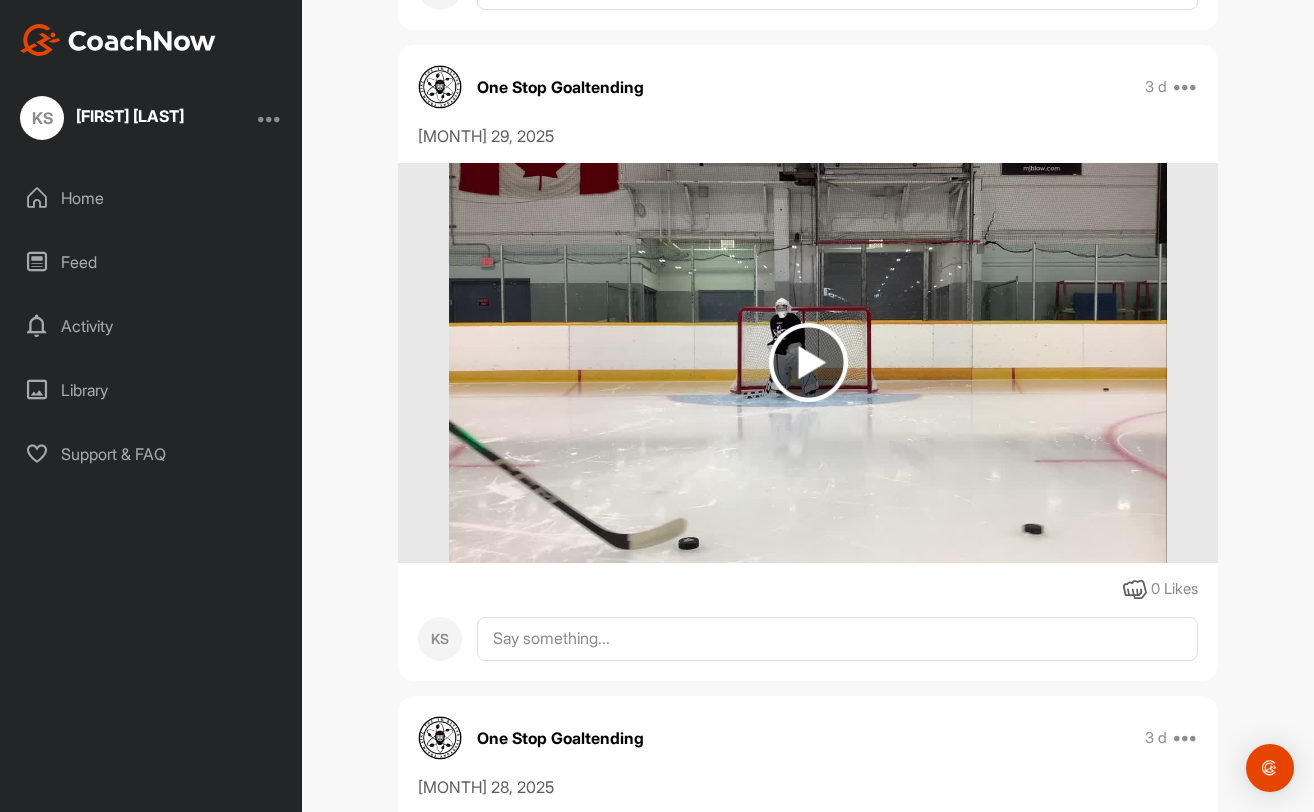 click at bounding box center (808, 362) 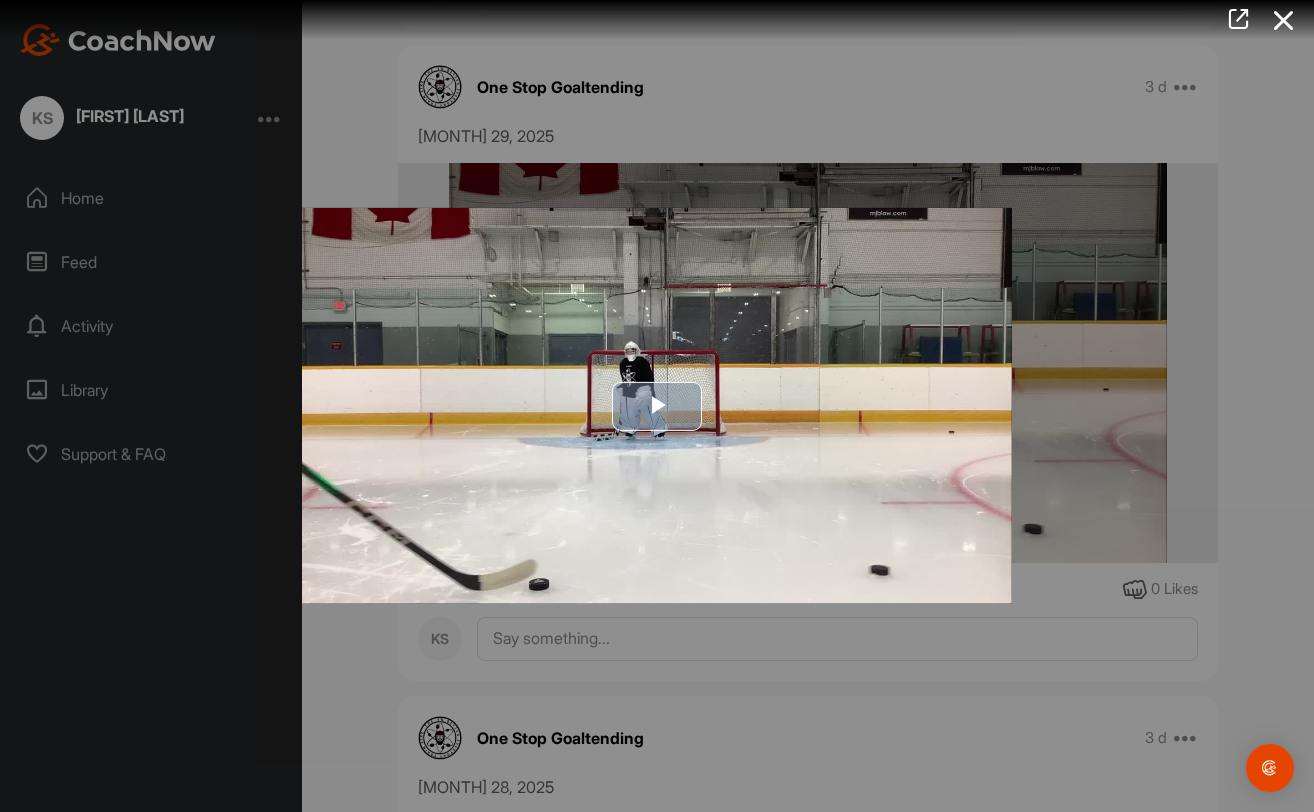 click at bounding box center (657, 406) 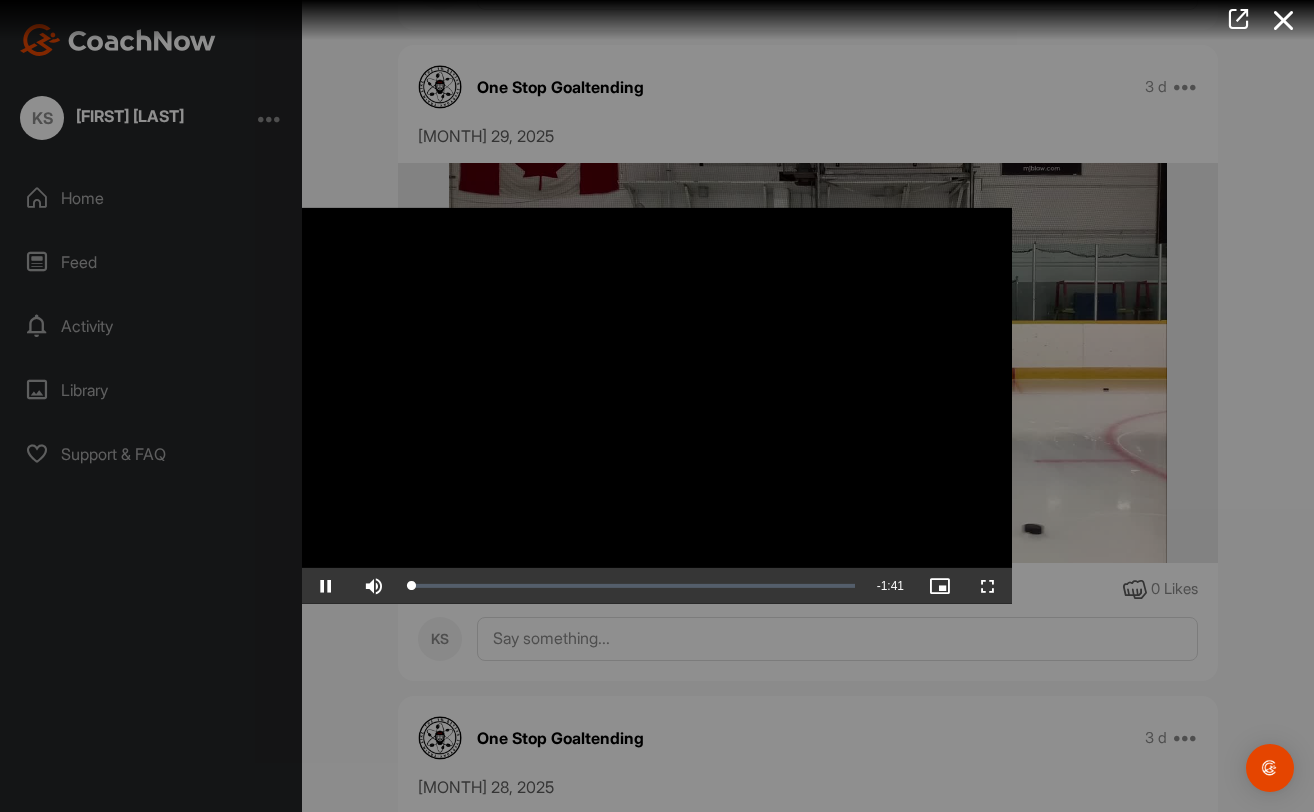 click at bounding box center [988, 586] 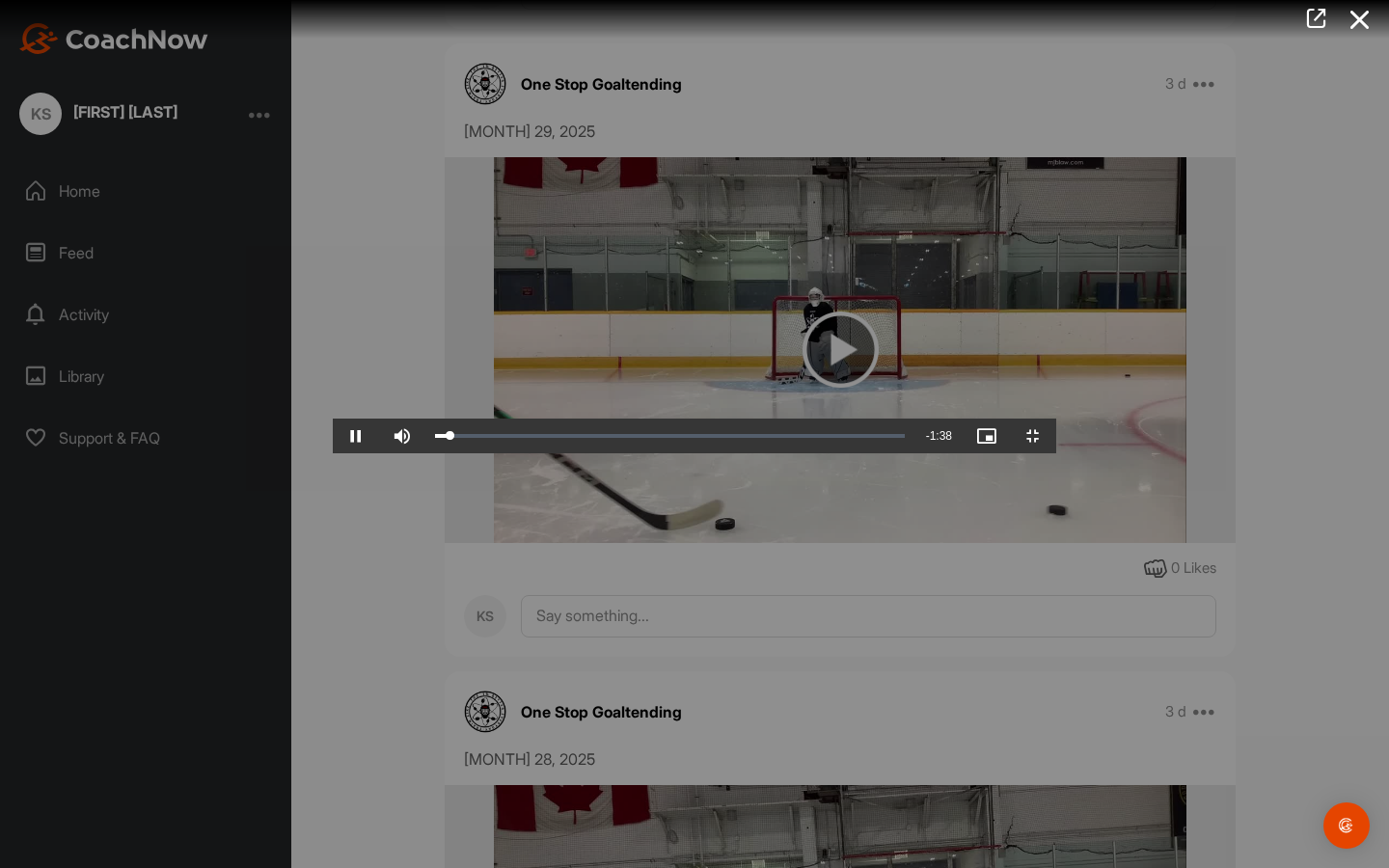 click at bounding box center (356, 436) 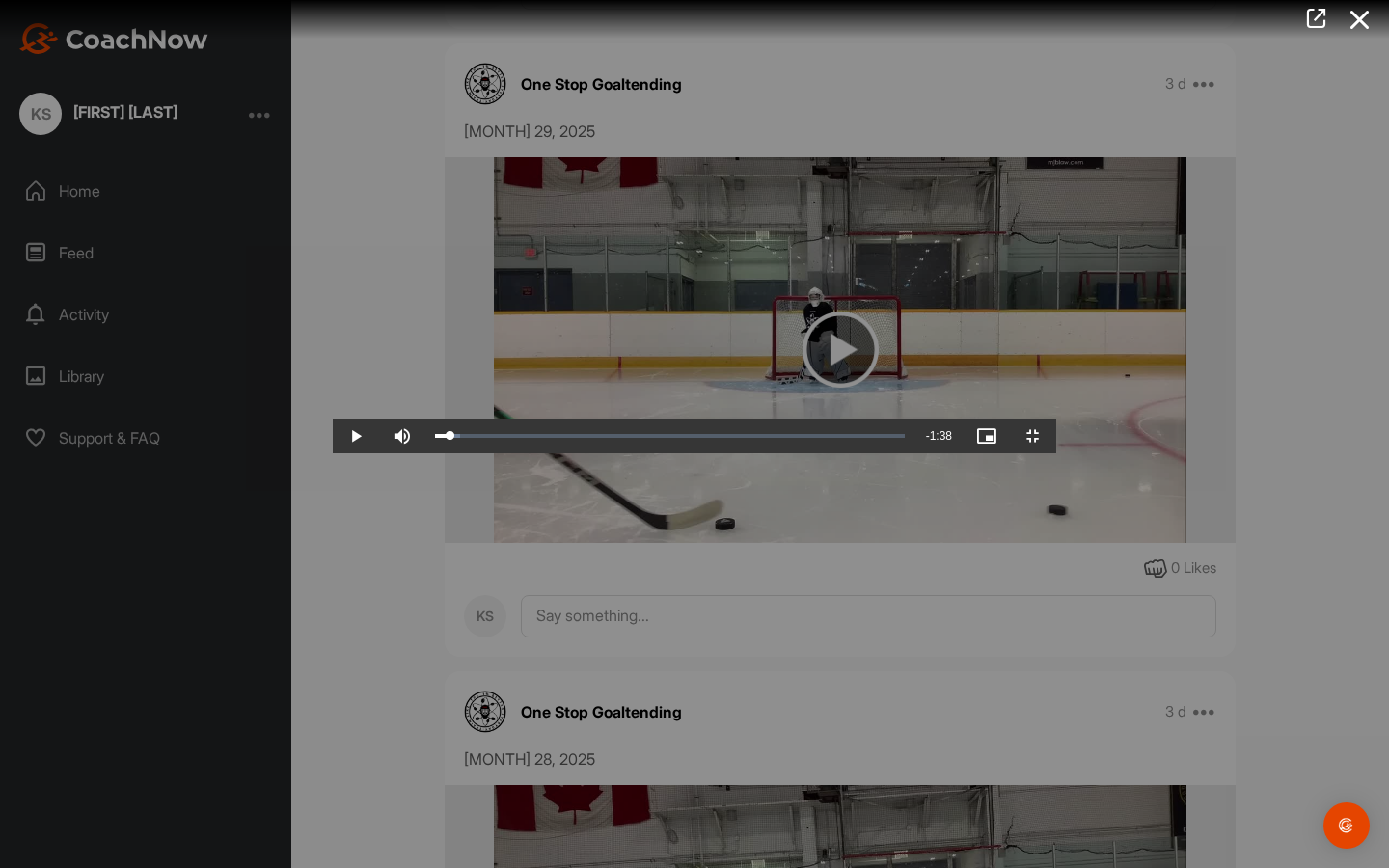 click at bounding box center [356, 436] 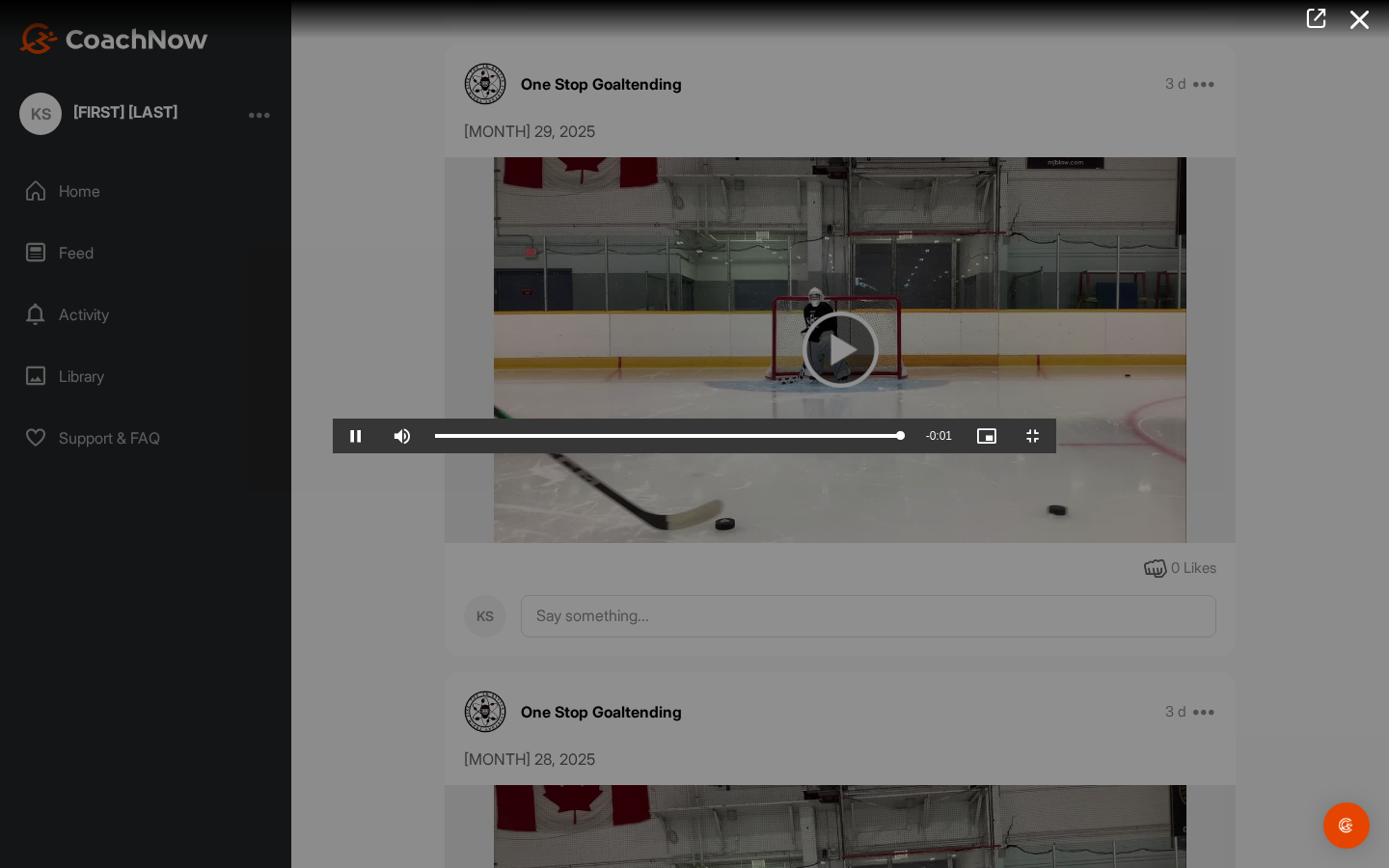 click at bounding box center (356, 436) 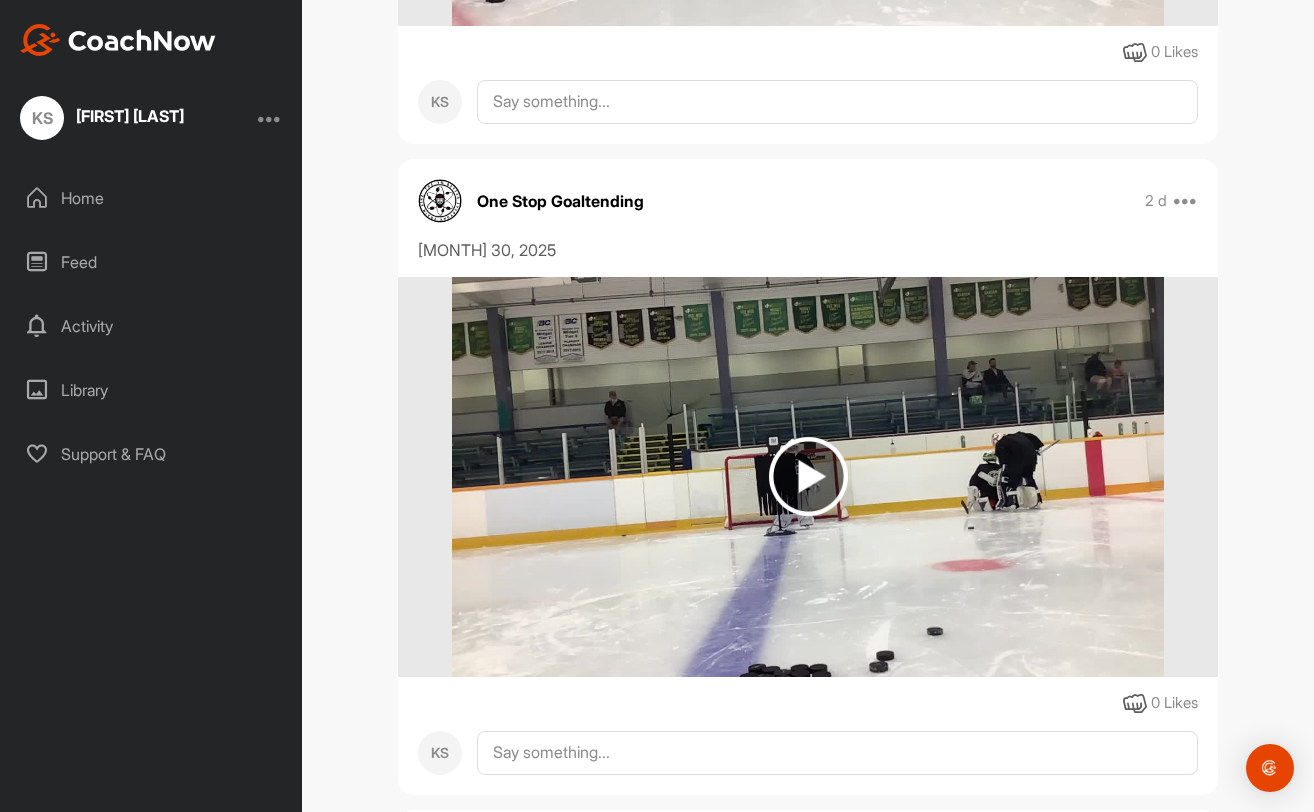 scroll, scrollTop: 4075, scrollLeft: 0, axis: vertical 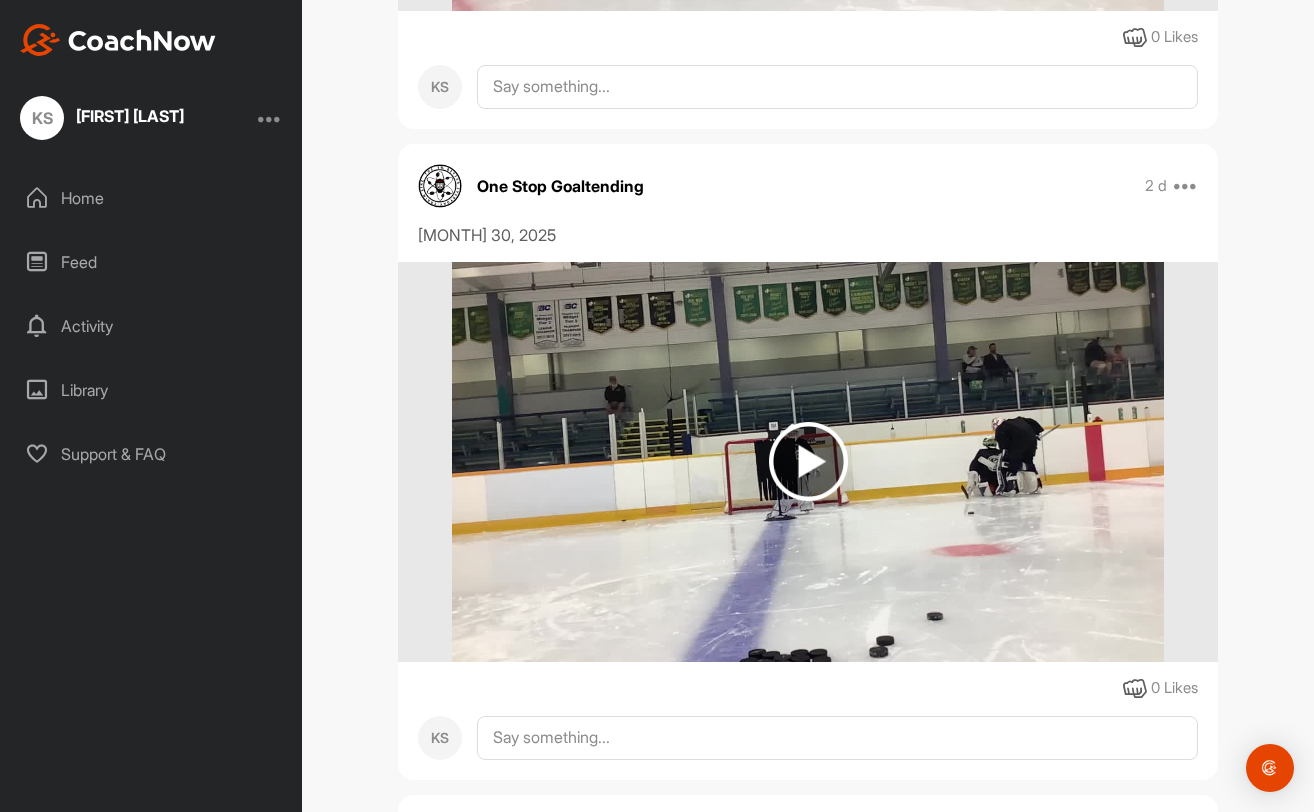 click at bounding box center [808, 461] 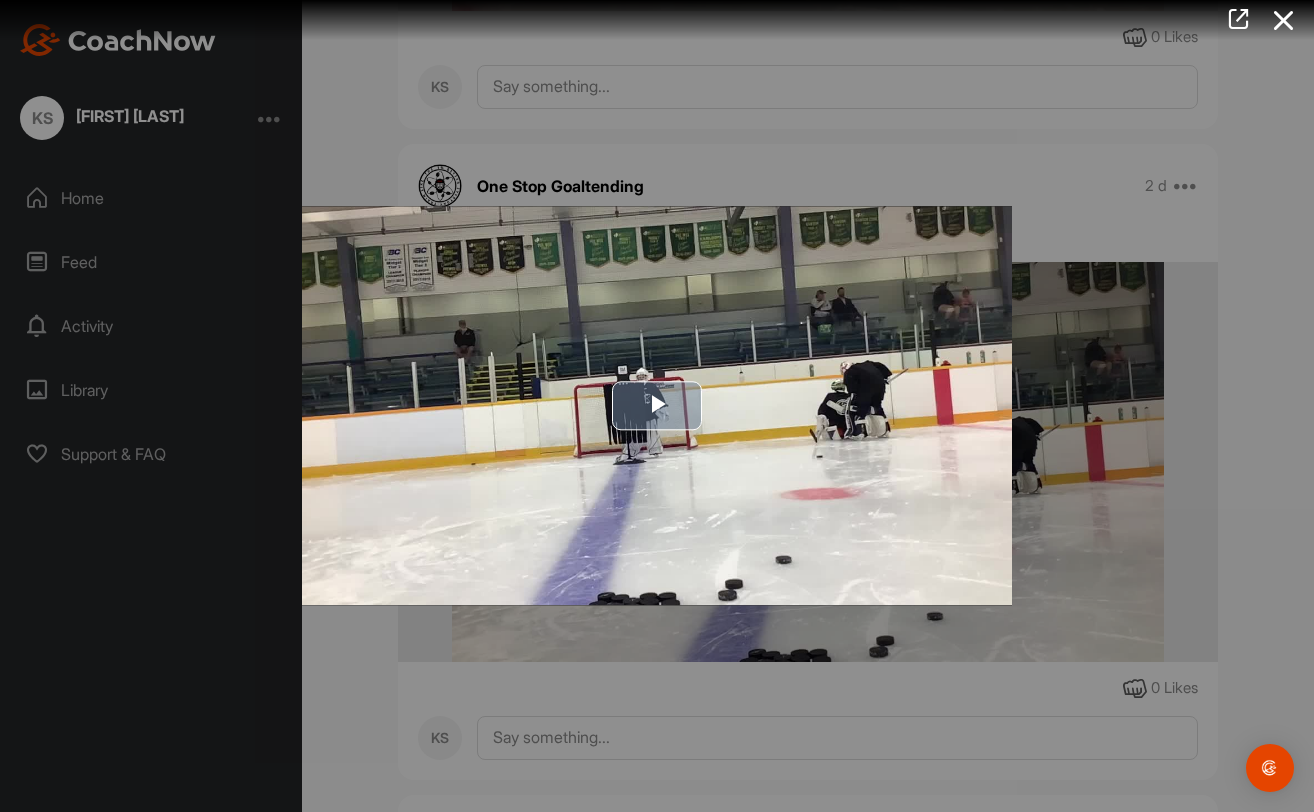 click at bounding box center [657, 406] 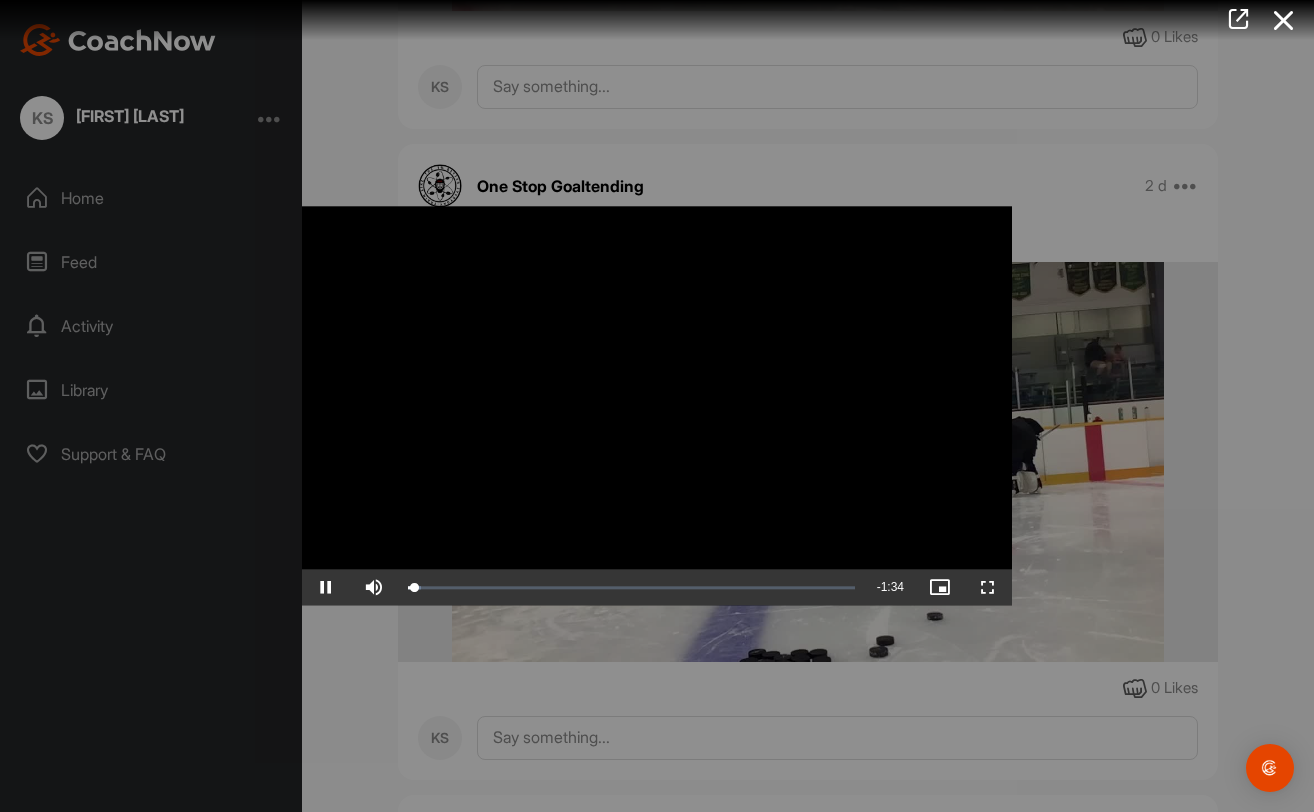 click at bounding box center [988, 588] 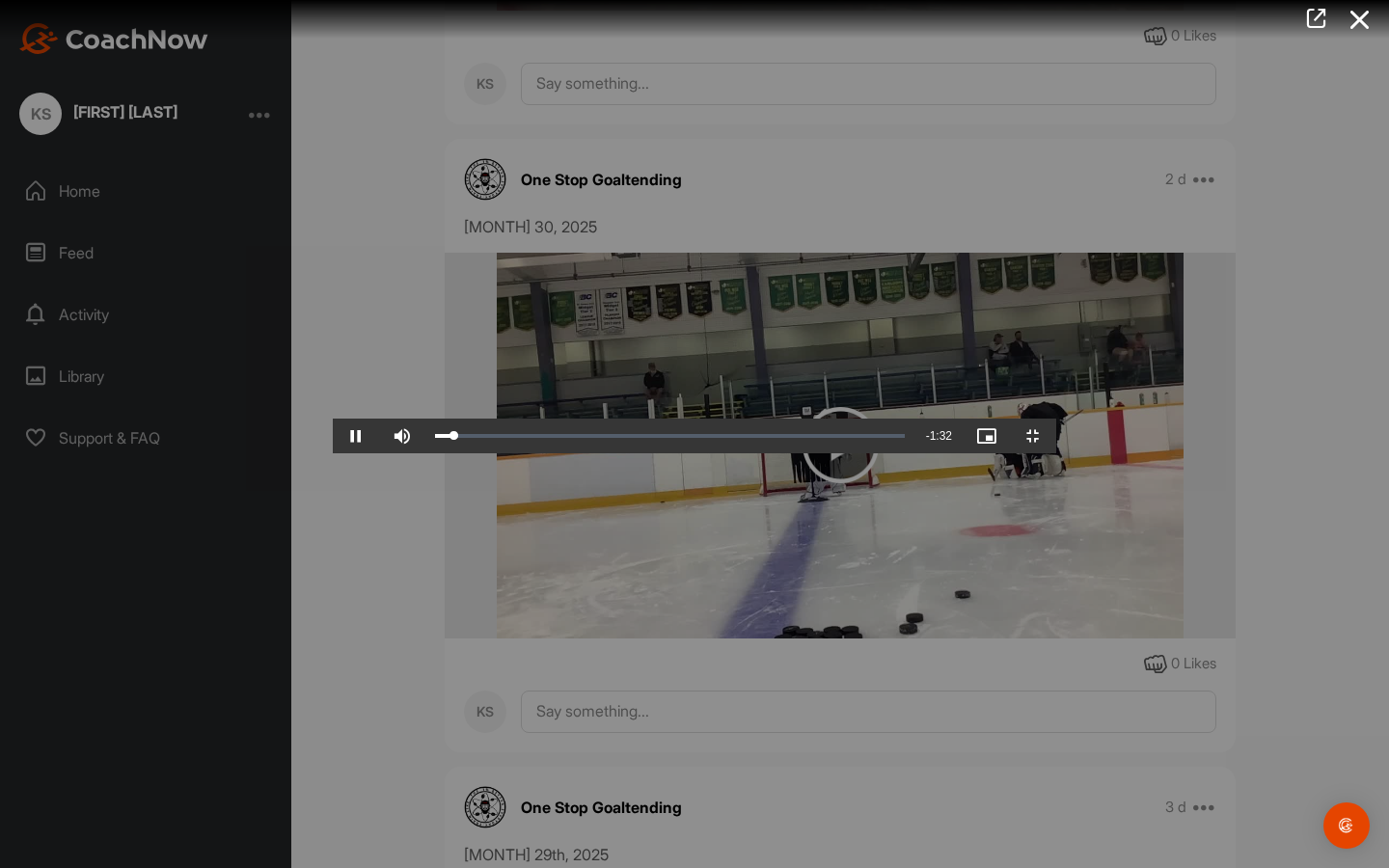 click at bounding box center [356, 436] 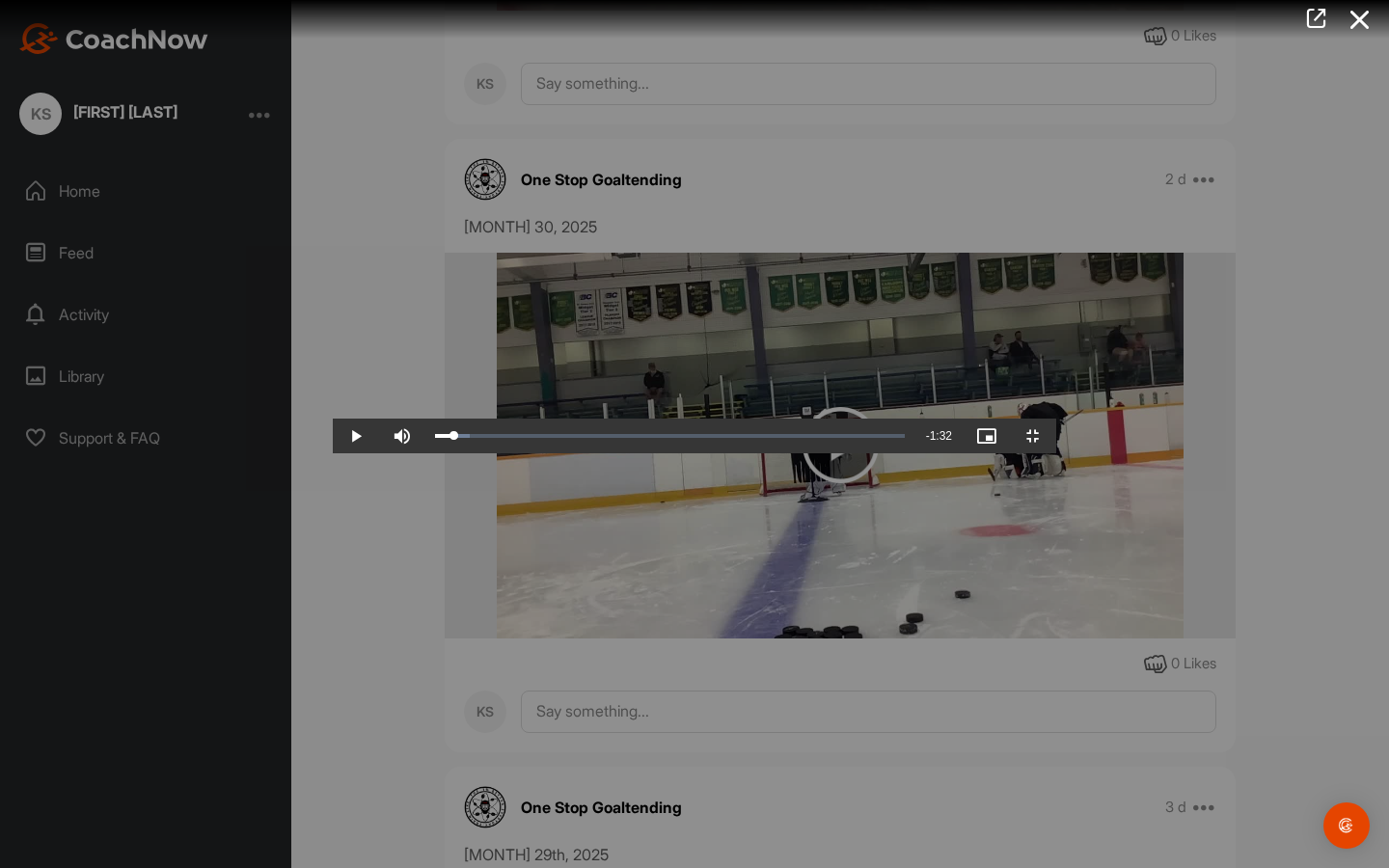 click at bounding box center [356, 436] 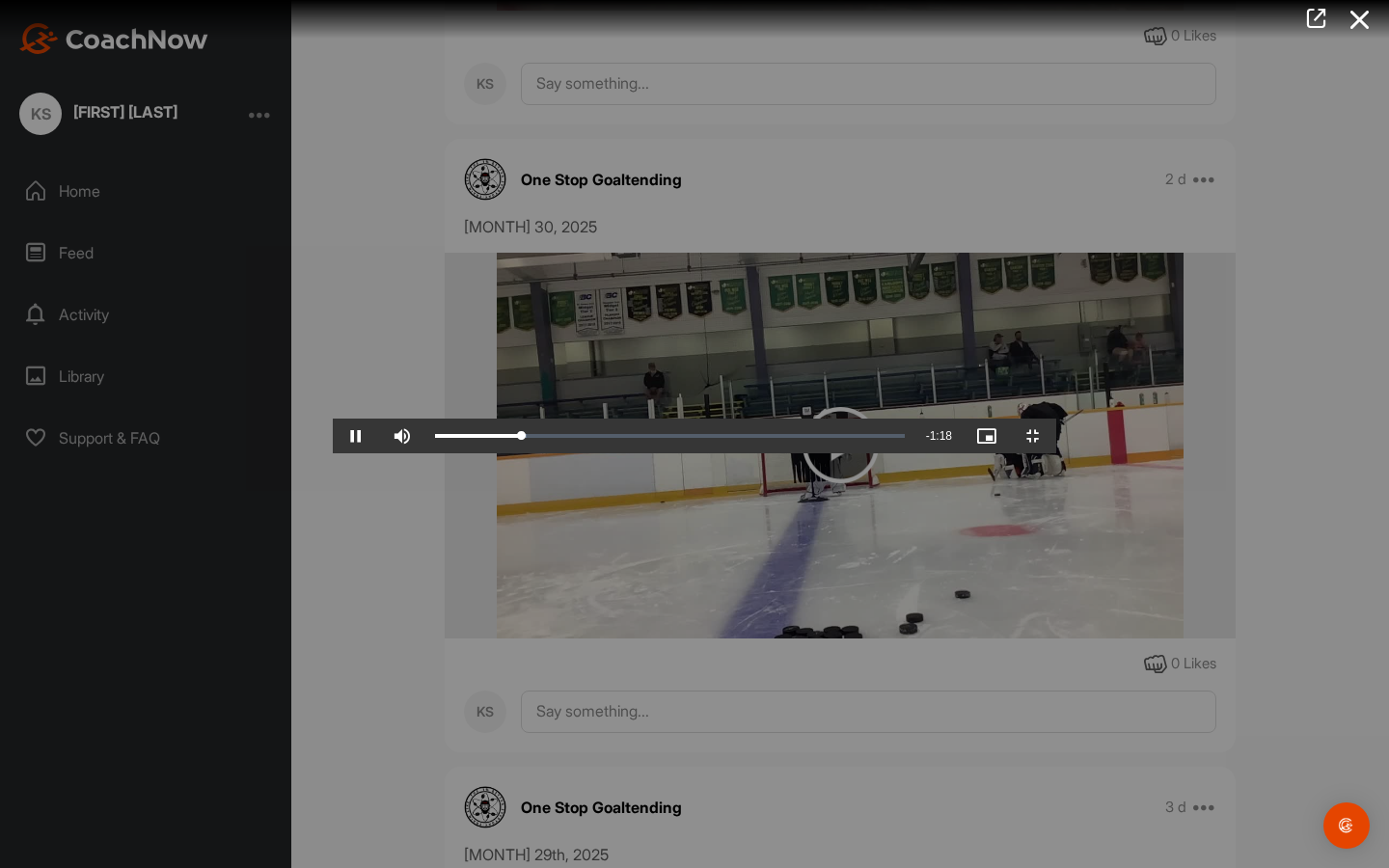click at bounding box center [356, 436] 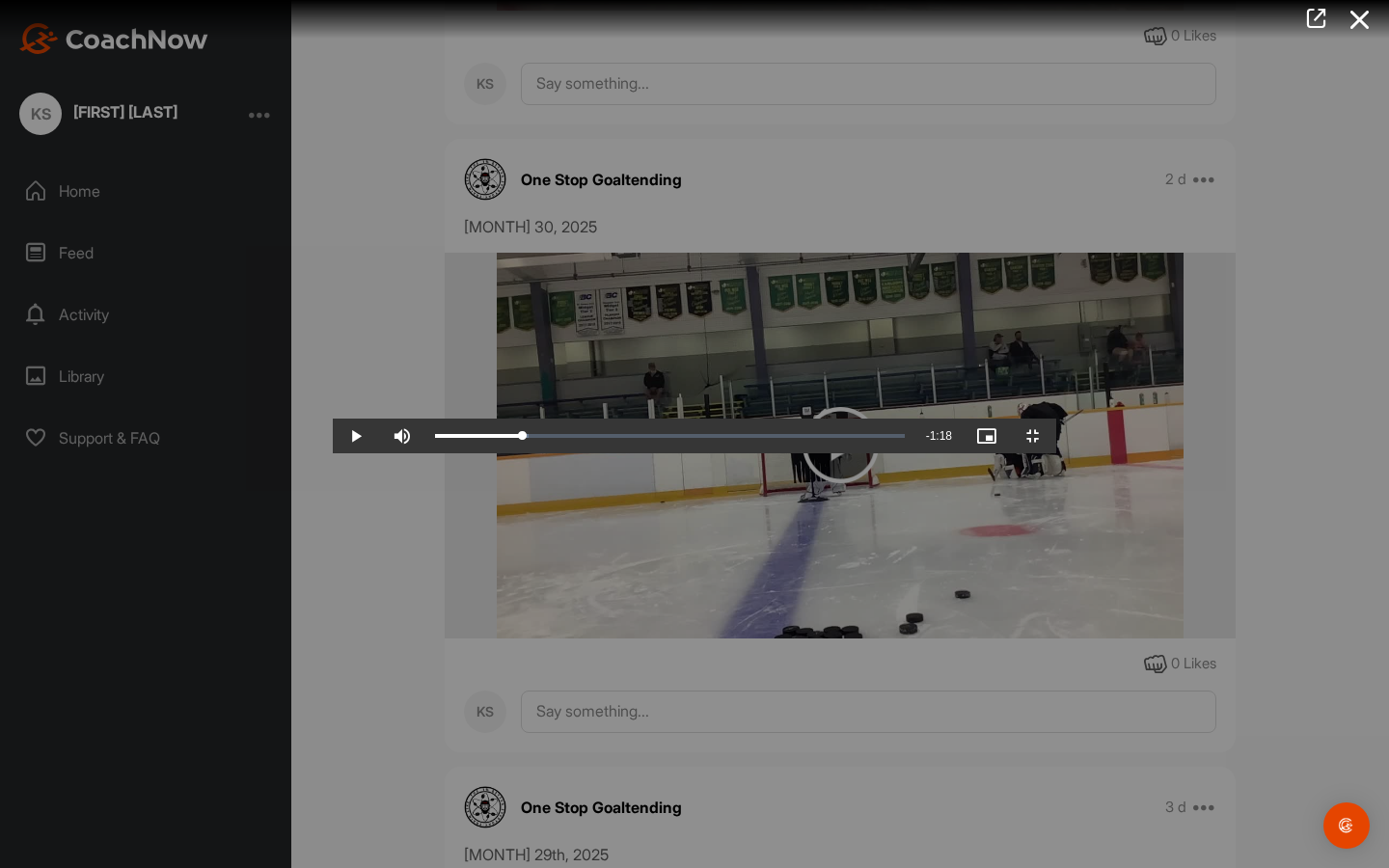 click at bounding box center (356, 436) 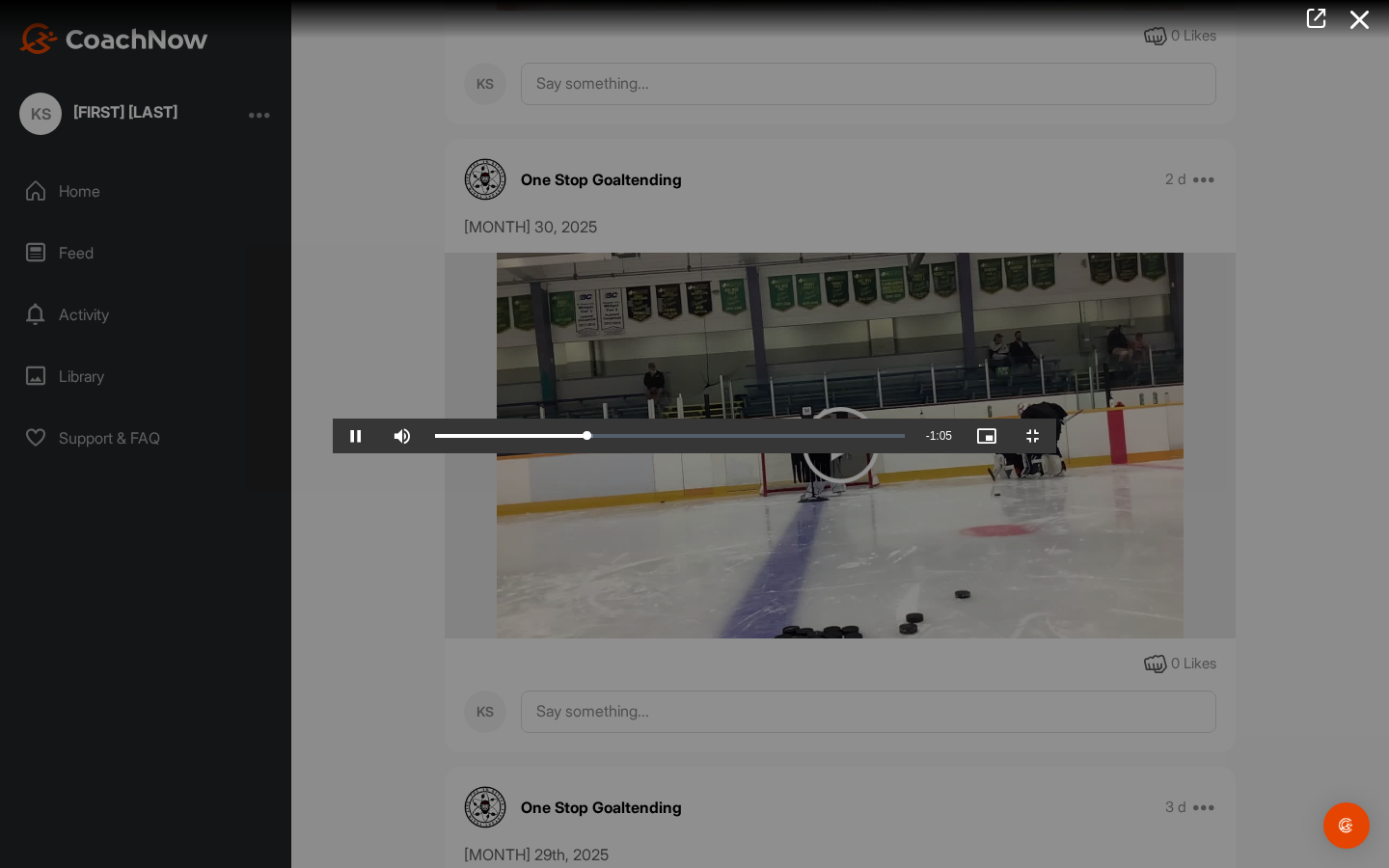 click at bounding box center (356, 436) 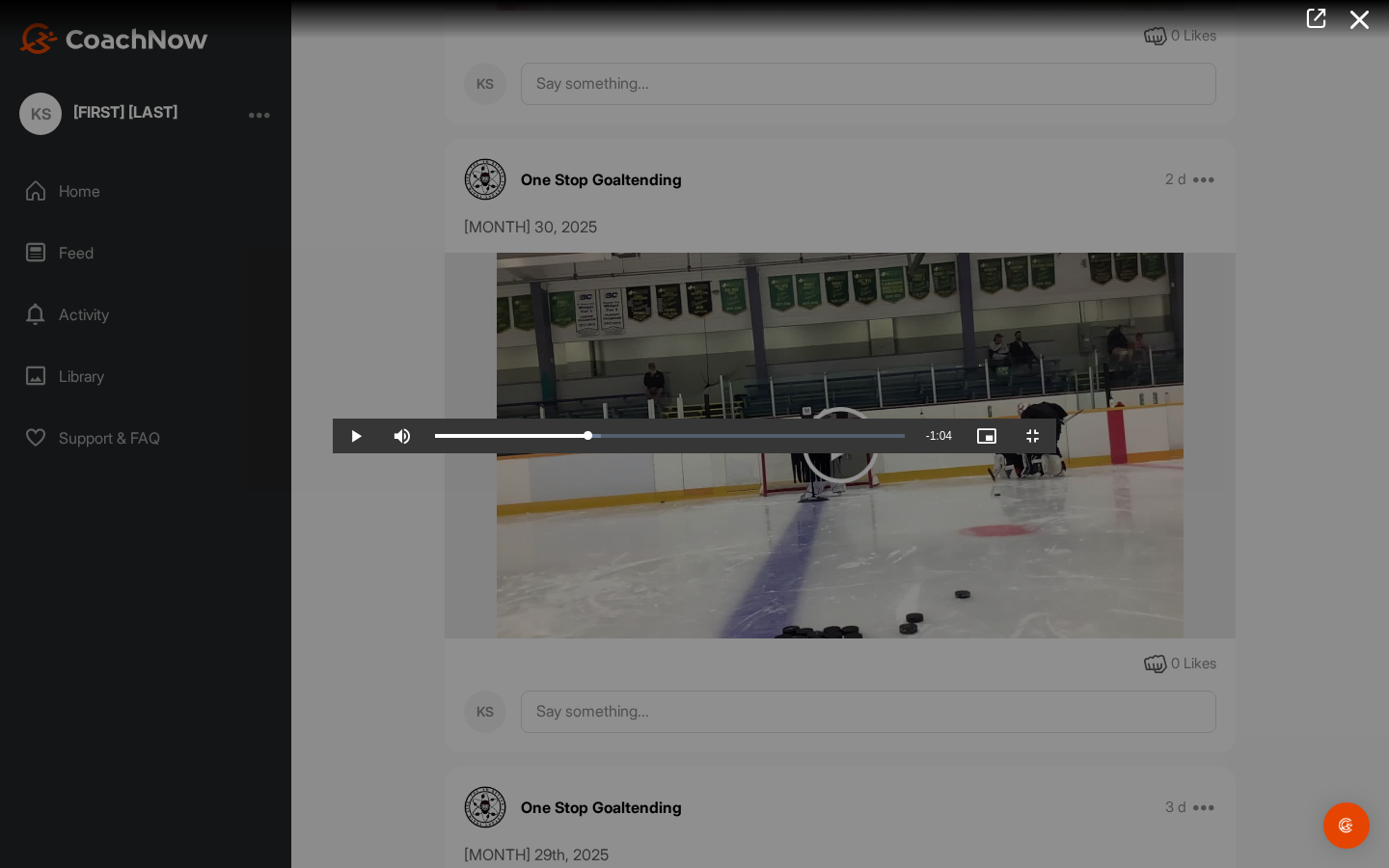 click at bounding box center (356, 436) 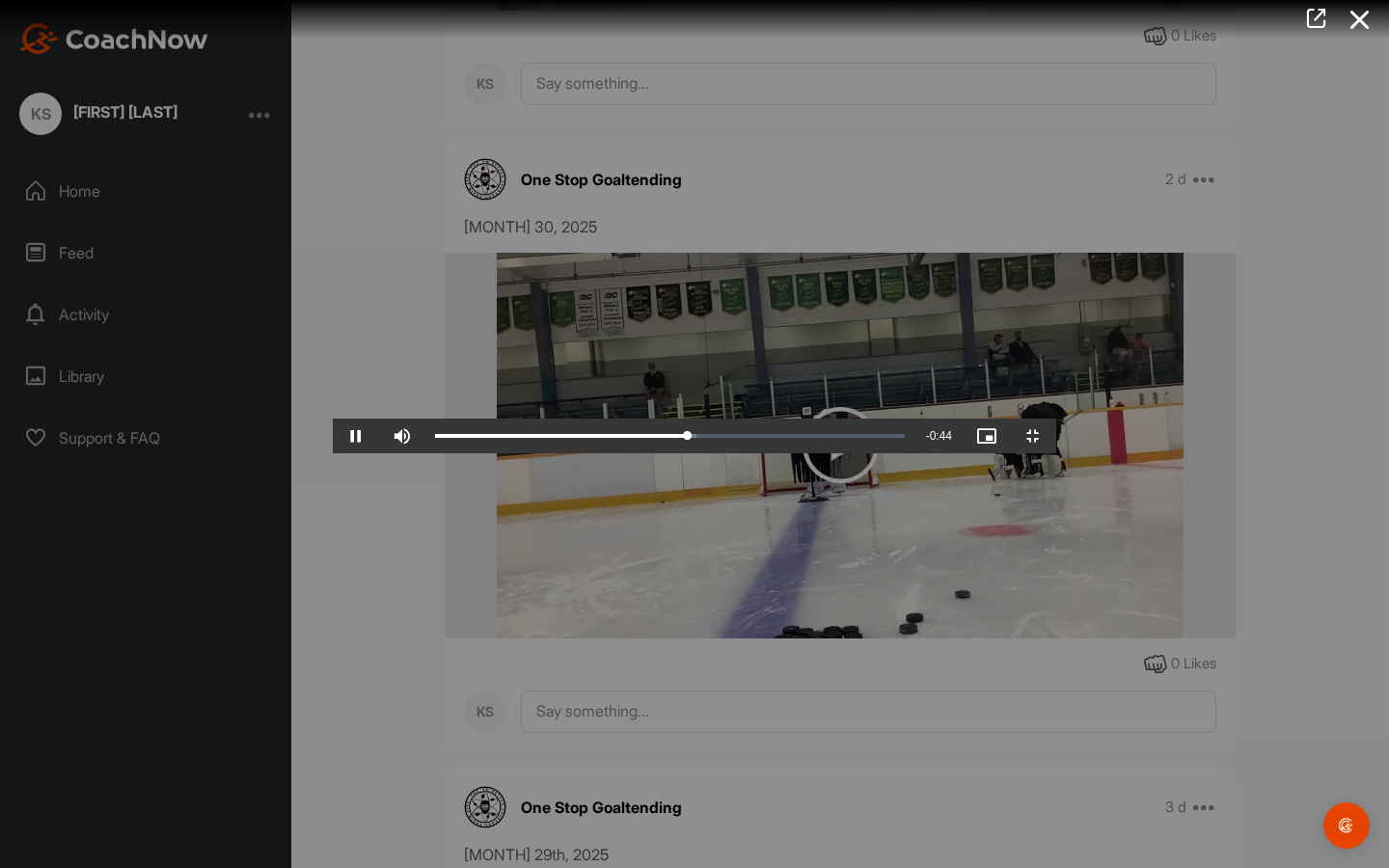 click at bounding box center [356, 436] 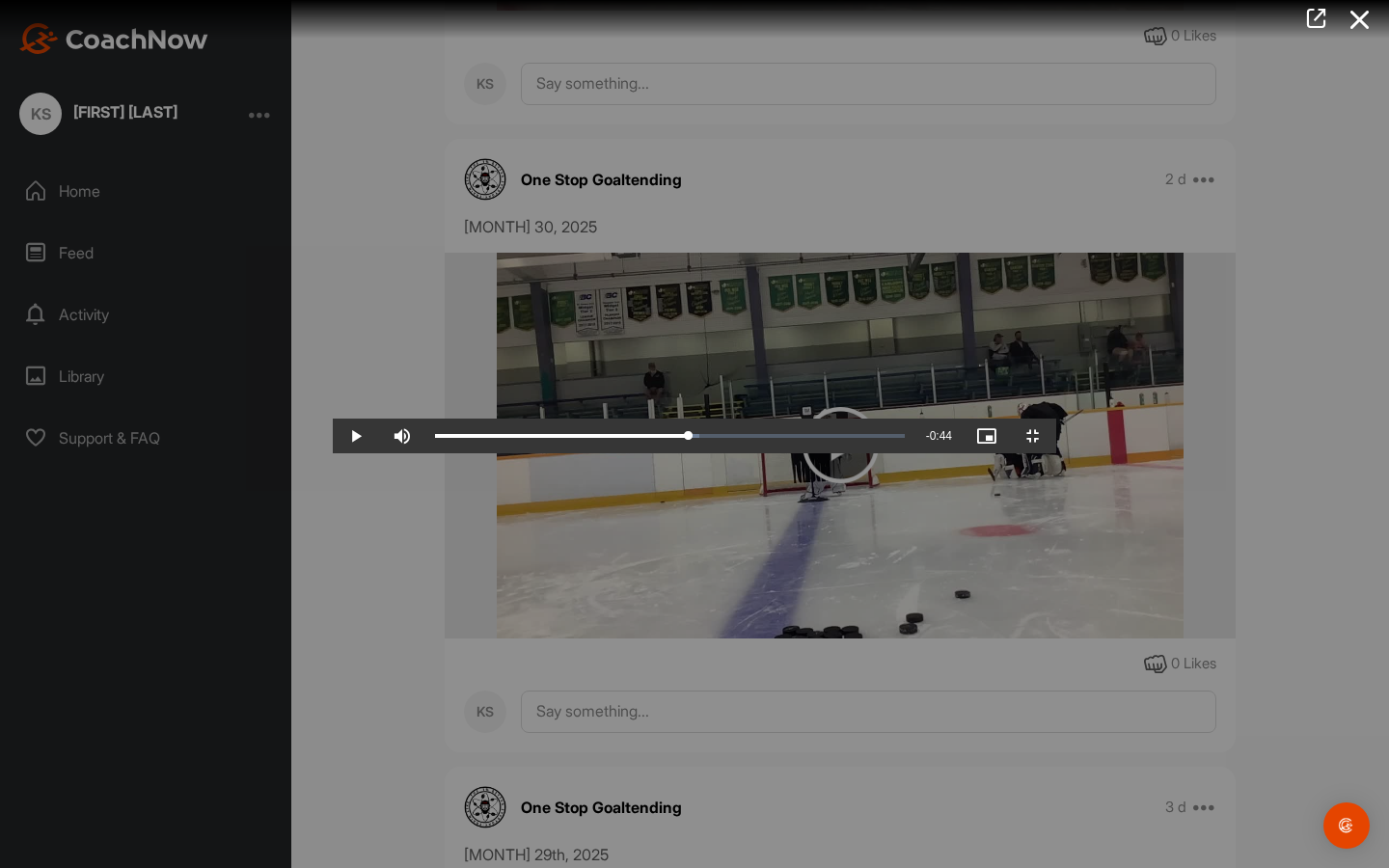 click at bounding box center [356, 436] 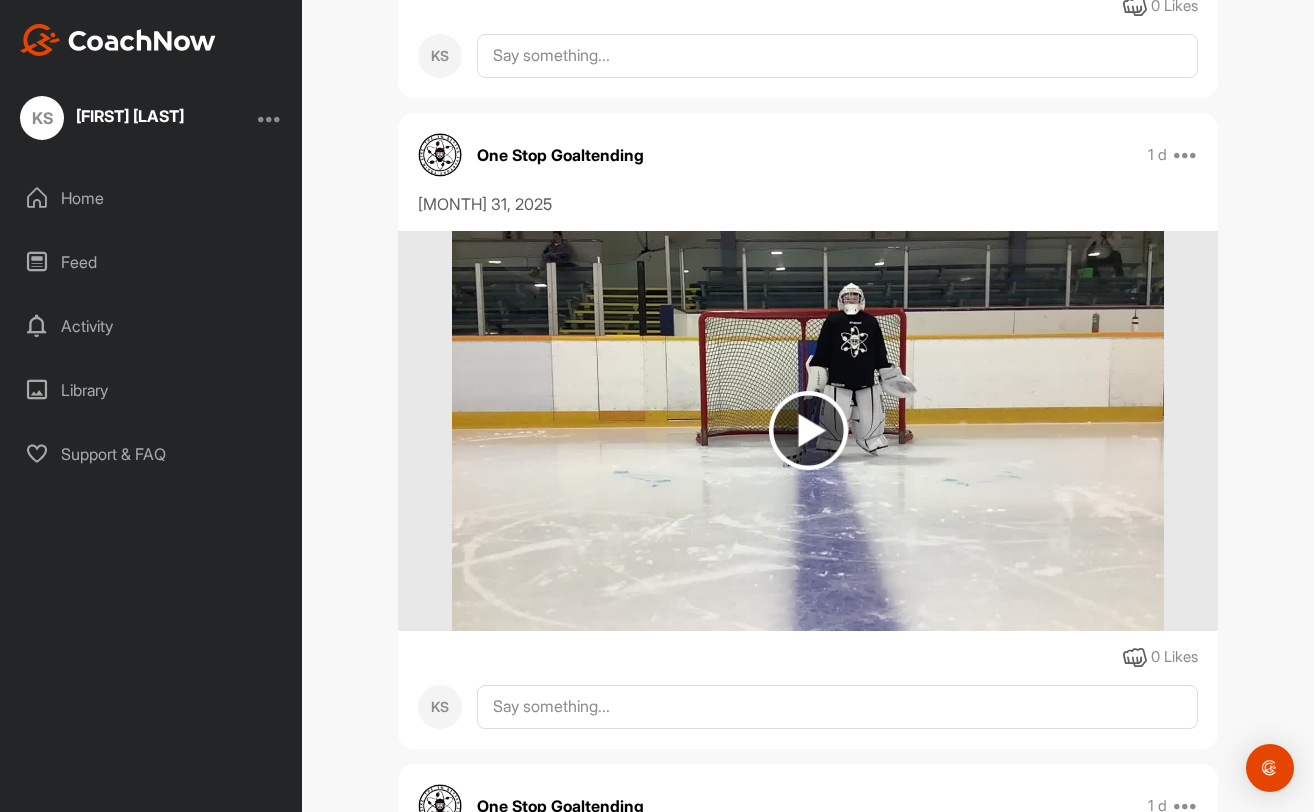 scroll, scrollTop: 2160, scrollLeft: 0, axis: vertical 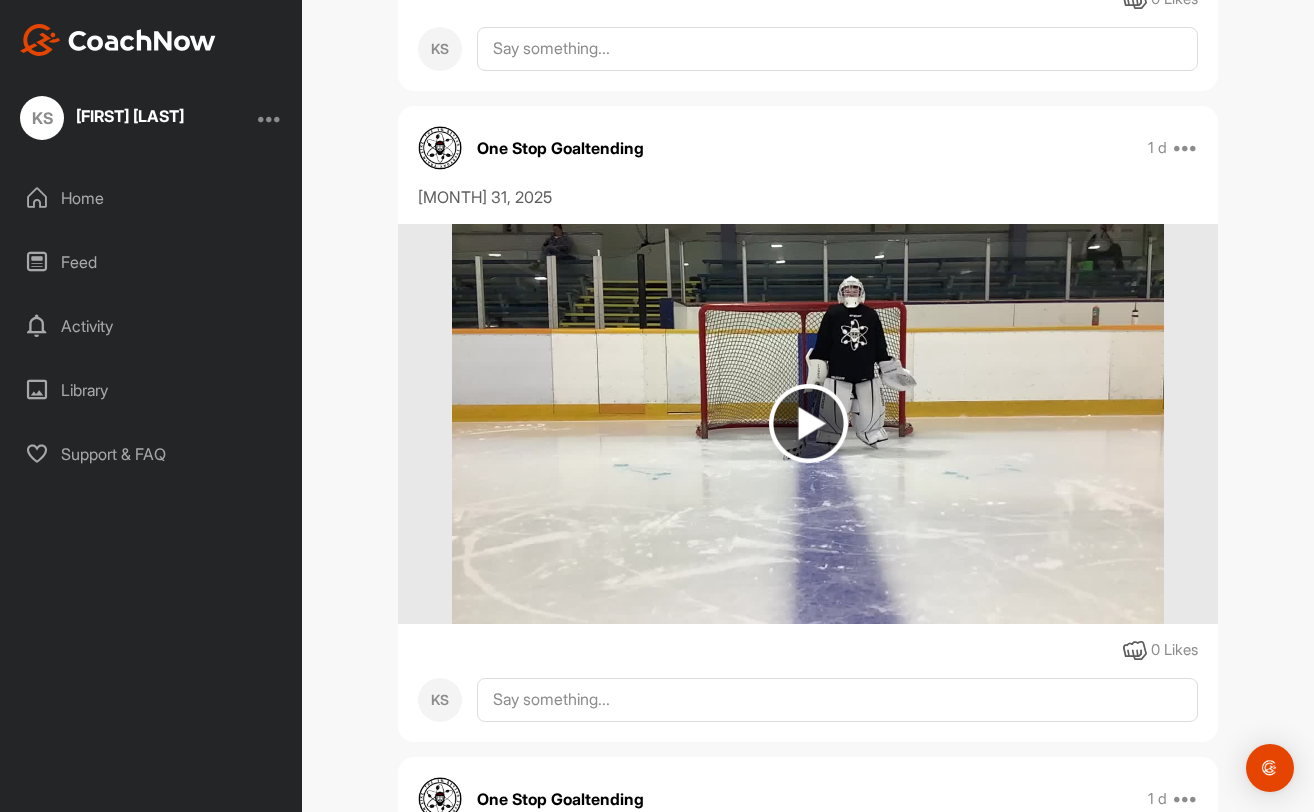 click at bounding box center [808, 423] 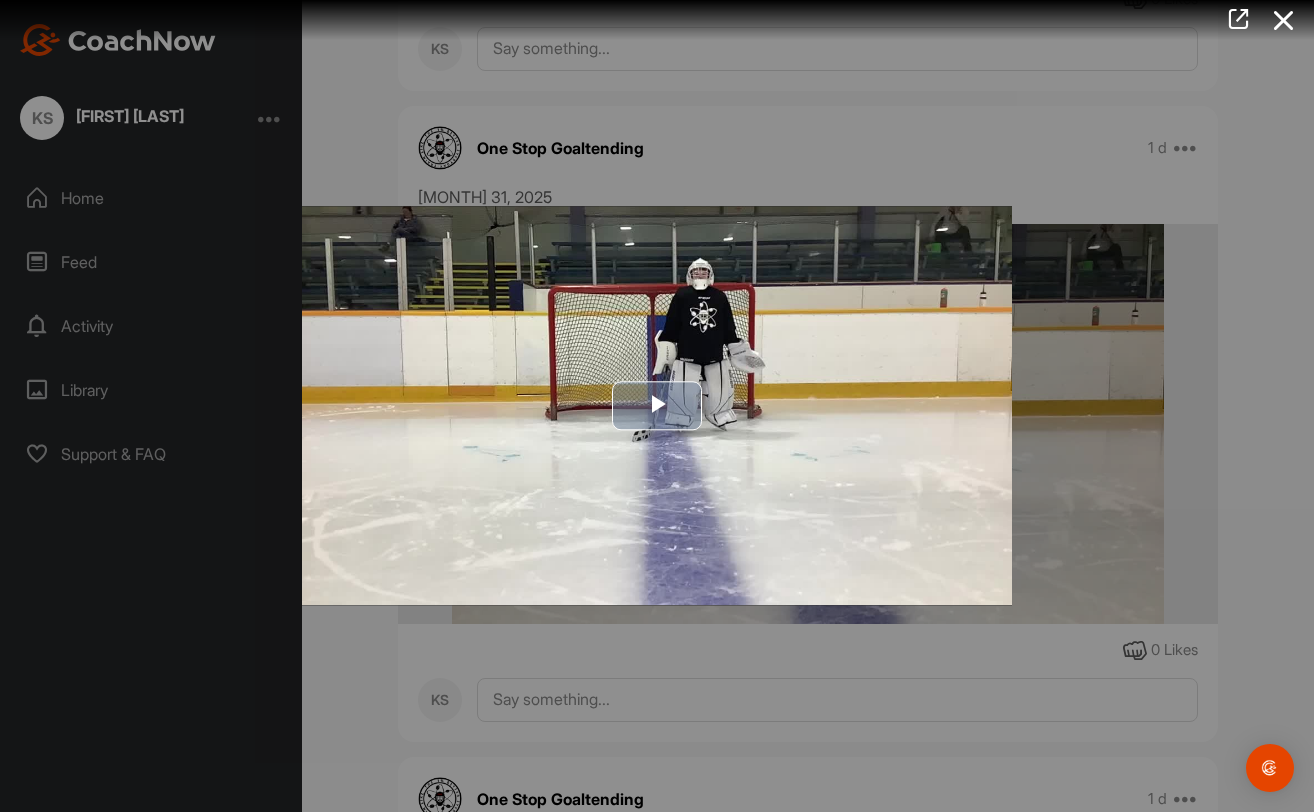 click at bounding box center [657, 406] 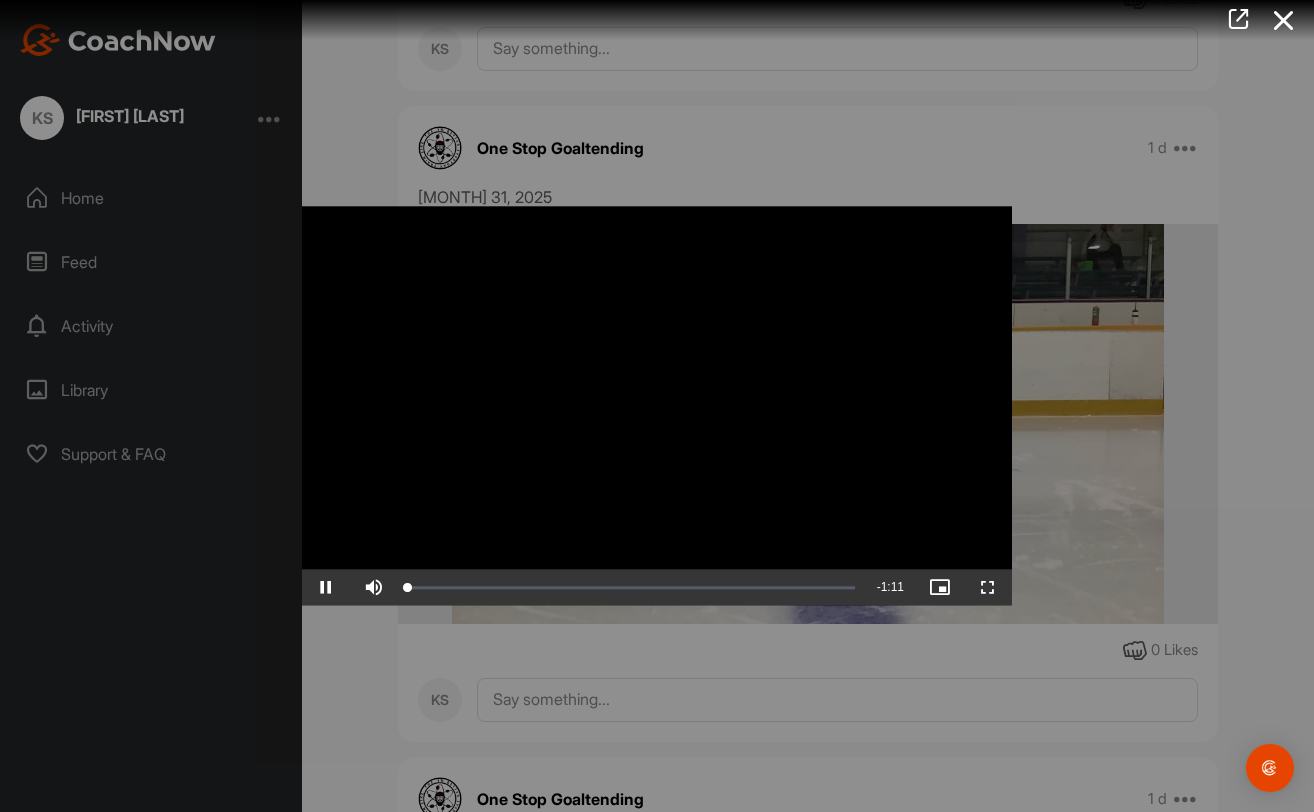 click at bounding box center (988, 588) 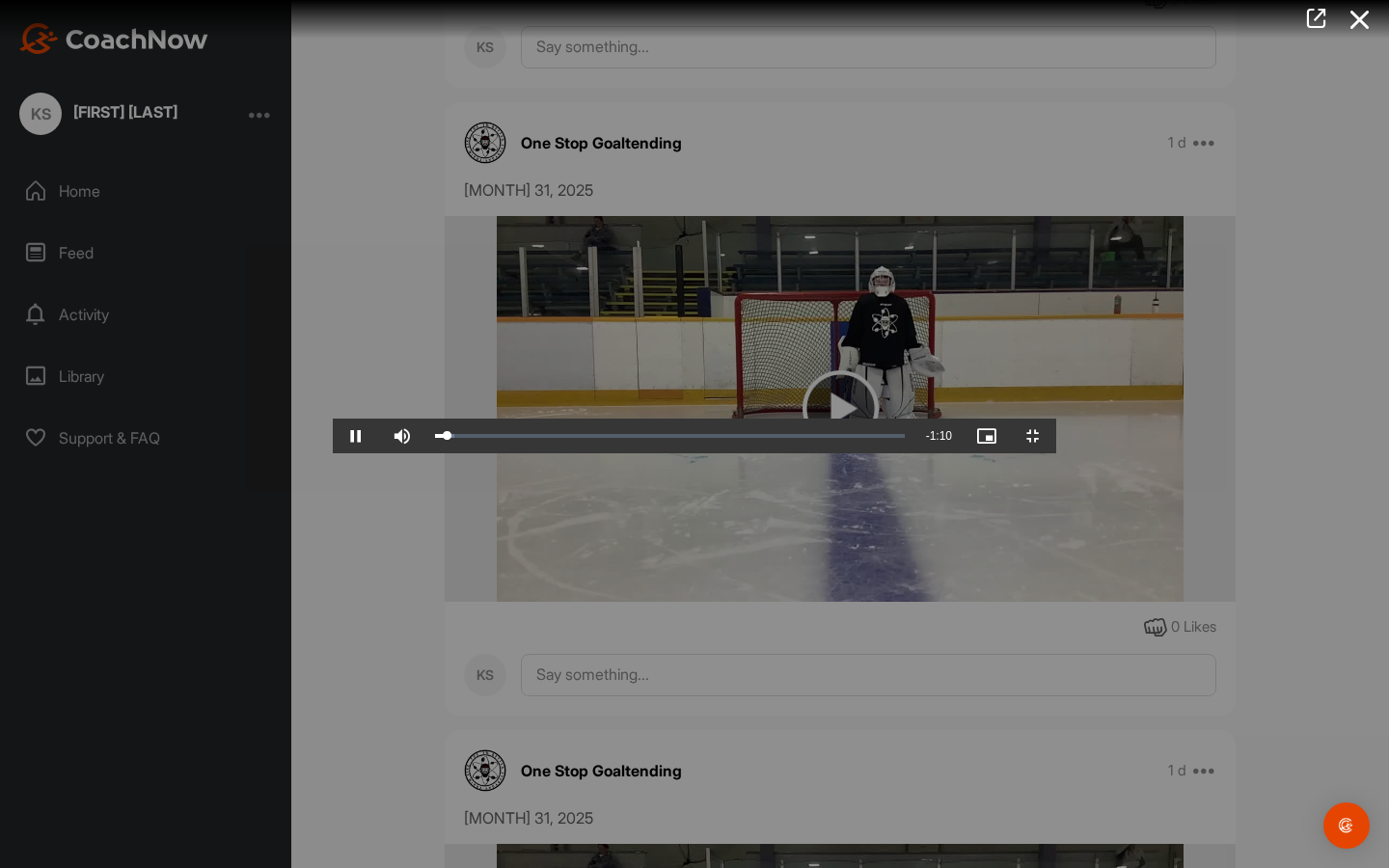 click at bounding box center [356, 436] 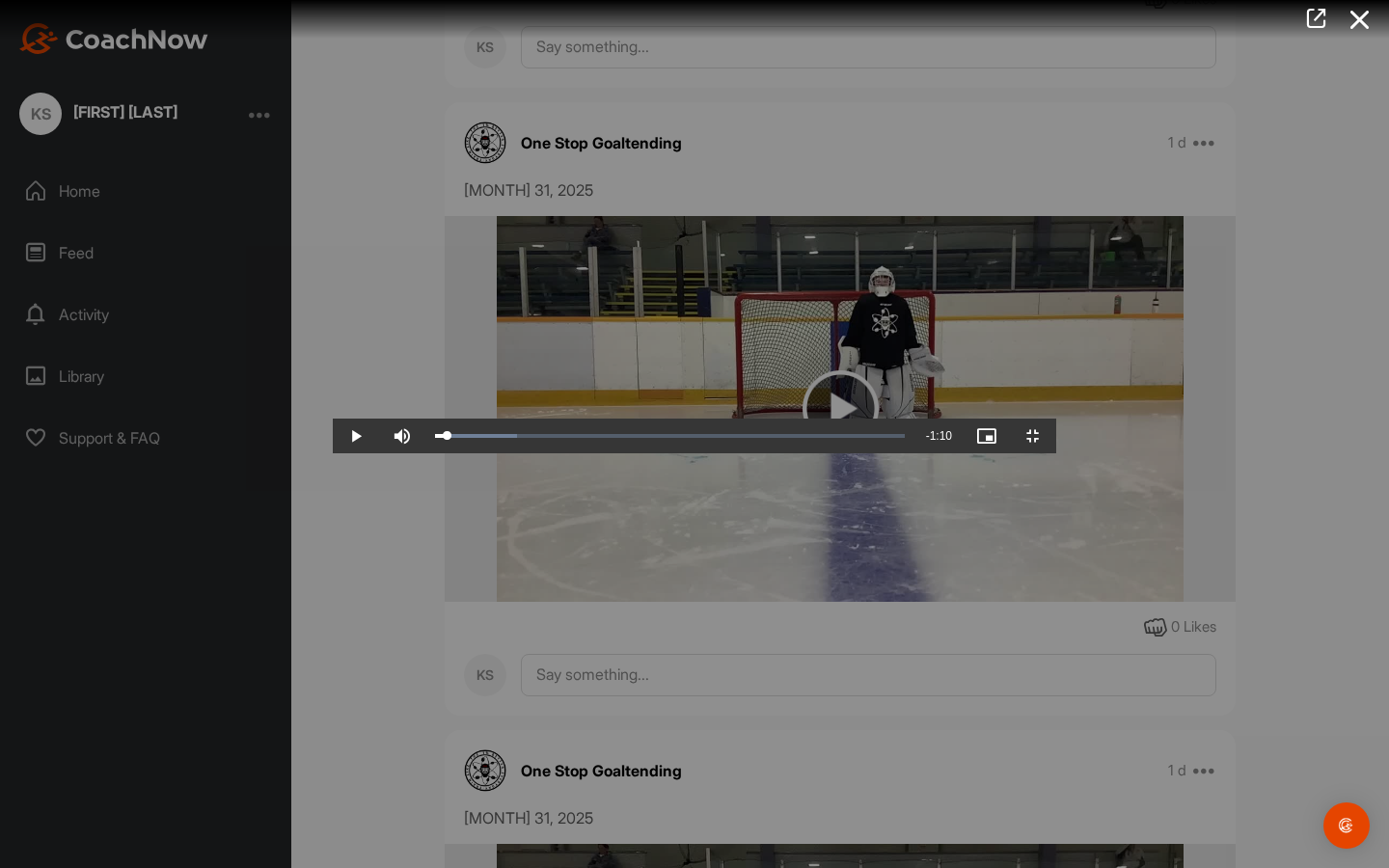 click at bounding box center (356, 436) 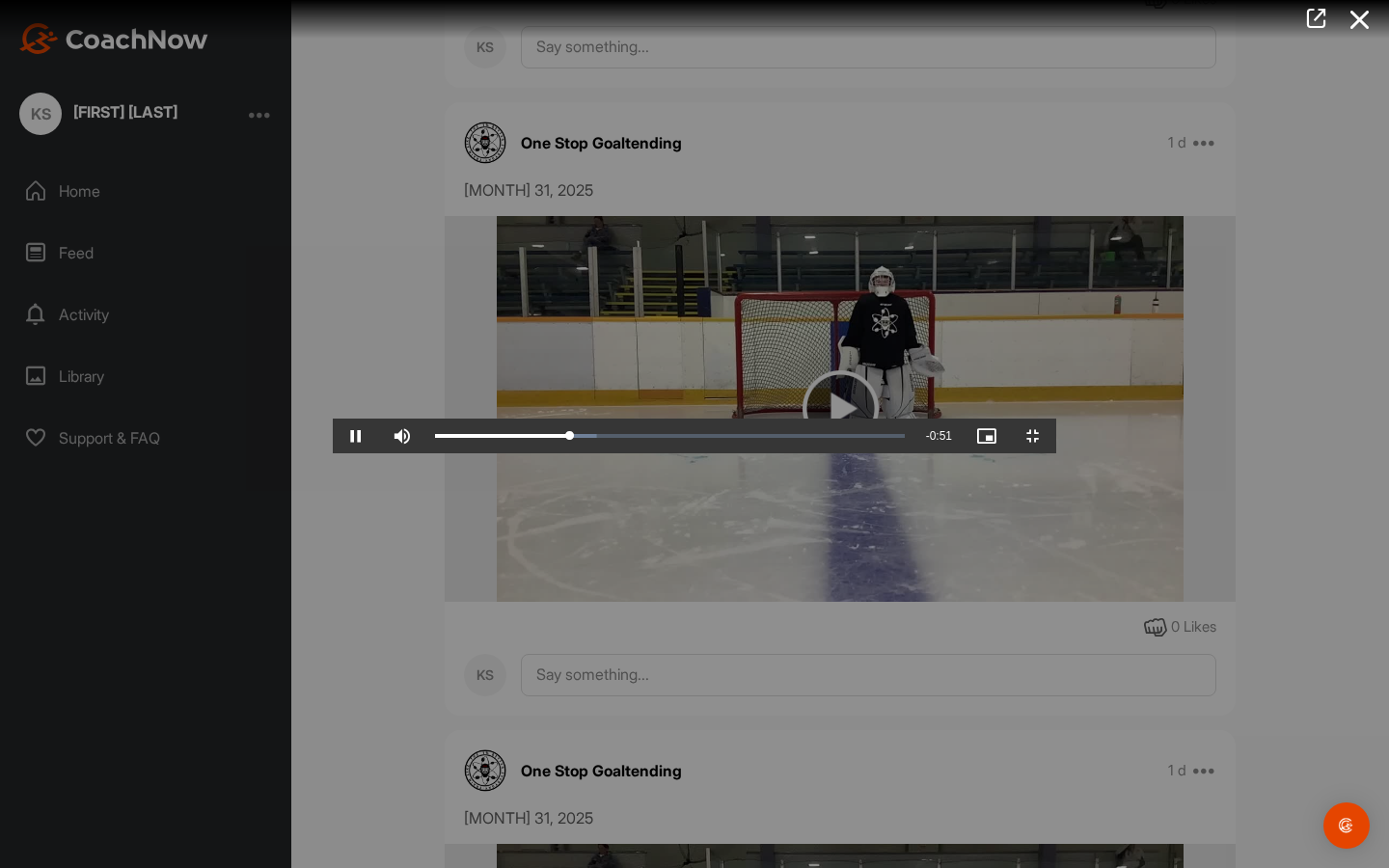 click at bounding box center (356, 436) 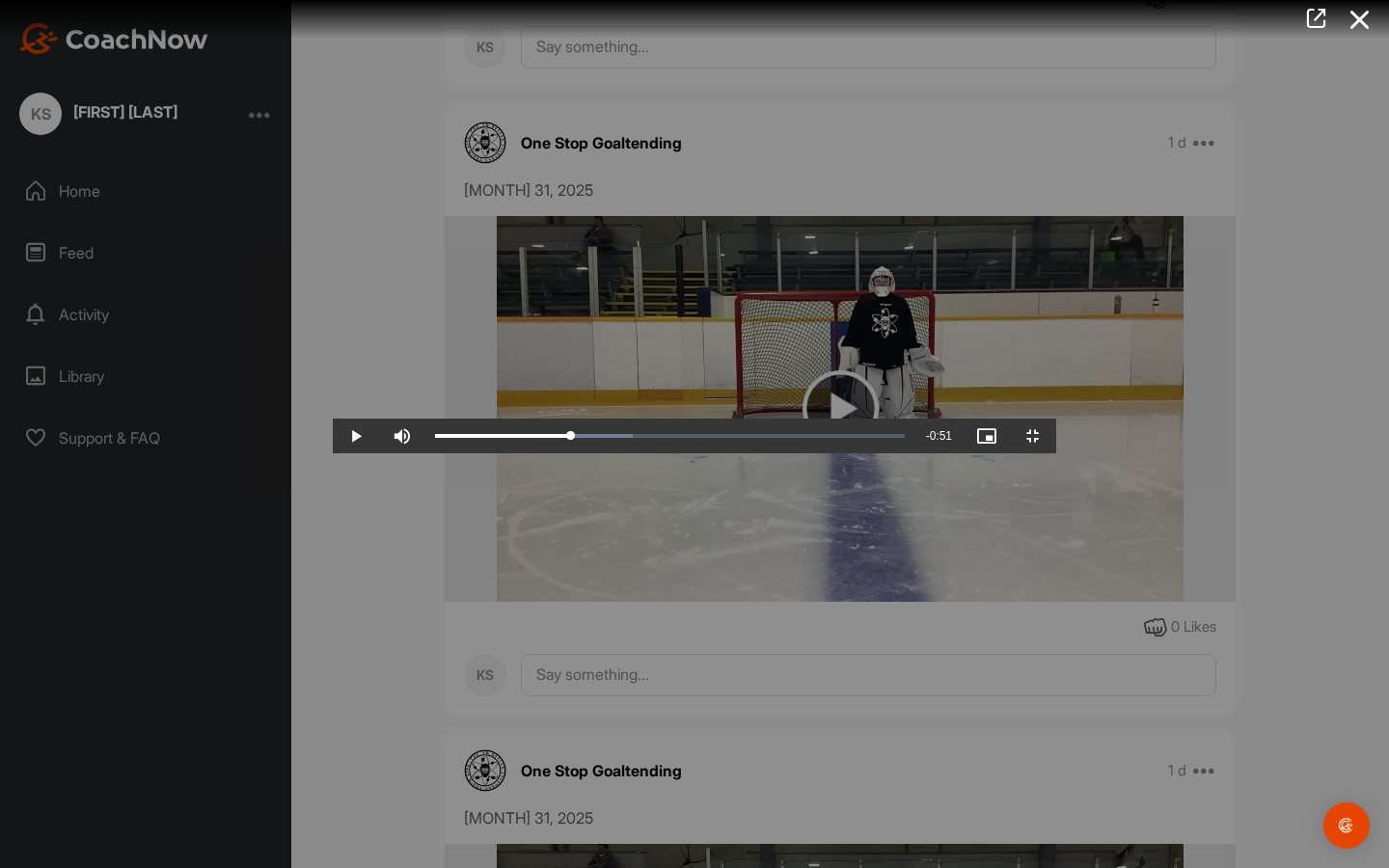 click at bounding box center [356, 436] 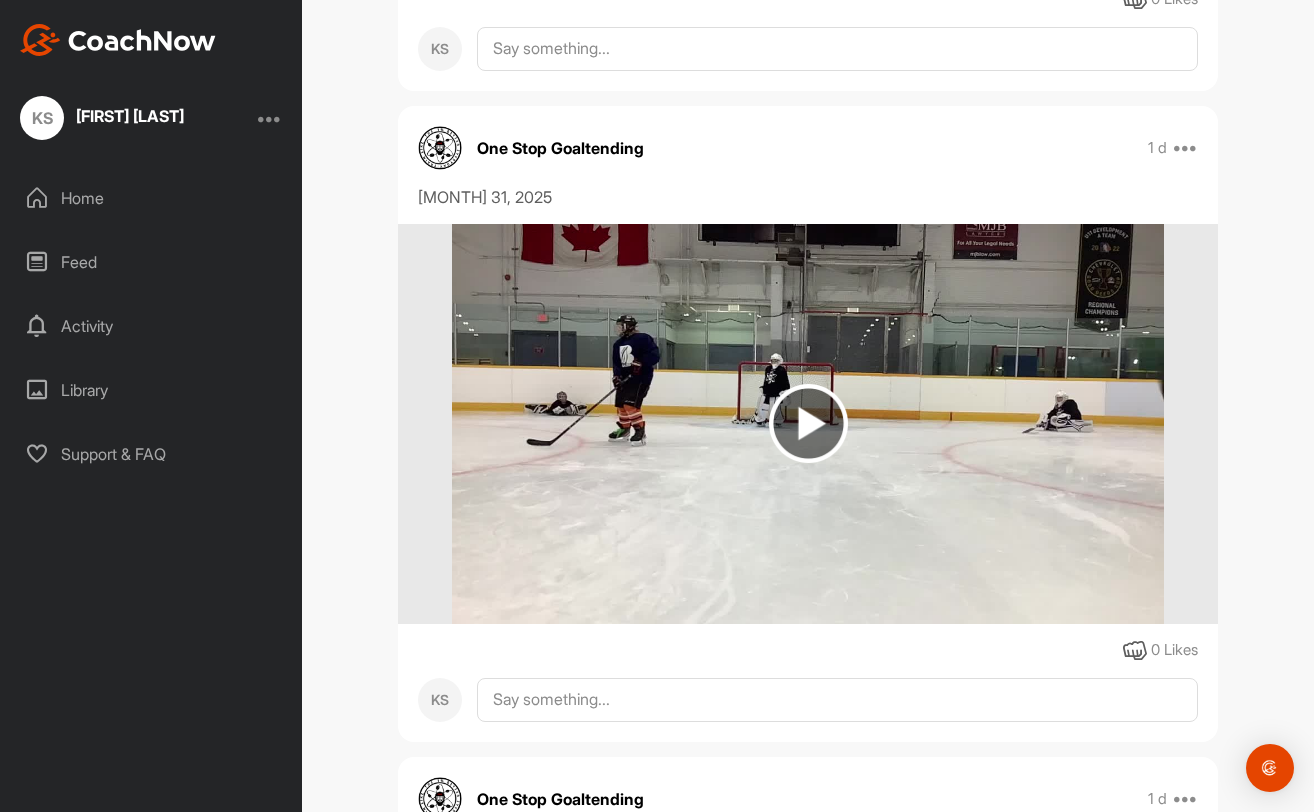 scroll, scrollTop: 1516, scrollLeft: 0, axis: vertical 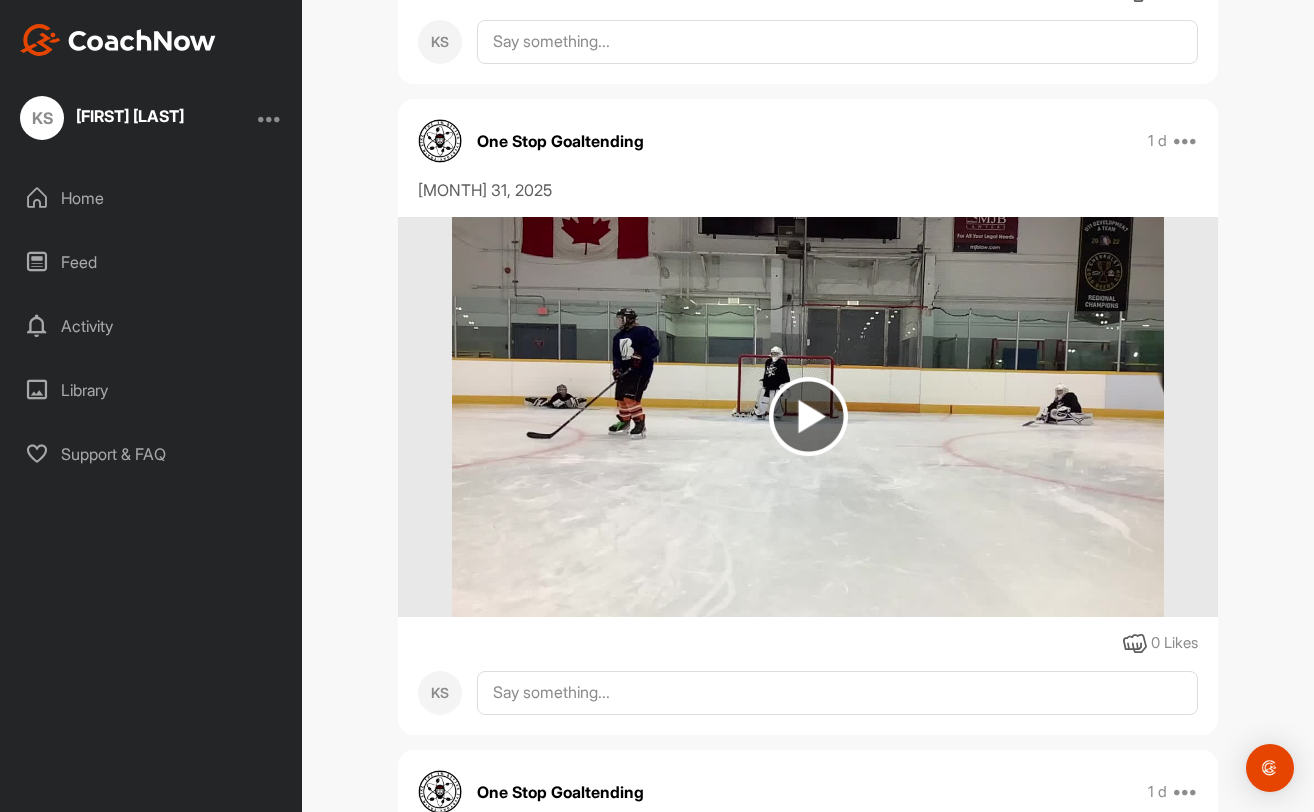 click at bounding box center (808, 416) 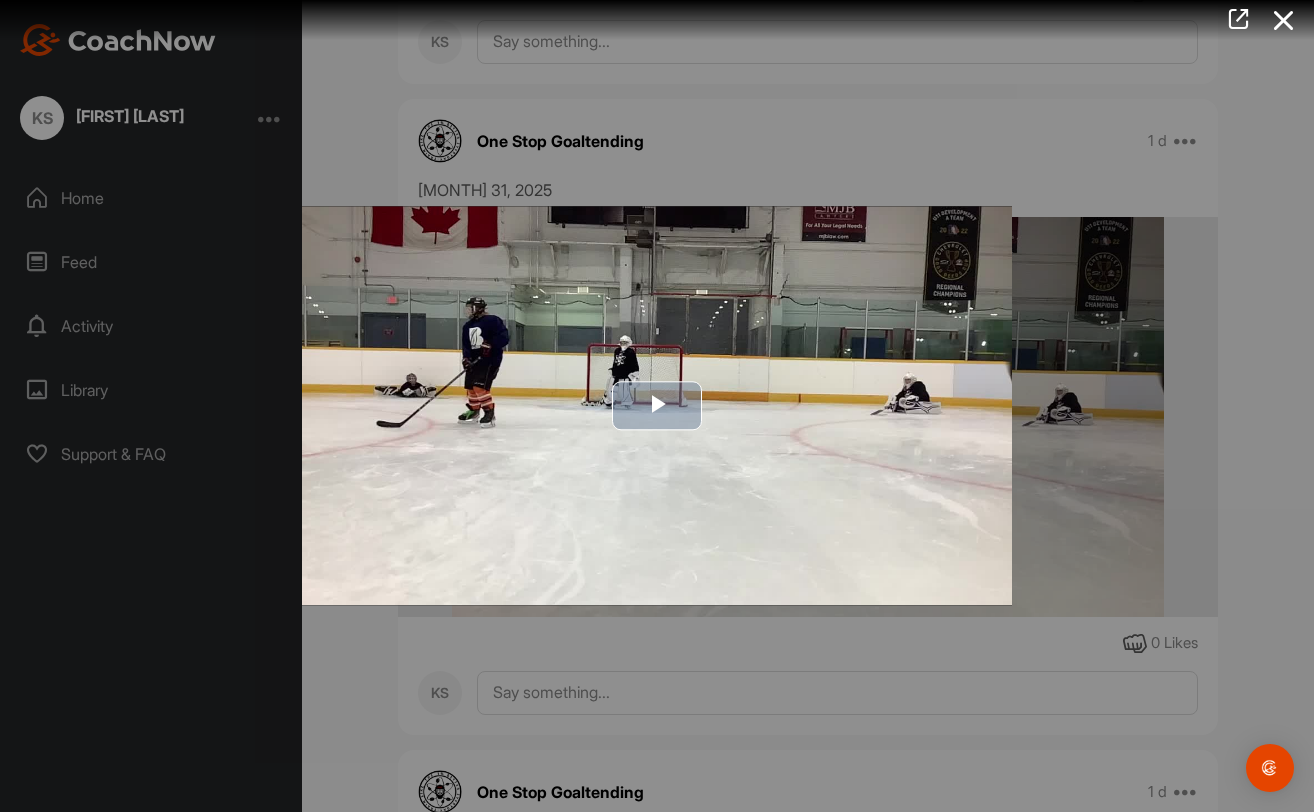 click at bounding box center (657, 406) 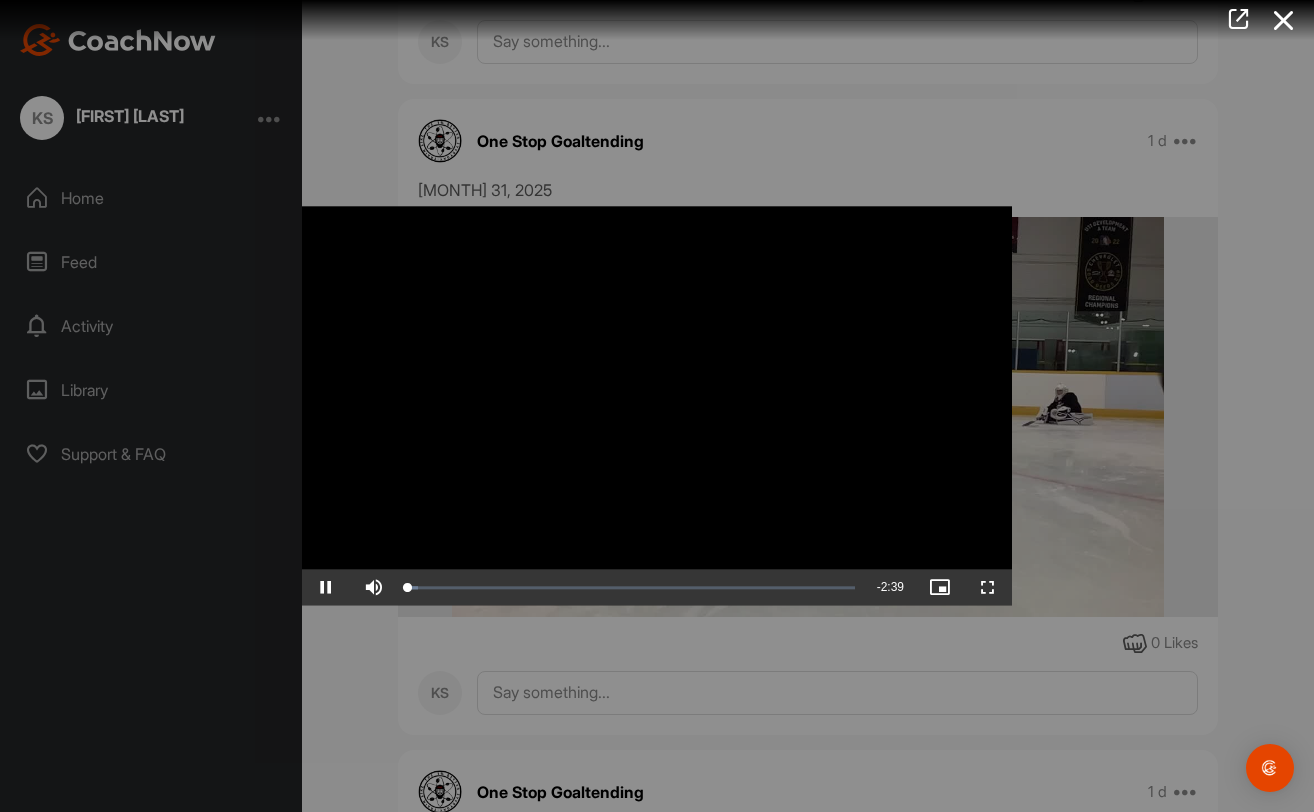 click at bounding box center (988, 588) 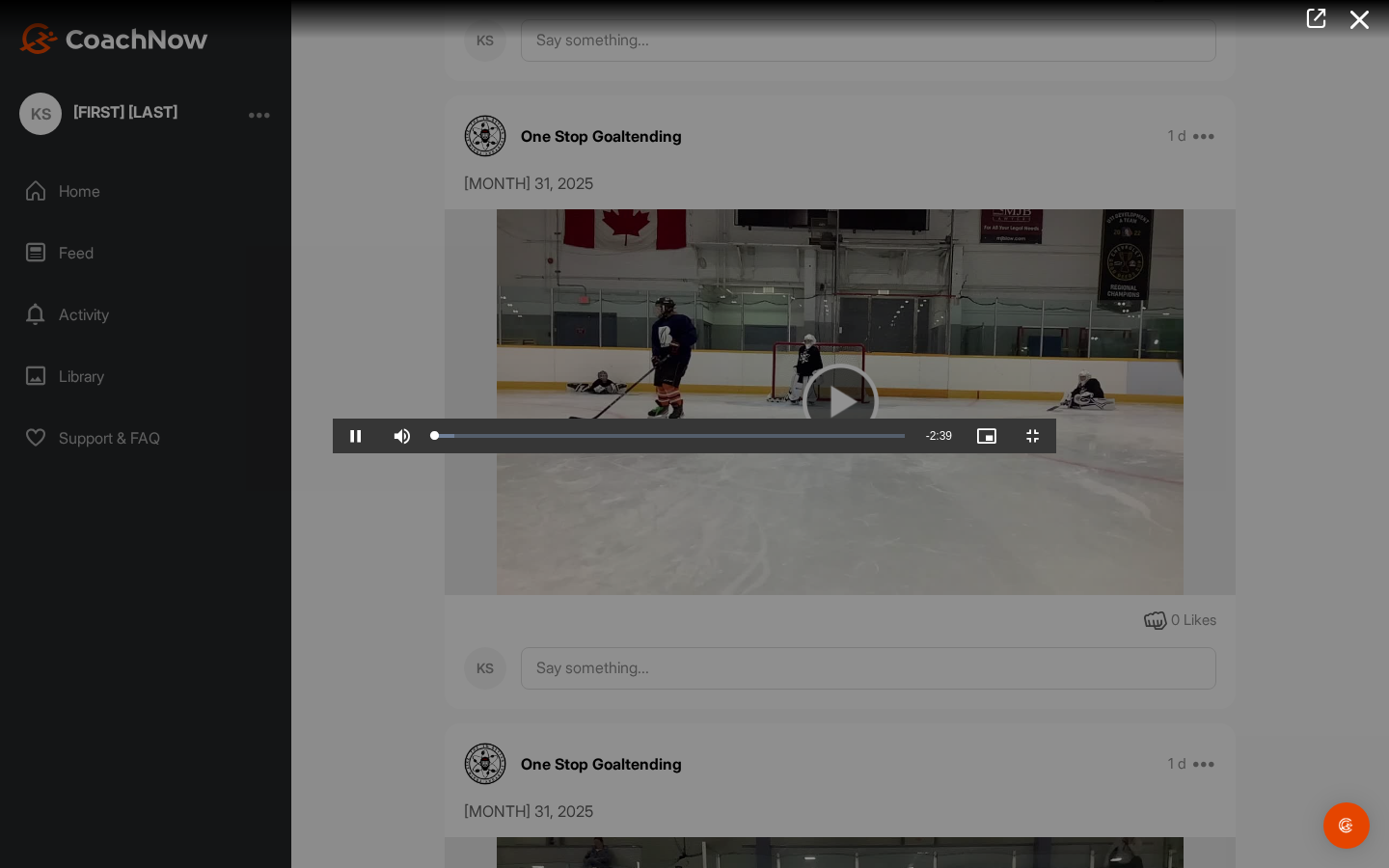 click at bounding box center (356, 436) 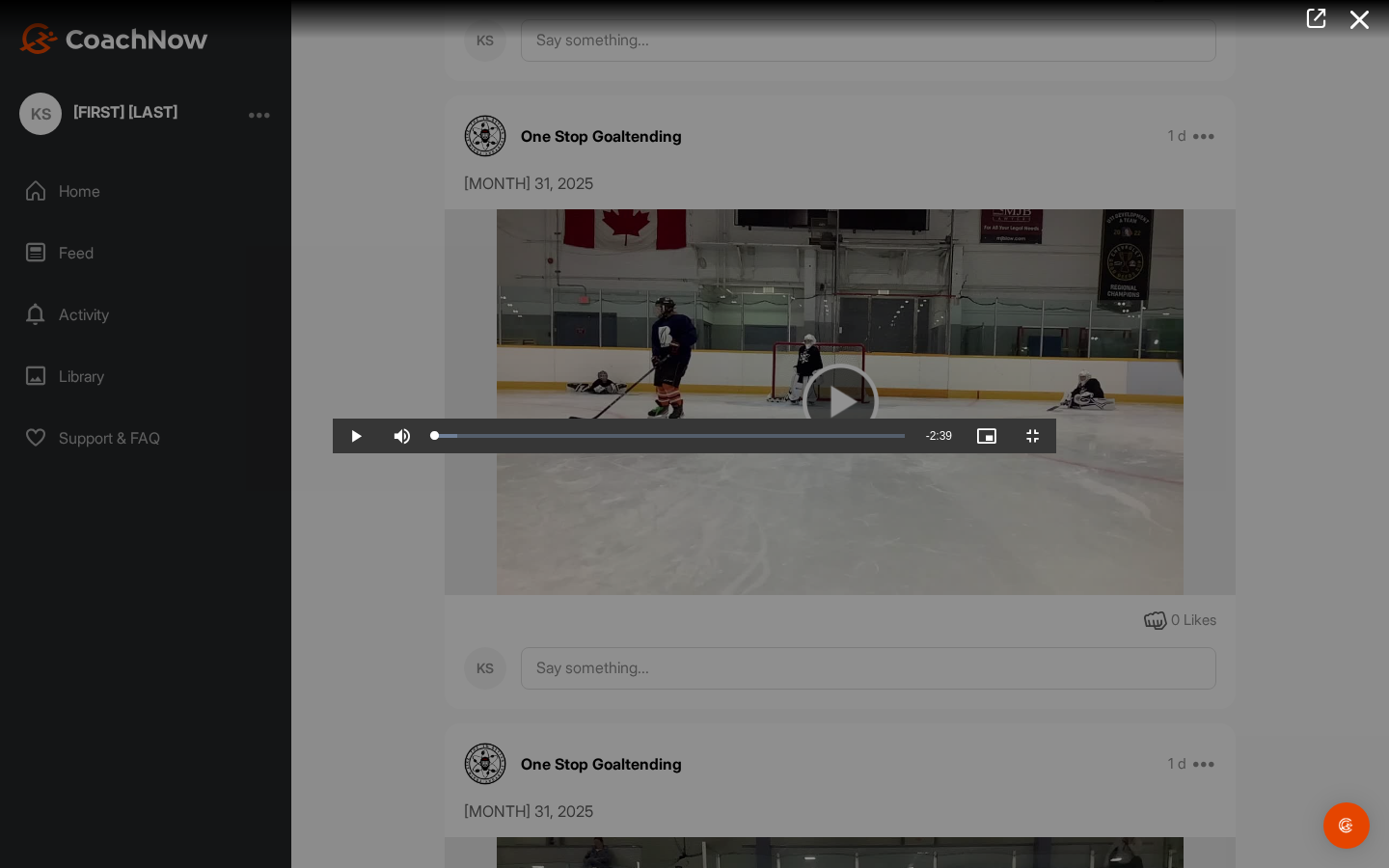 click at bounding box center (356, 436) 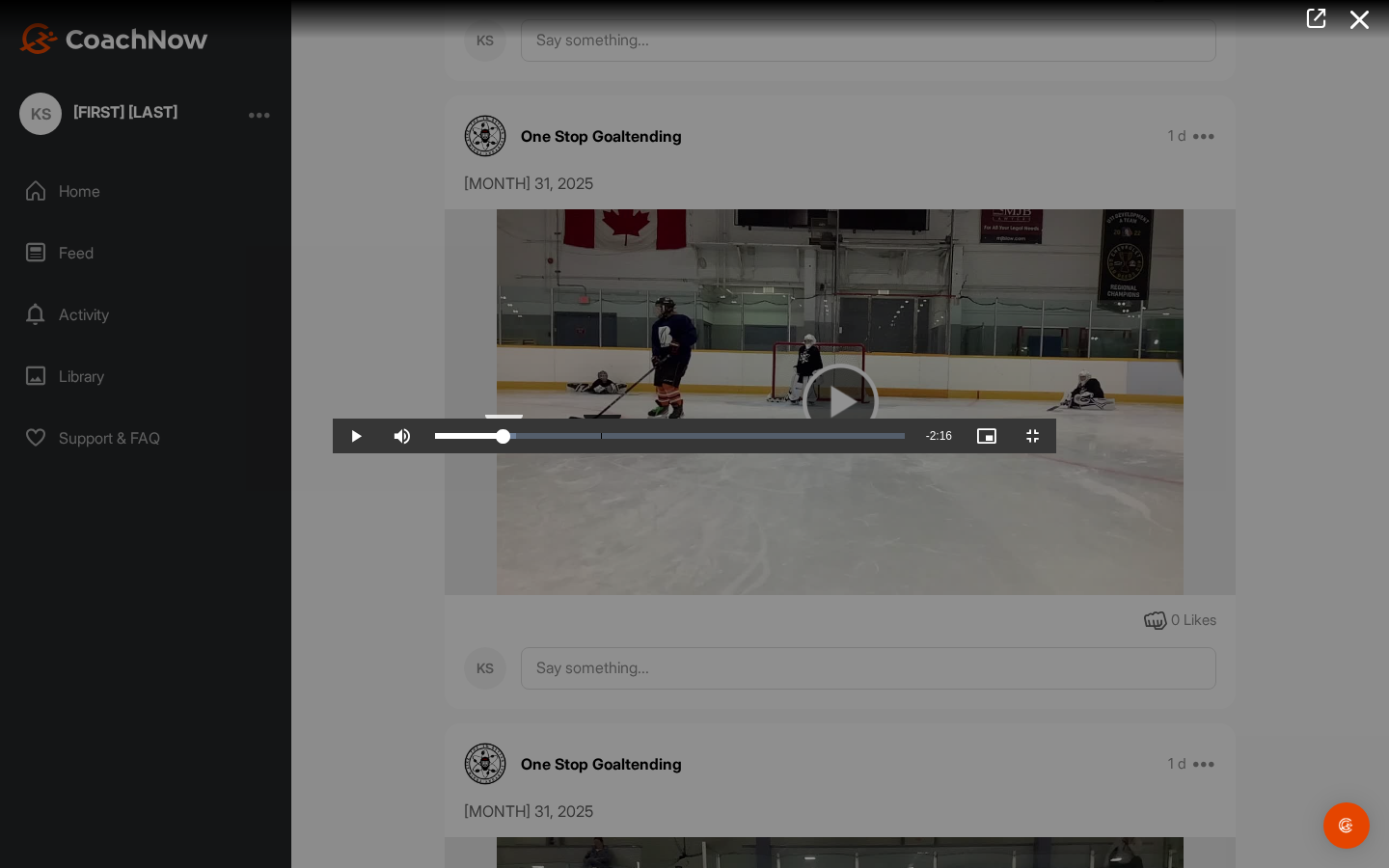 drag, startPoint x: 283, startPoint y: 851, endPoint x: 268, endPoint y: 847, distance: 15.524175 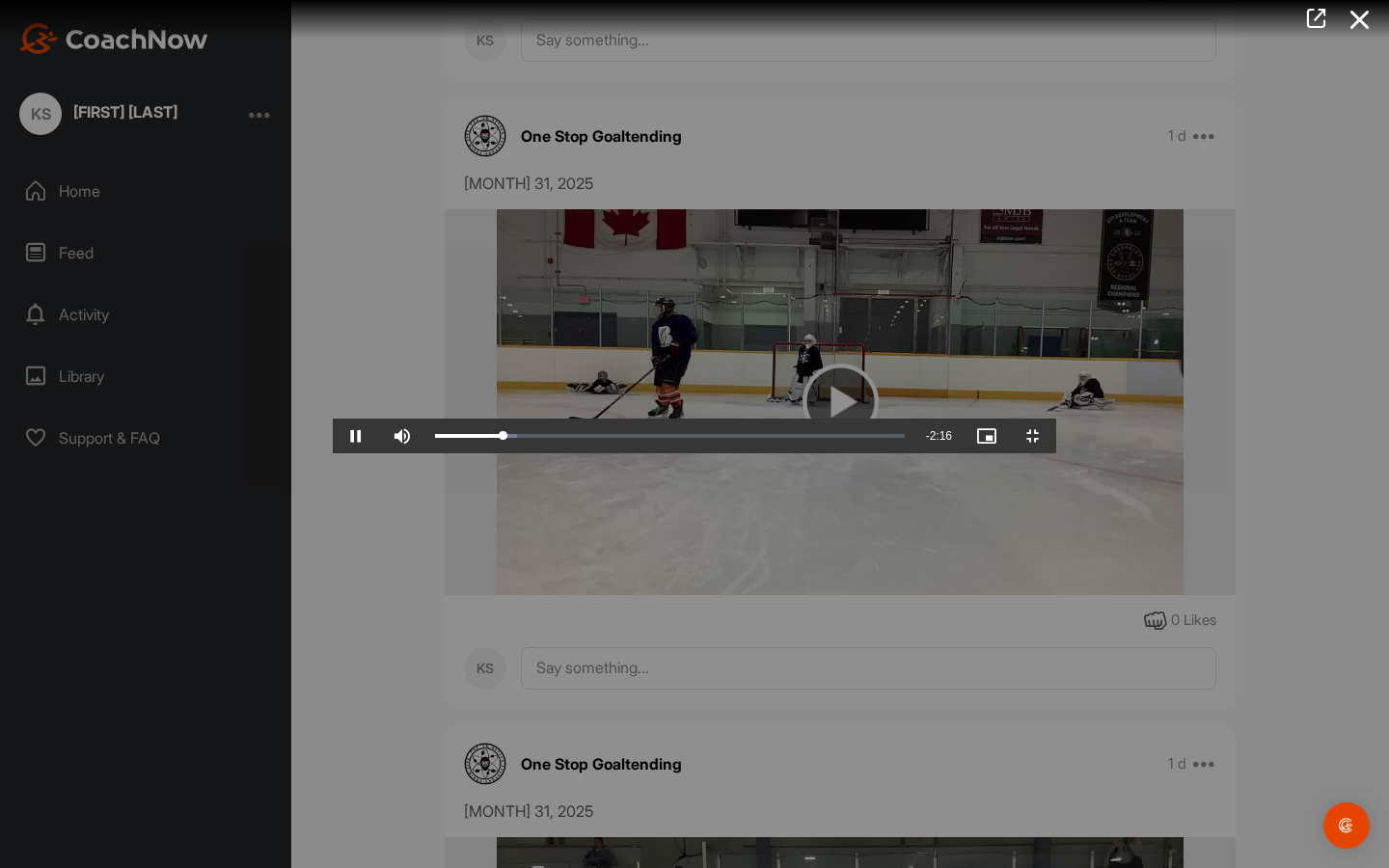 click at bounding box center (356, 436) 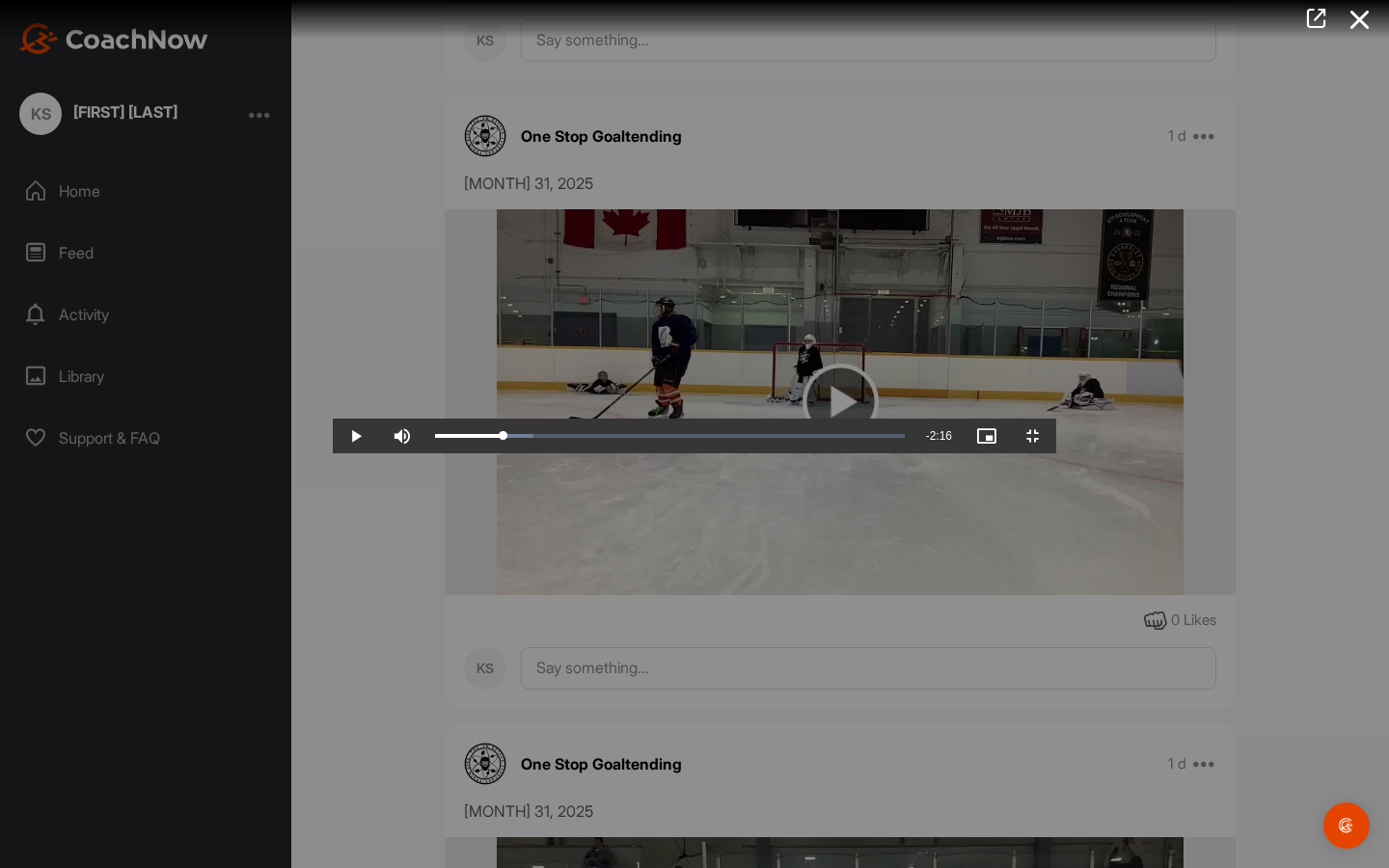 click at bounding box center (356, 436) 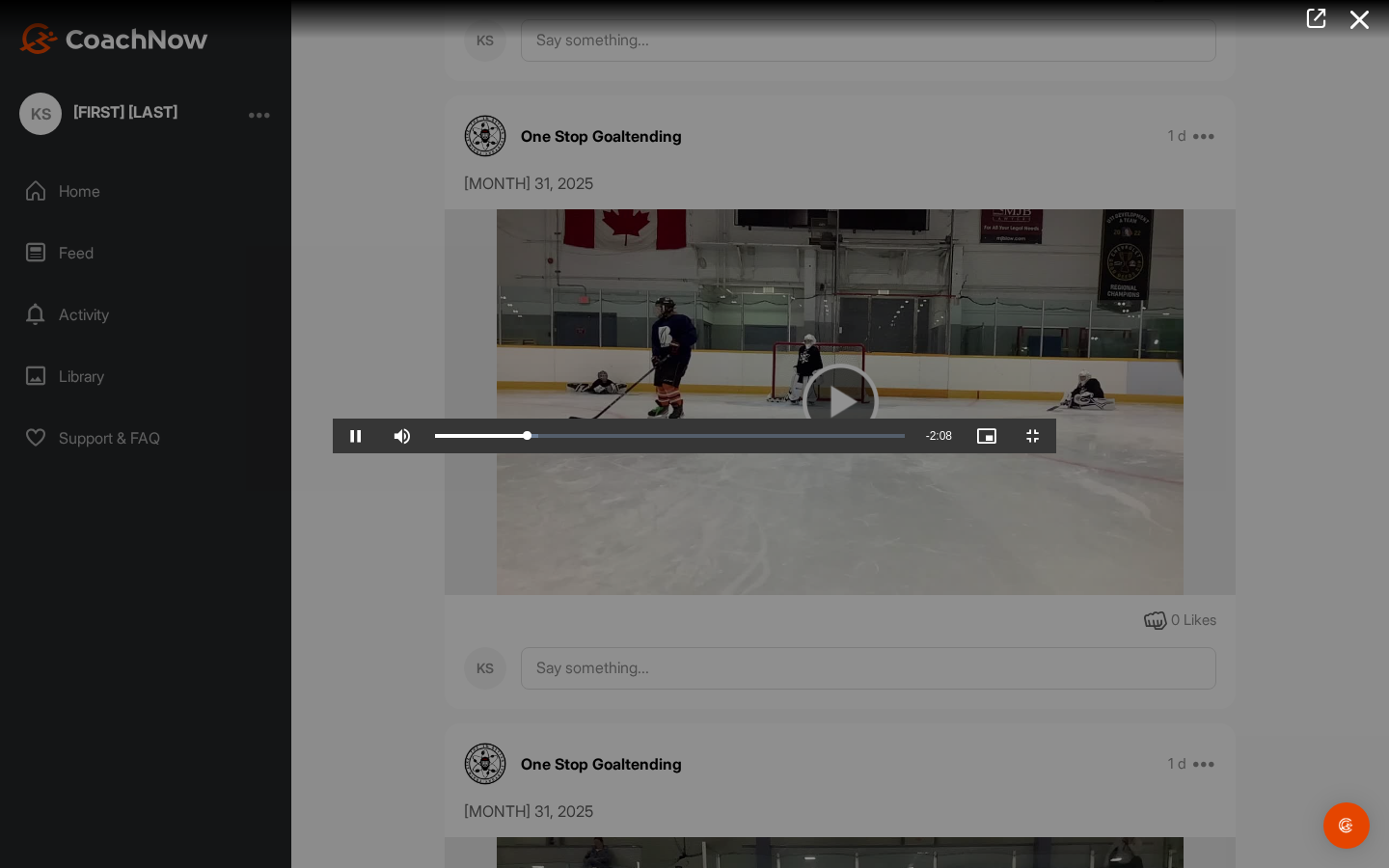 click at bounding box center (356, 436) 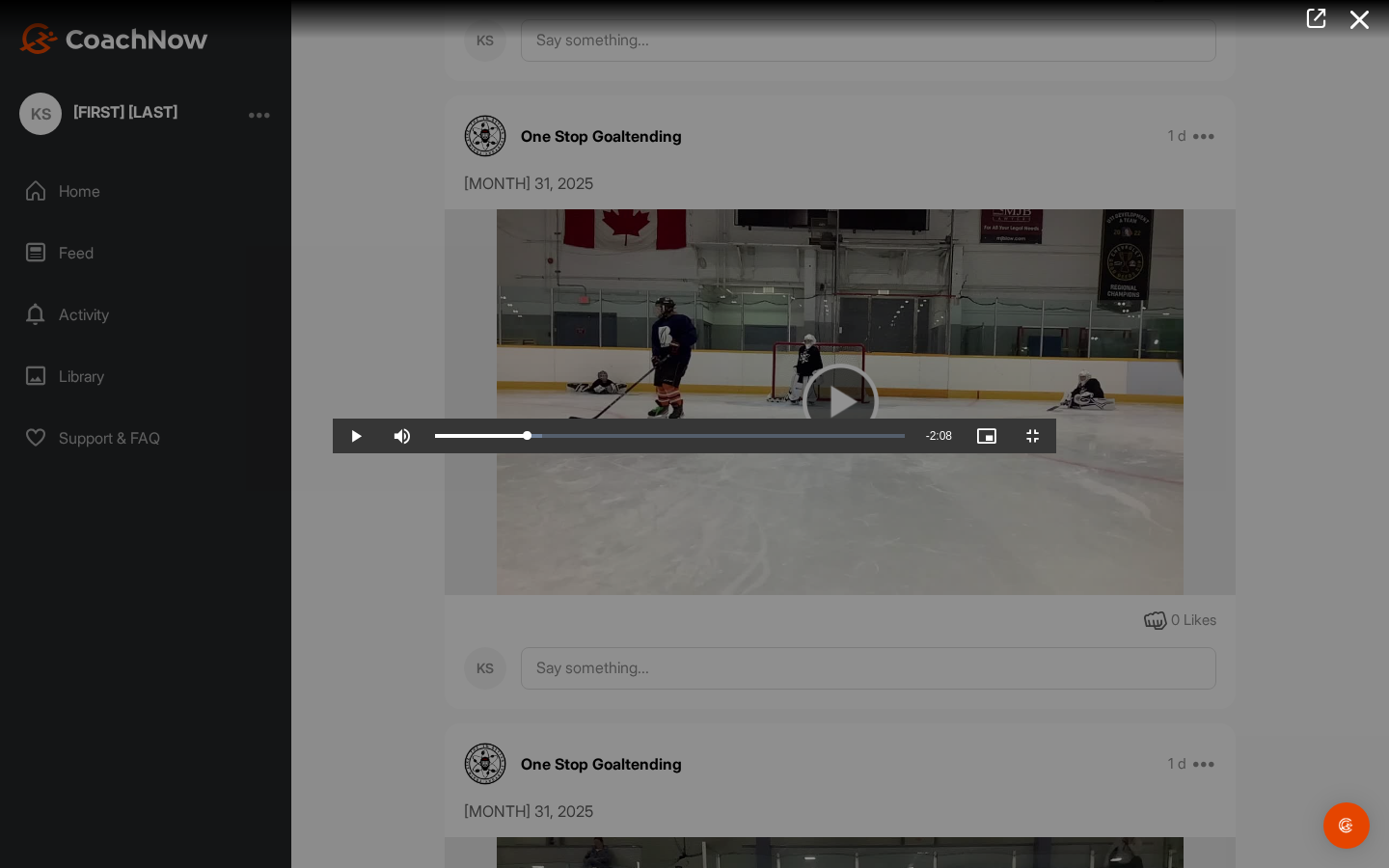 click at bounding box center (356, 436) 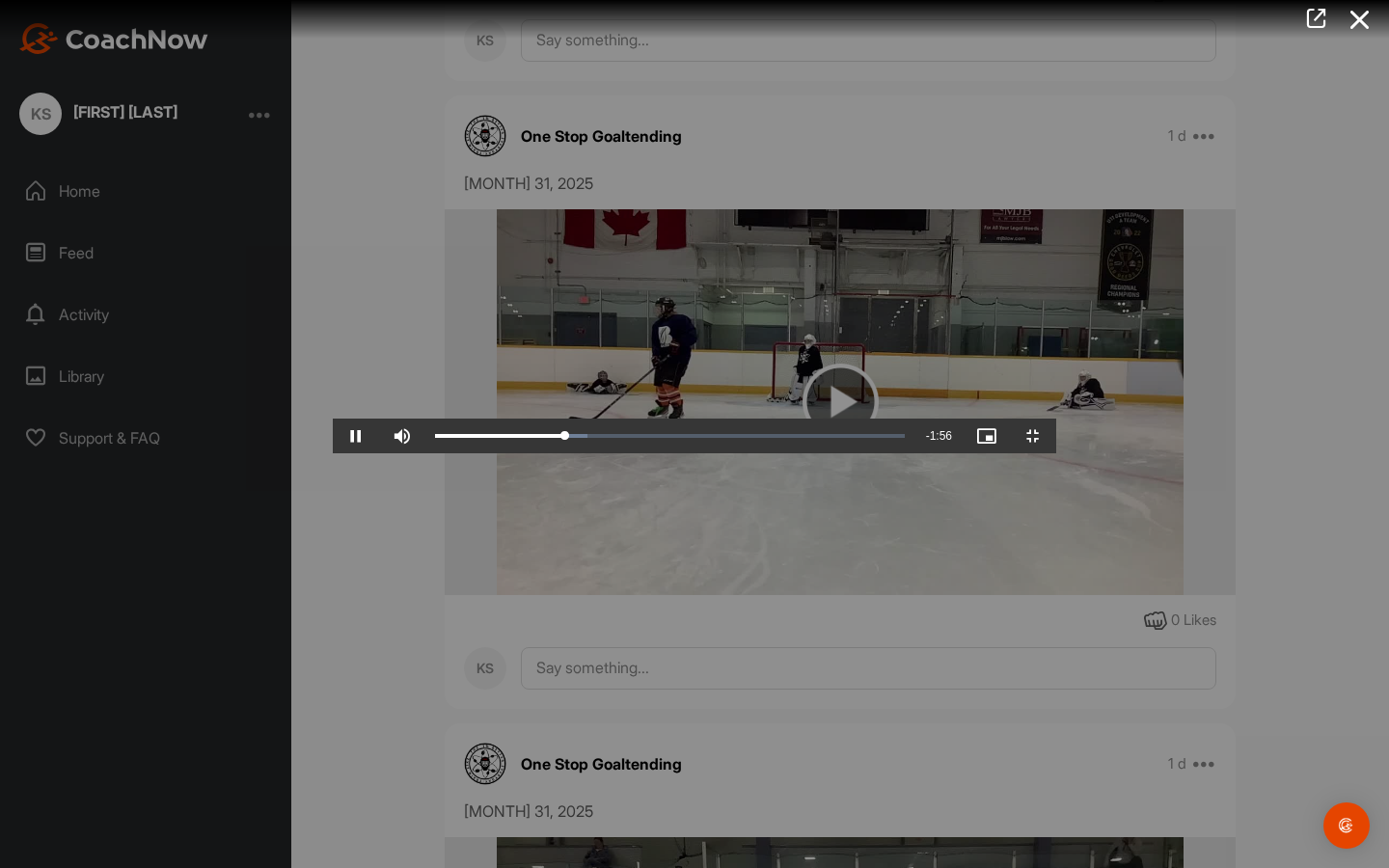 click at bounding box center [356, 436] 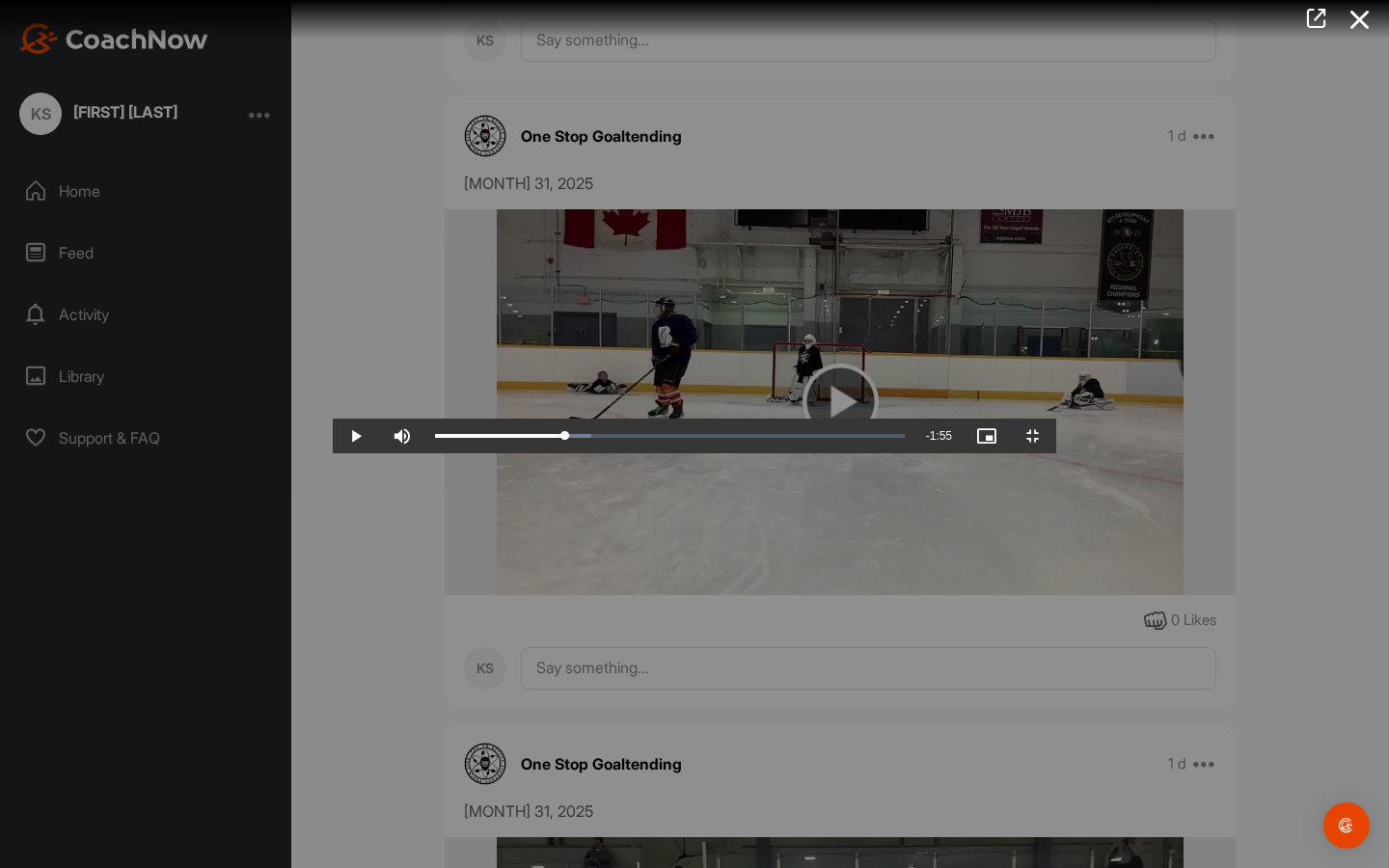 click at bounding box center [356, 436] 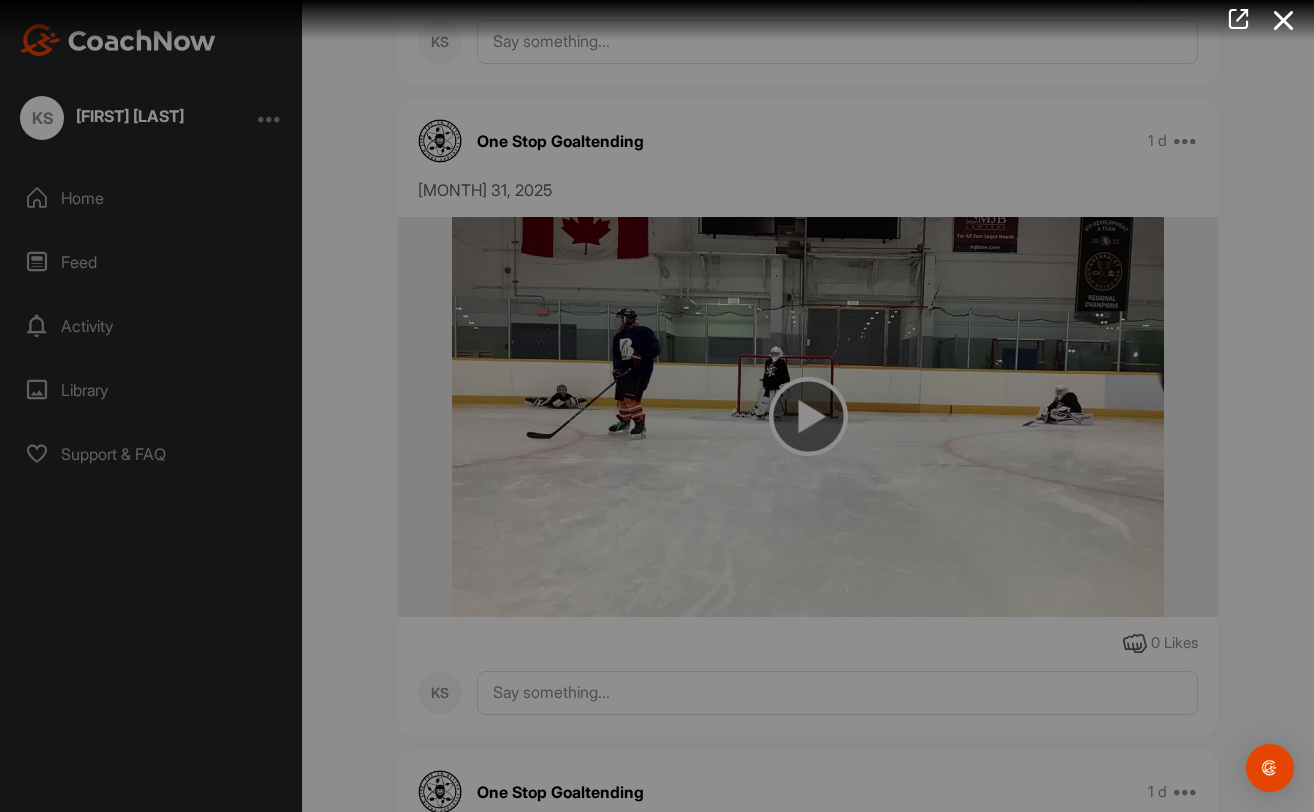 scroll, scrollTop: 0, scrollLeft: 0, axis: both 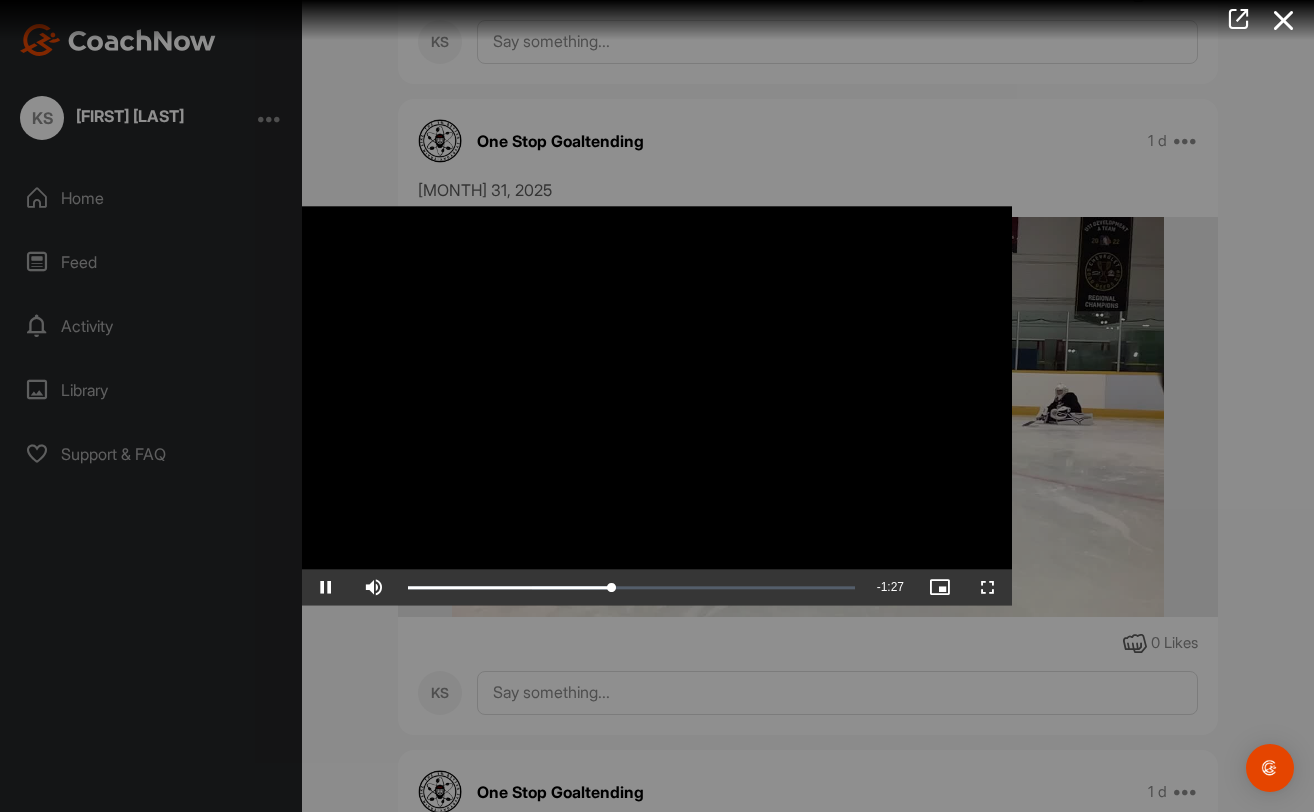 click at bounding box center (326, 588) 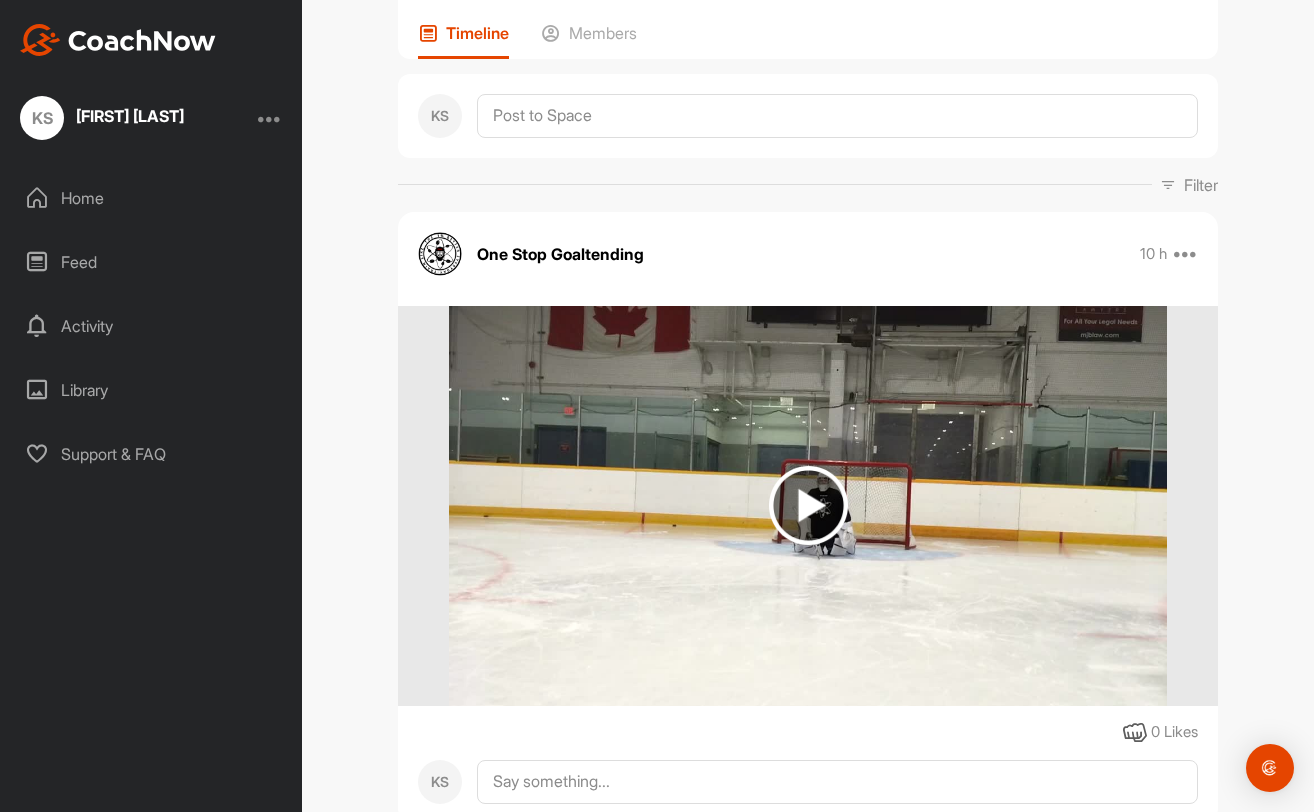 scroll, scrollTop: 158, scrollLeft: 0, axis: vertical 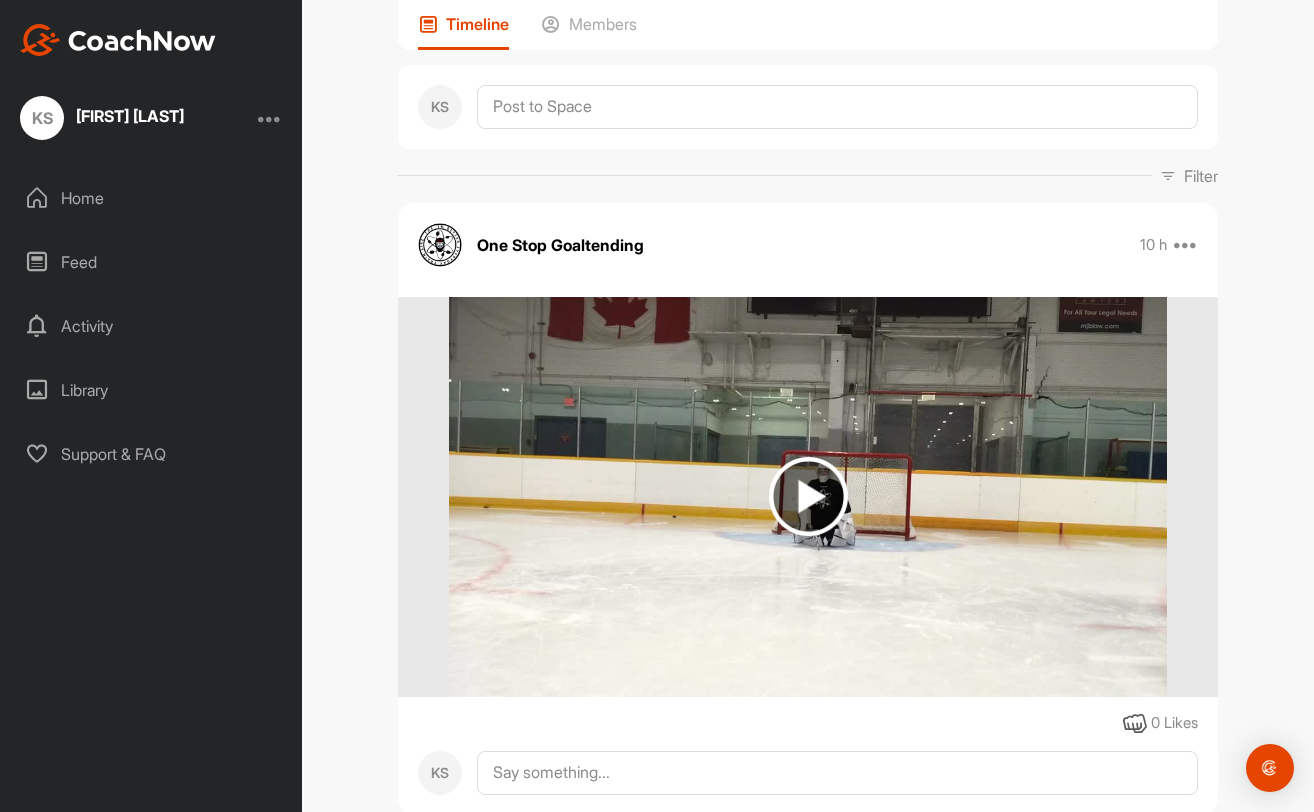click at bounding box center (808, 496) 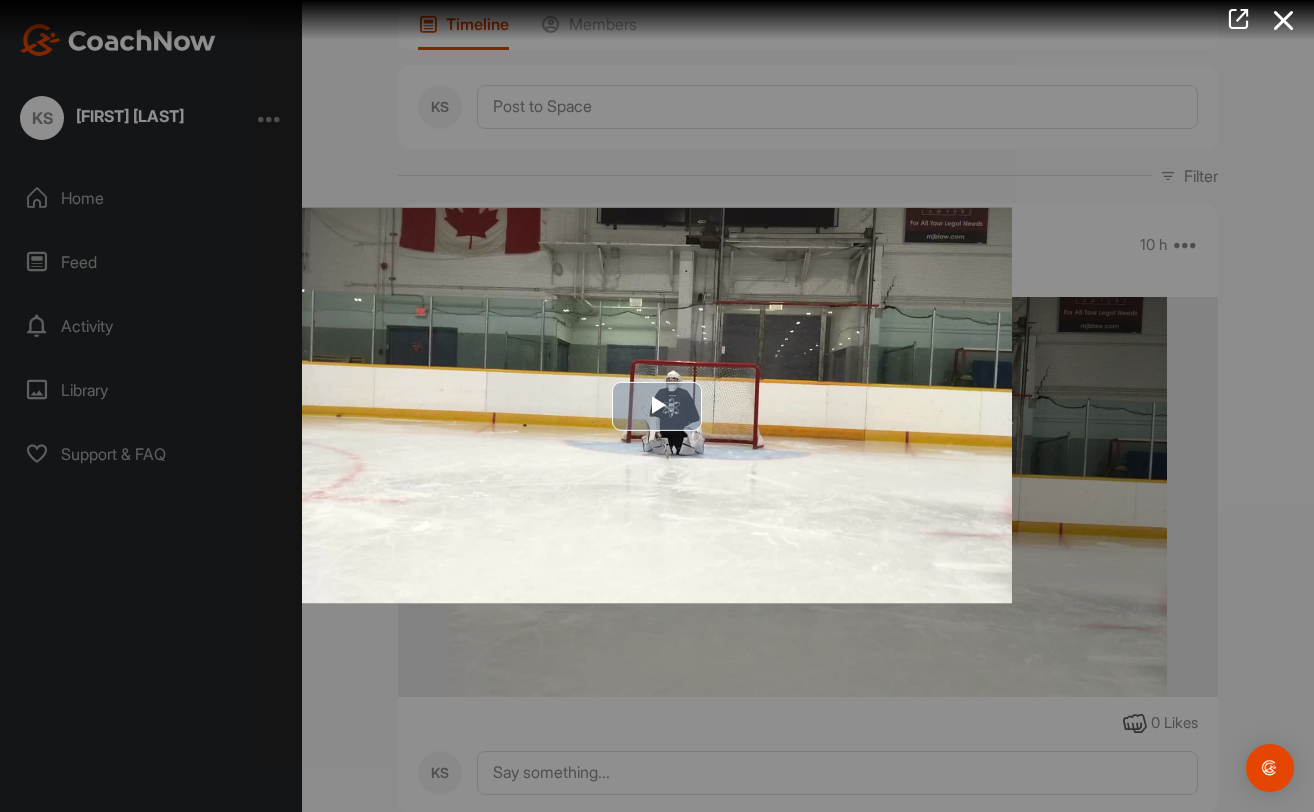 click at bounding box center [657, 406] 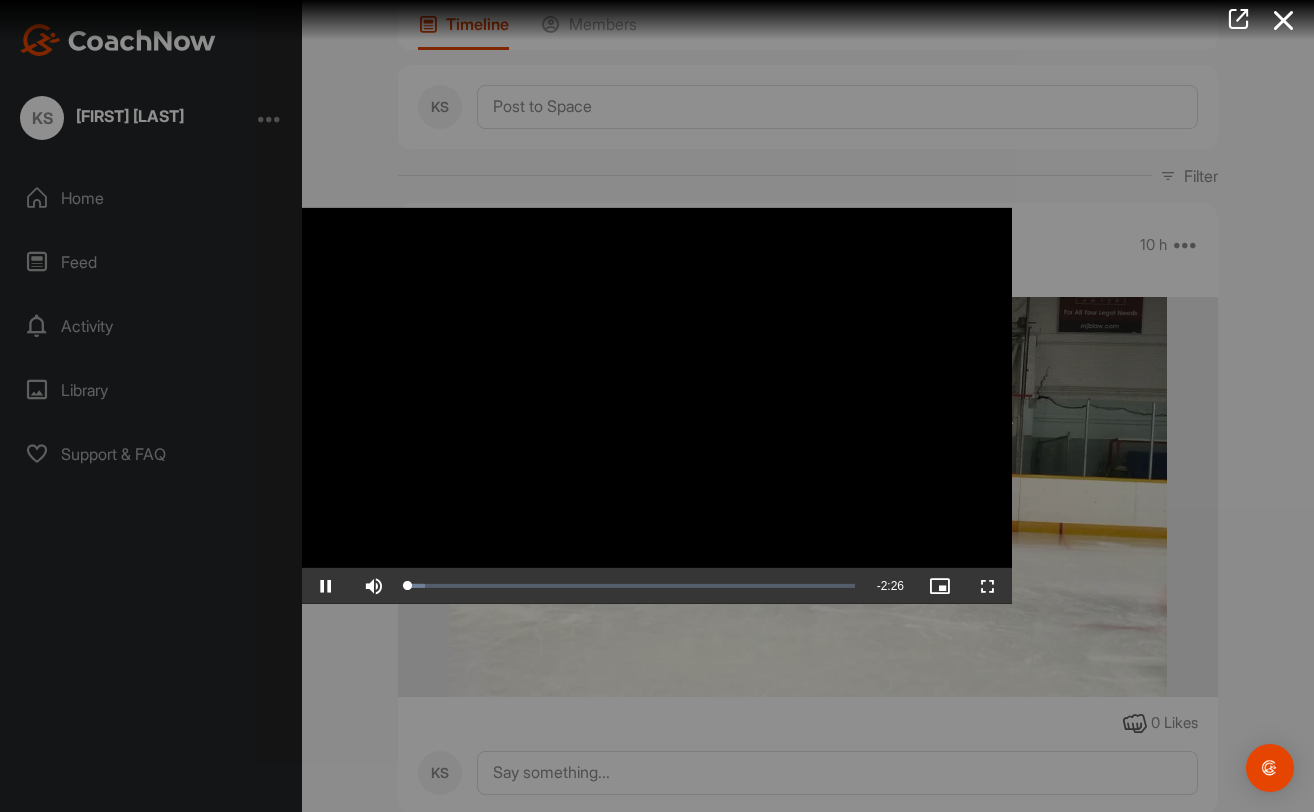 click at bounding box center (988, 586) 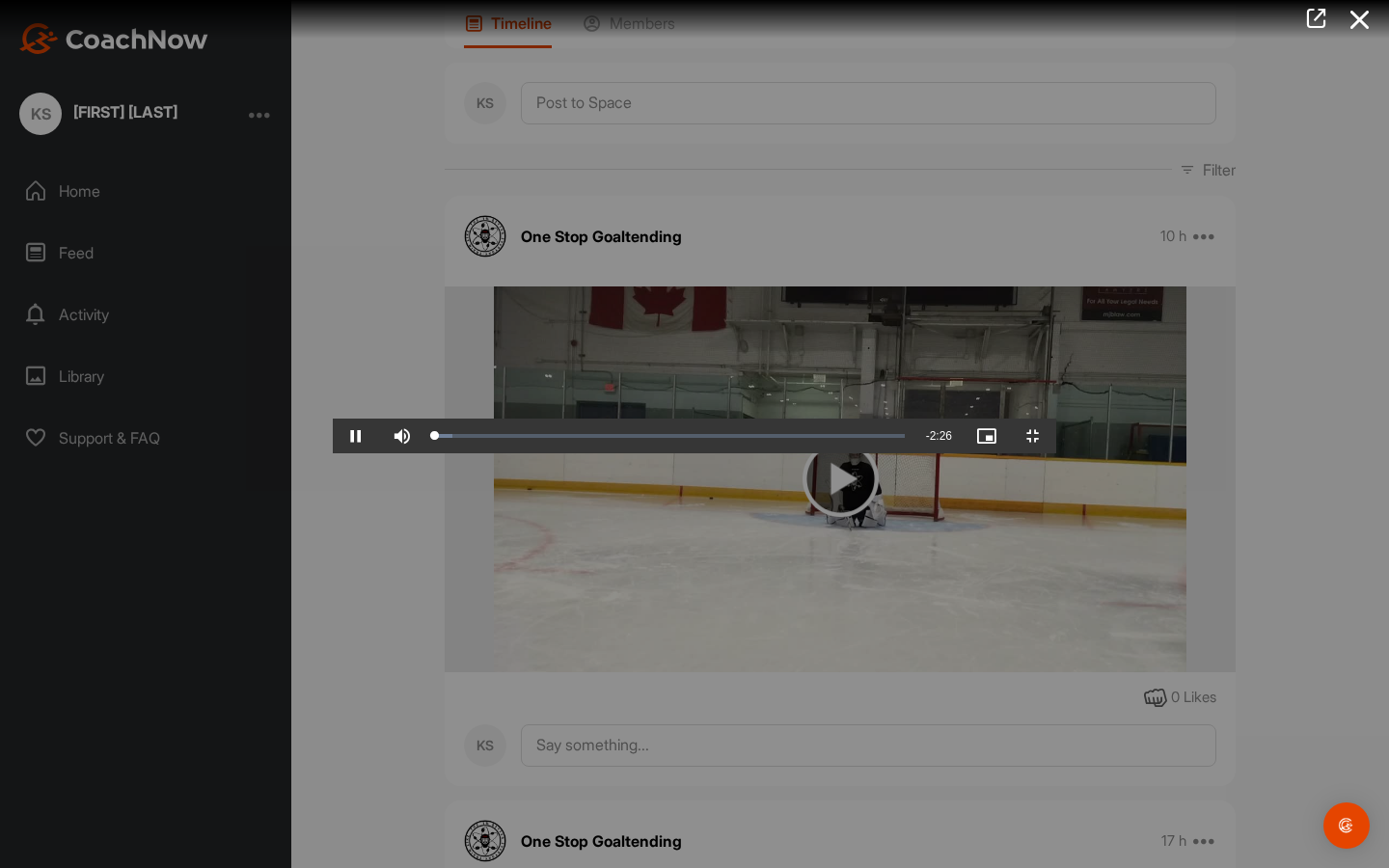 click at bounding box center (356, 436) 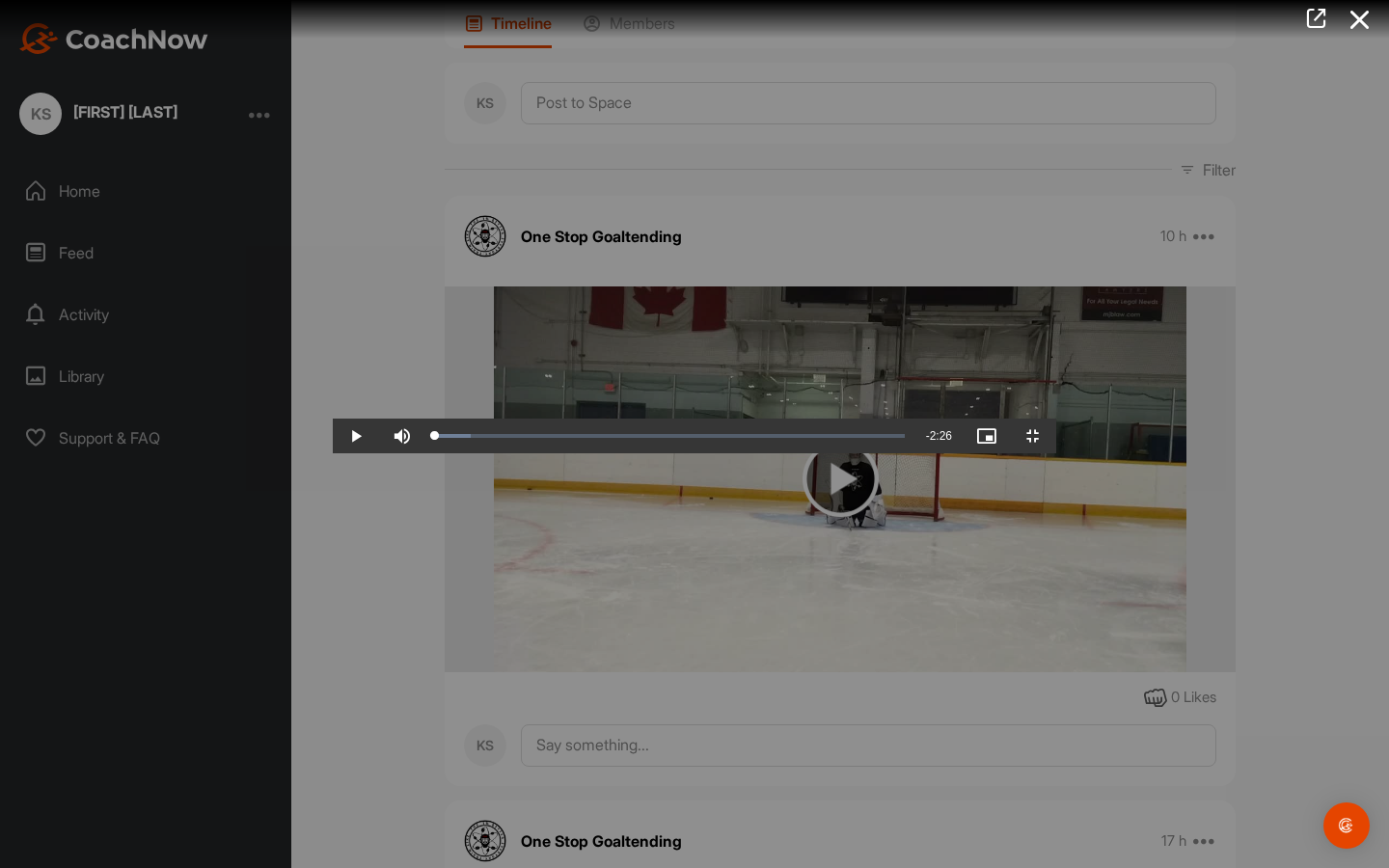 click at bounding box center (356, 436) 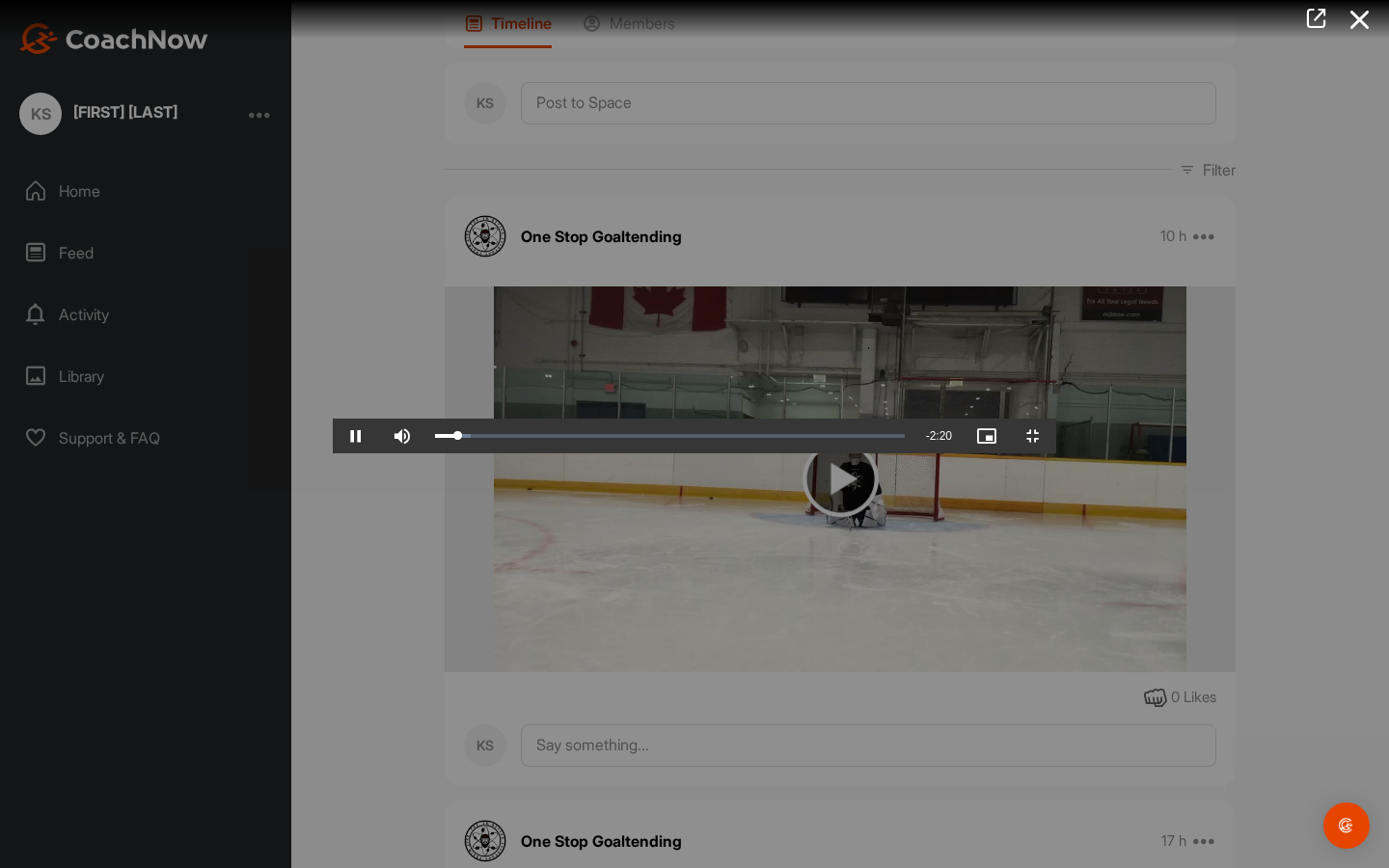 click at bounding box center [356, 436] 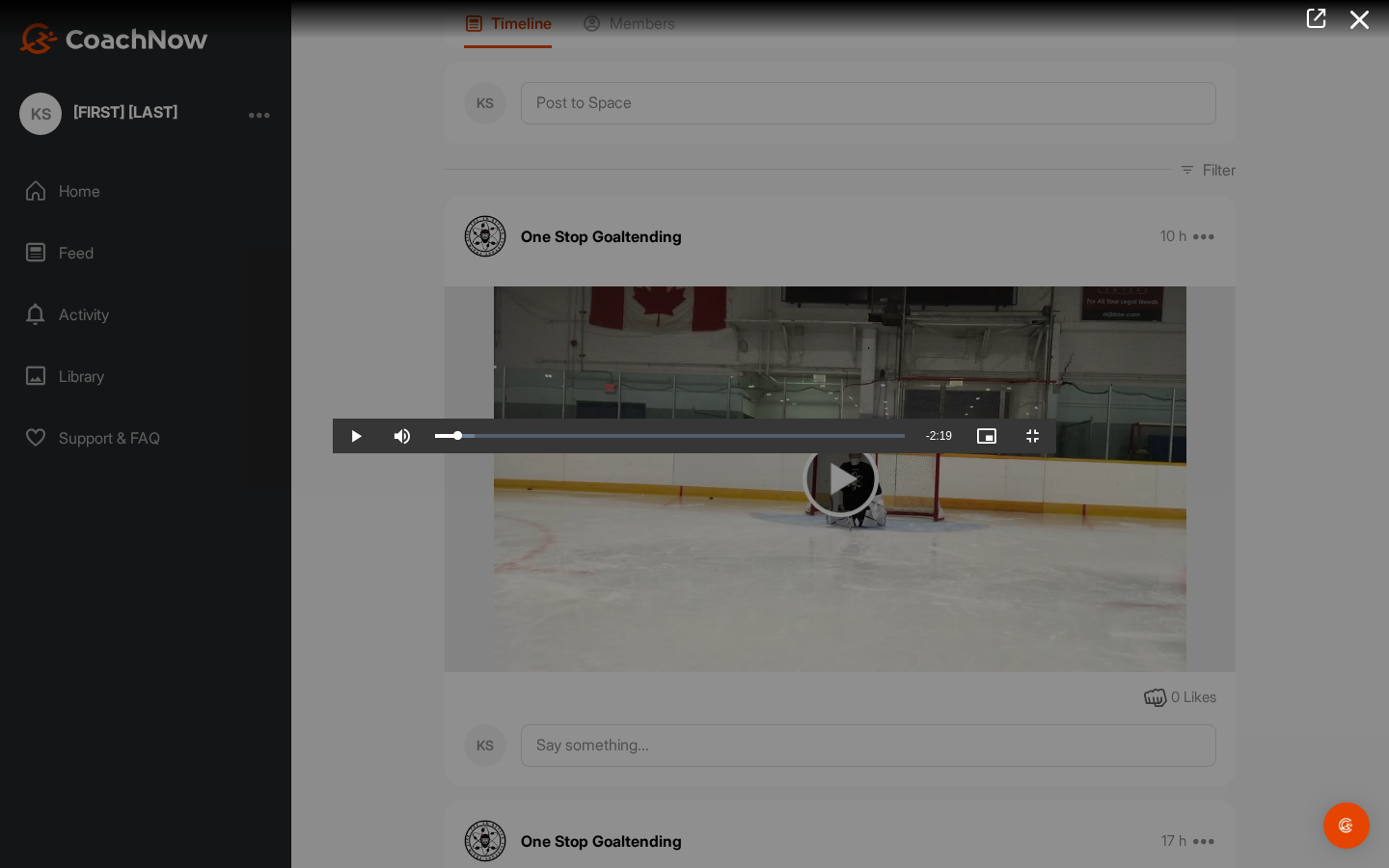 click at bounding box center [356, 436] 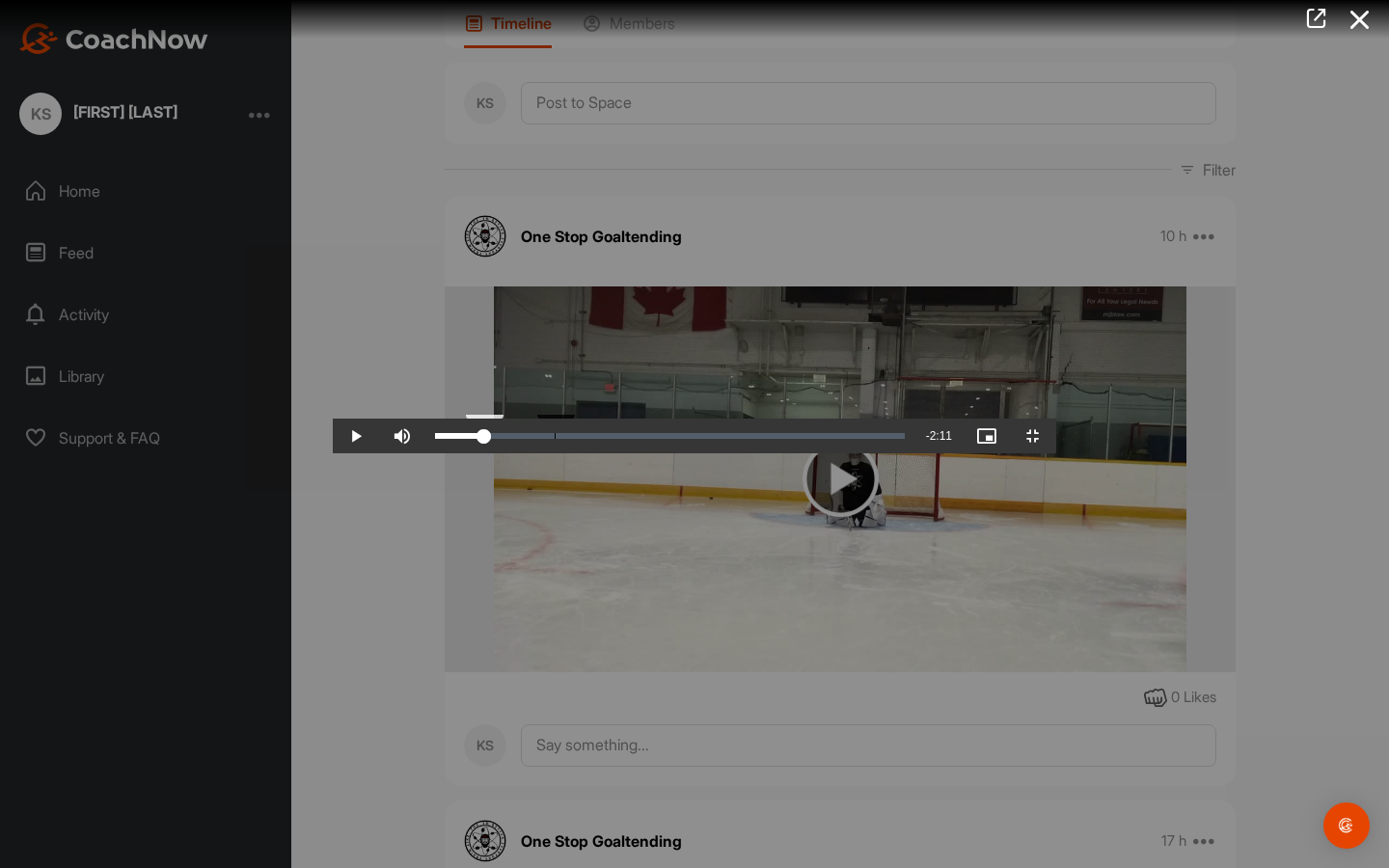 drag, startPoint x: 234, startPoint y: 855, endPoint x: 217, endPoint y: 851, distance: 17.464249 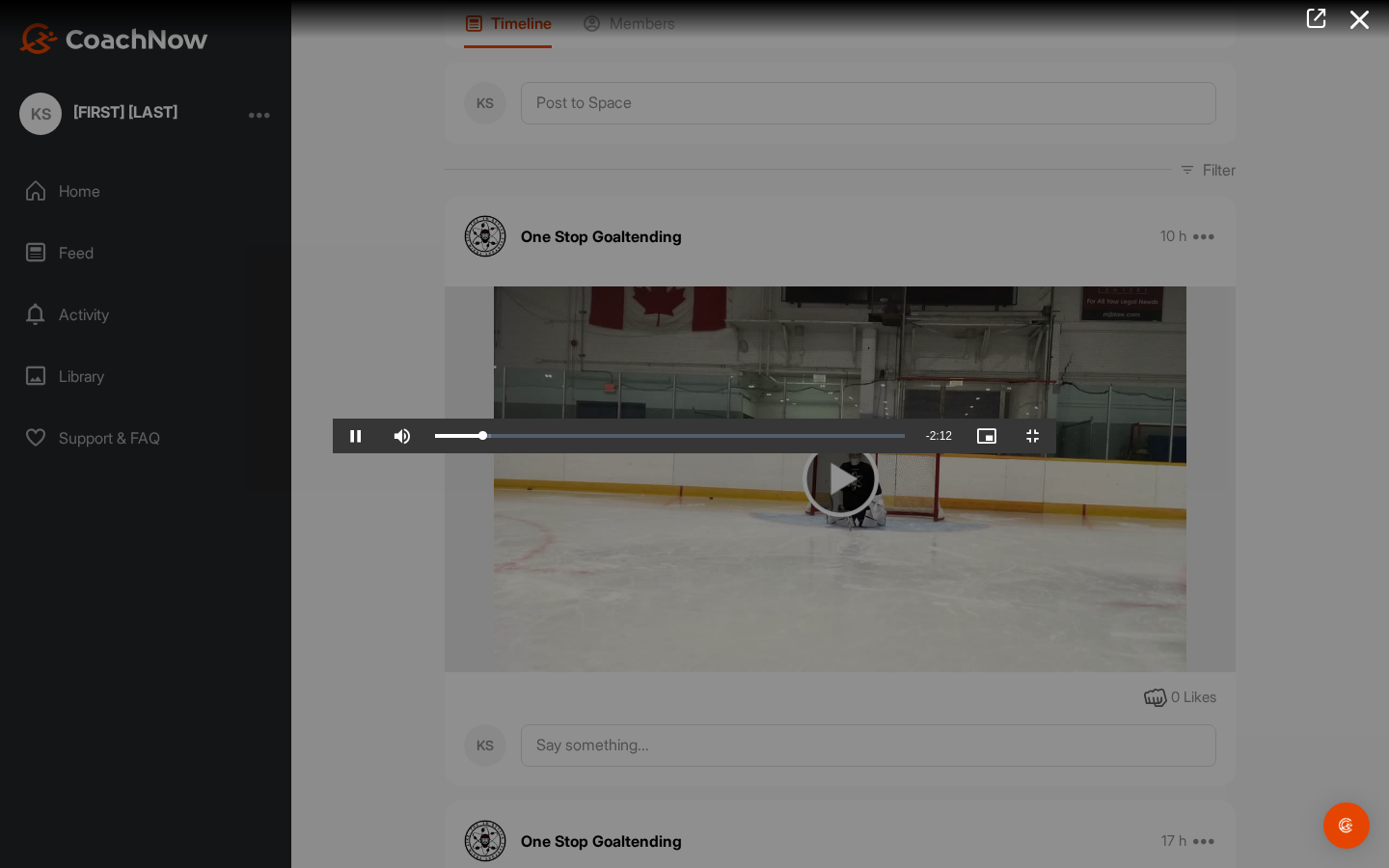 click at bounding box center (356, 436) 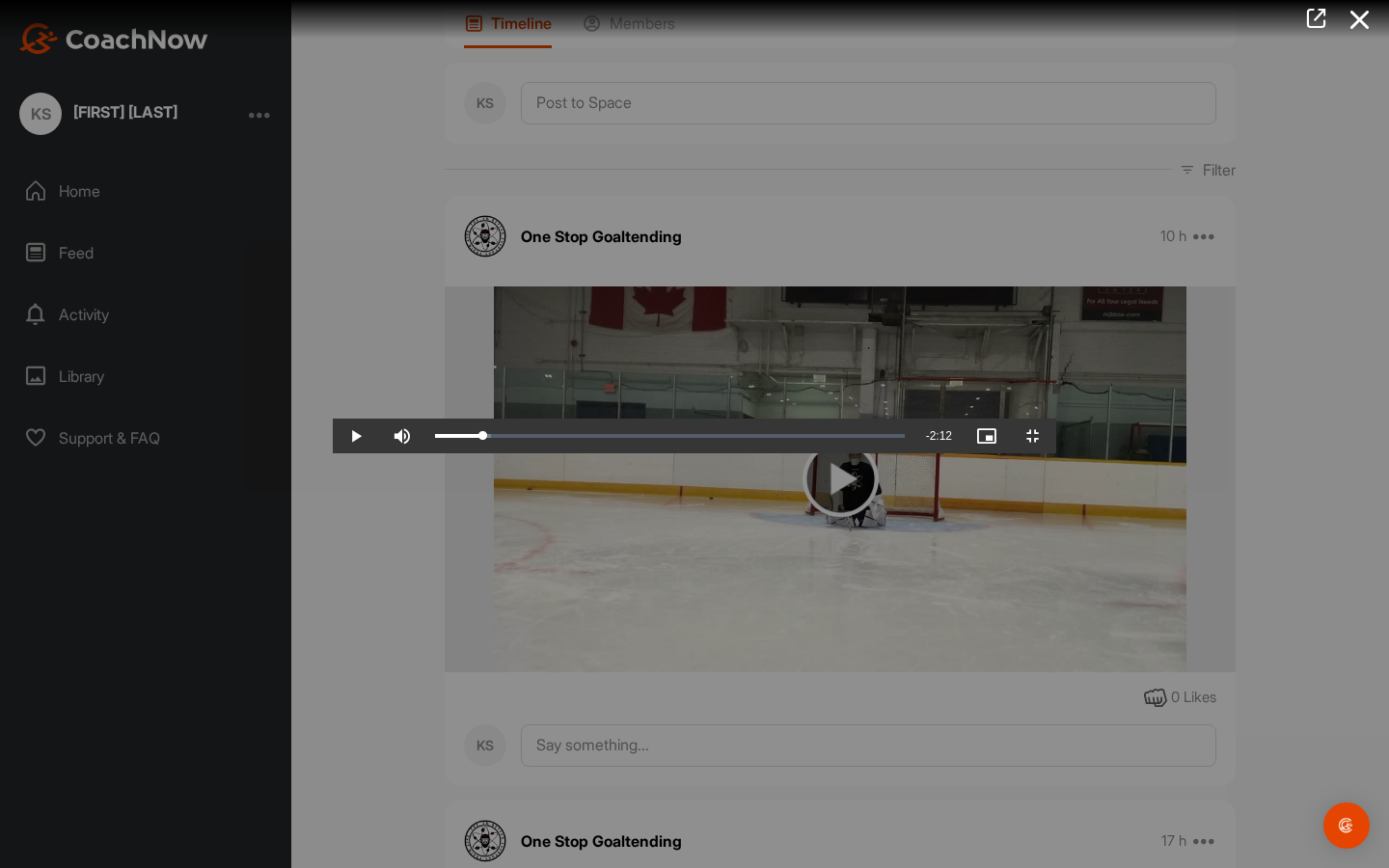 click at bounding box center (356, 436) 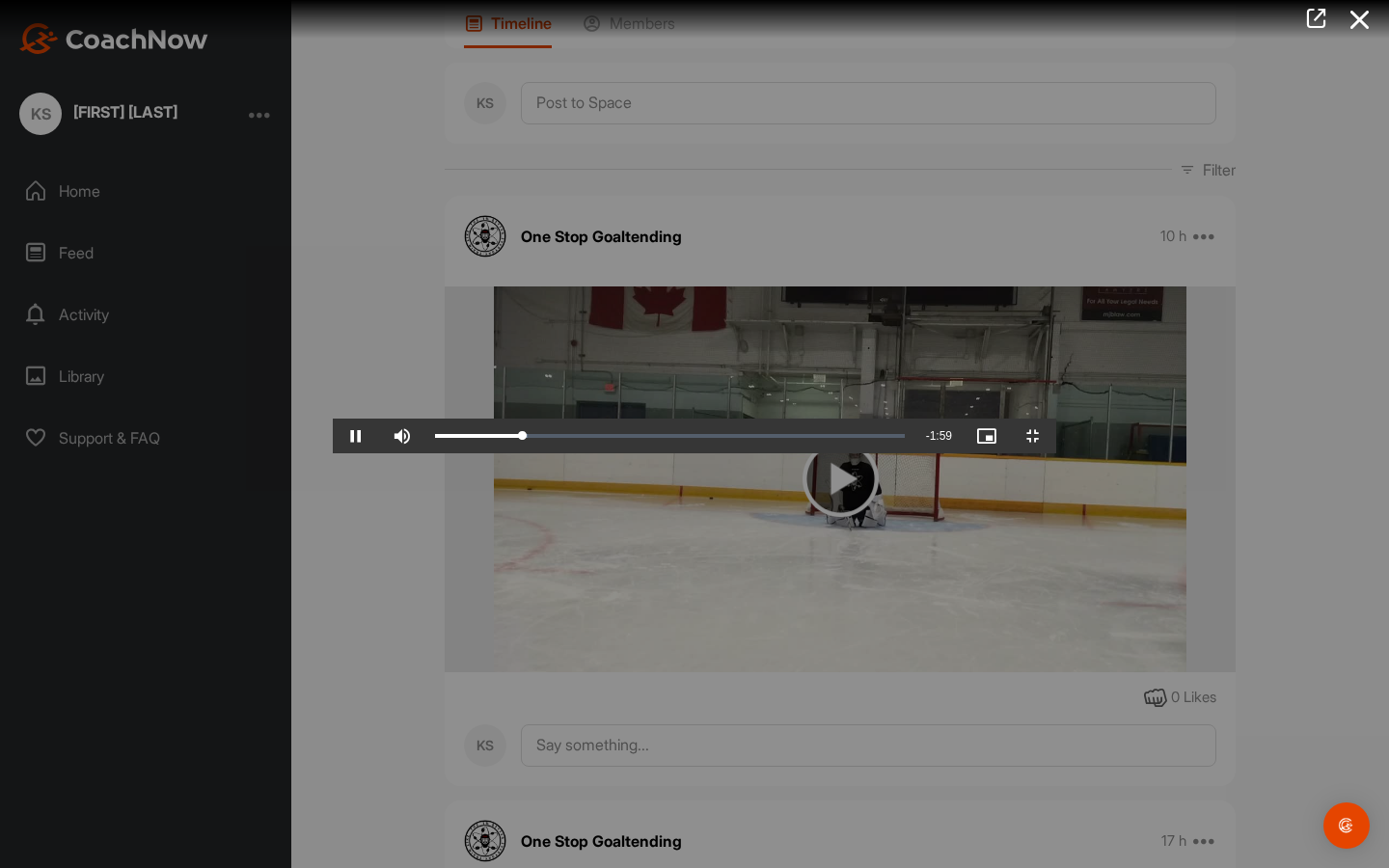 click at bounding box center (356, 436) 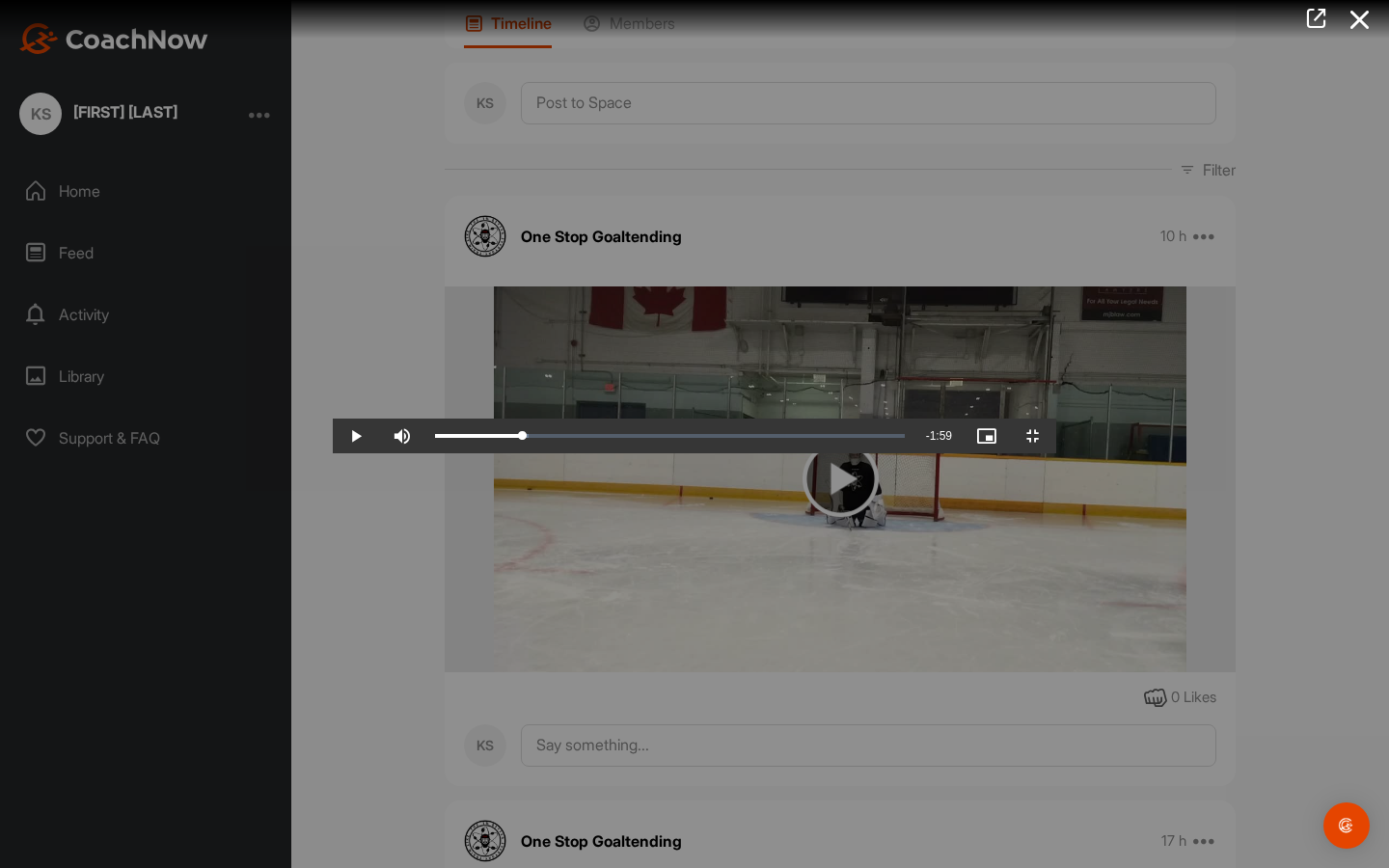 click at bounding box center (356, 436) 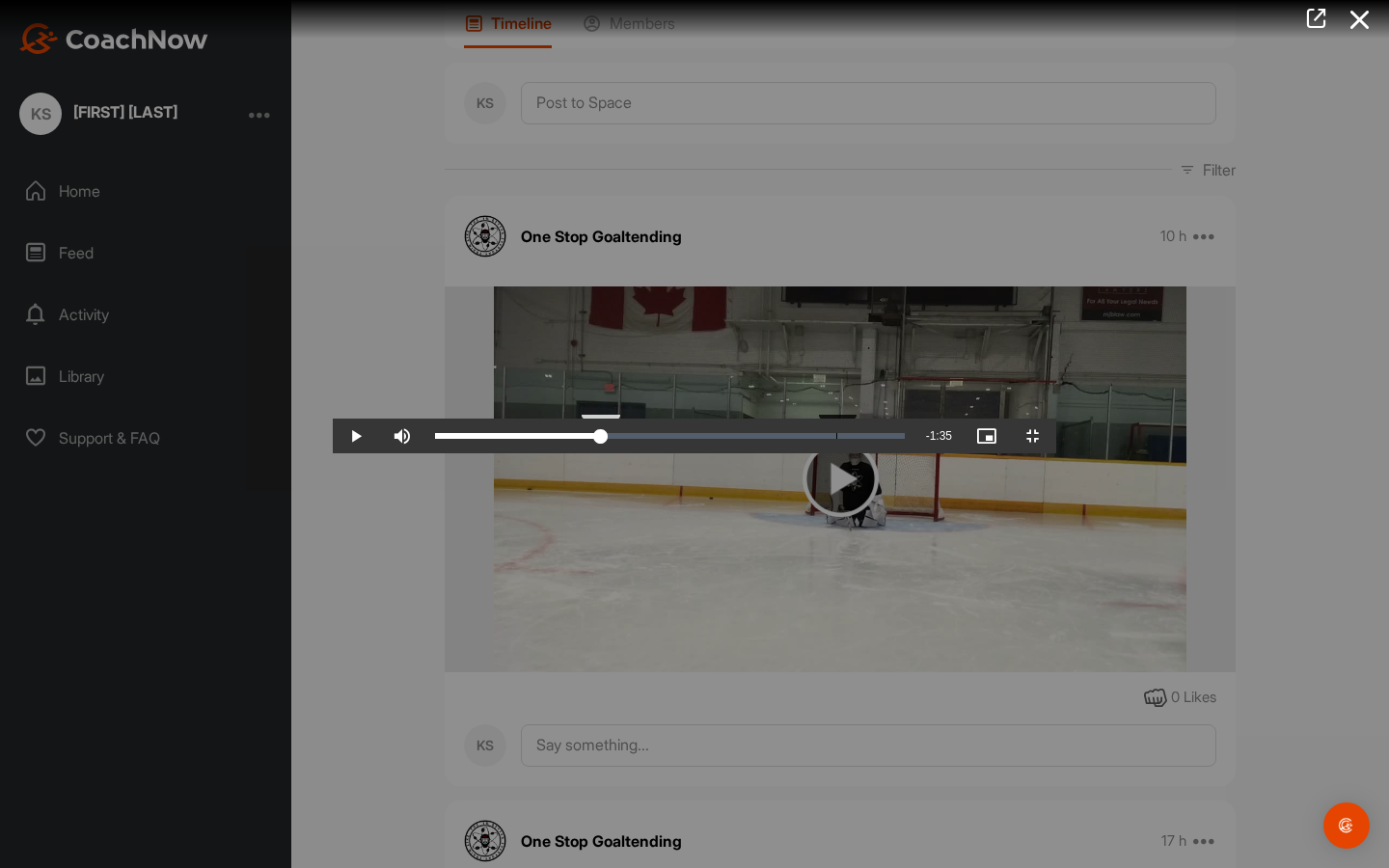 drag, startPoint x: 500, startPoint y: 851, endPoint x: 462, endPoint y: 851, distance: 38 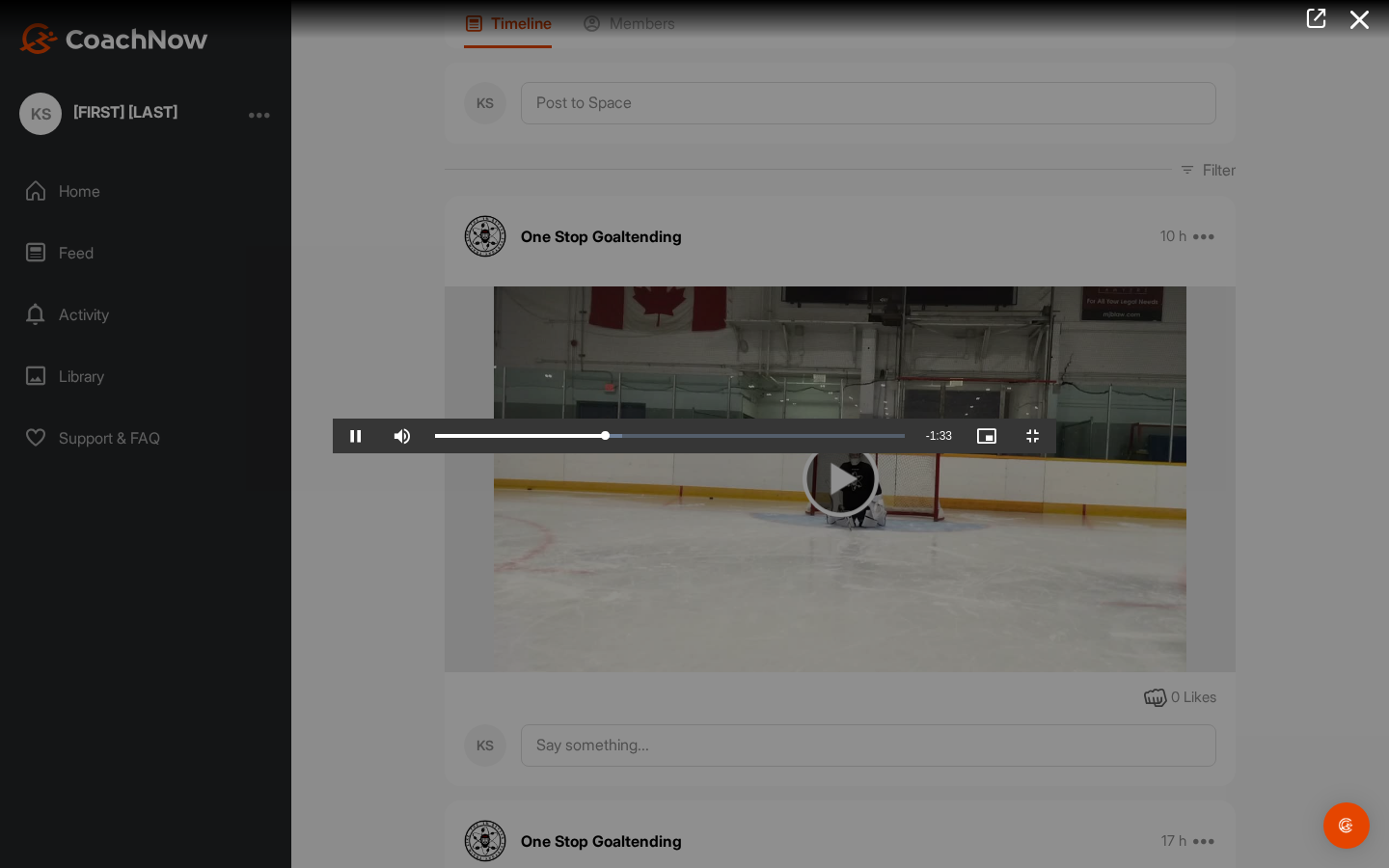 click at bounding box center (356, 436) 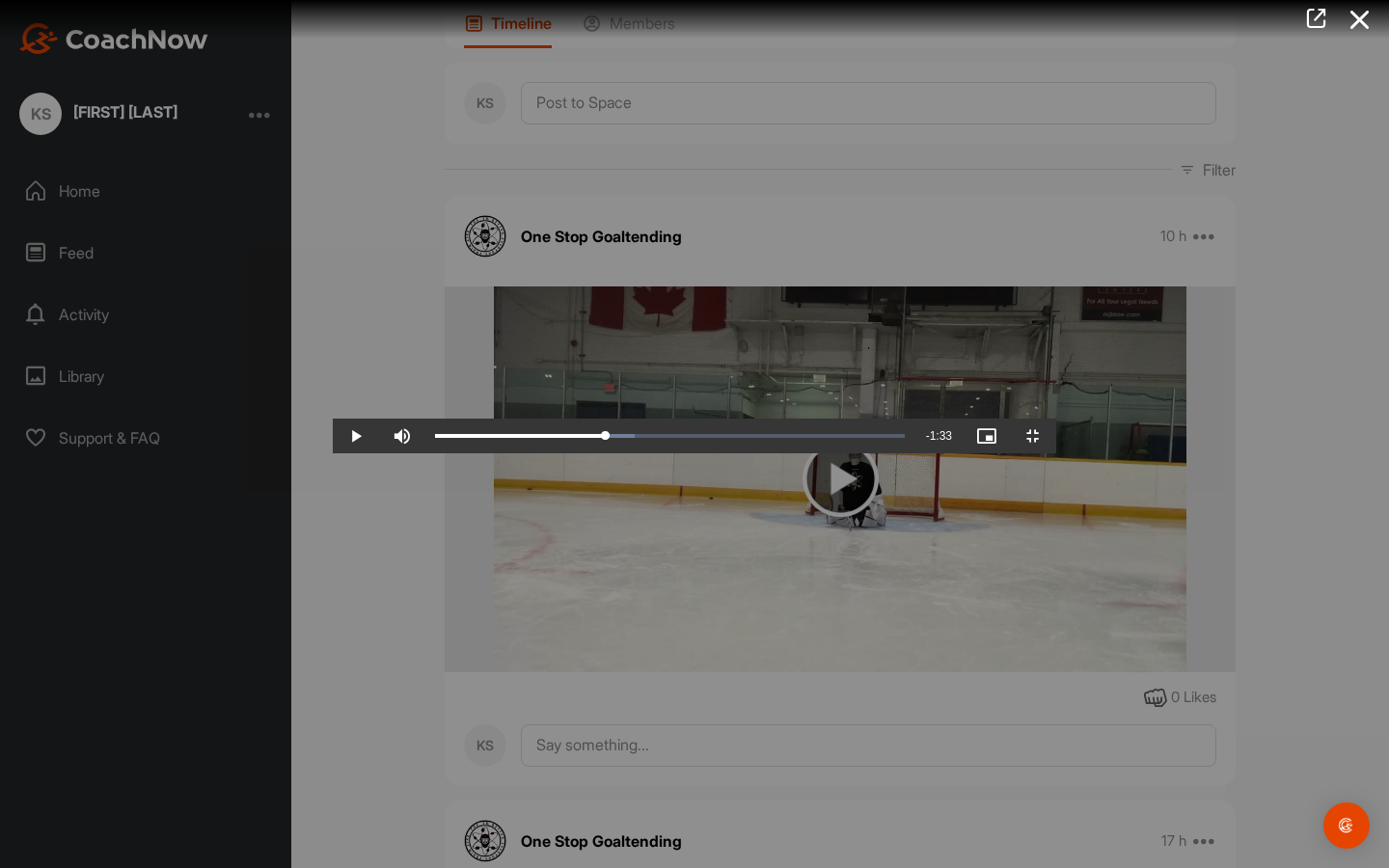 click at bounding box center [356, 436] 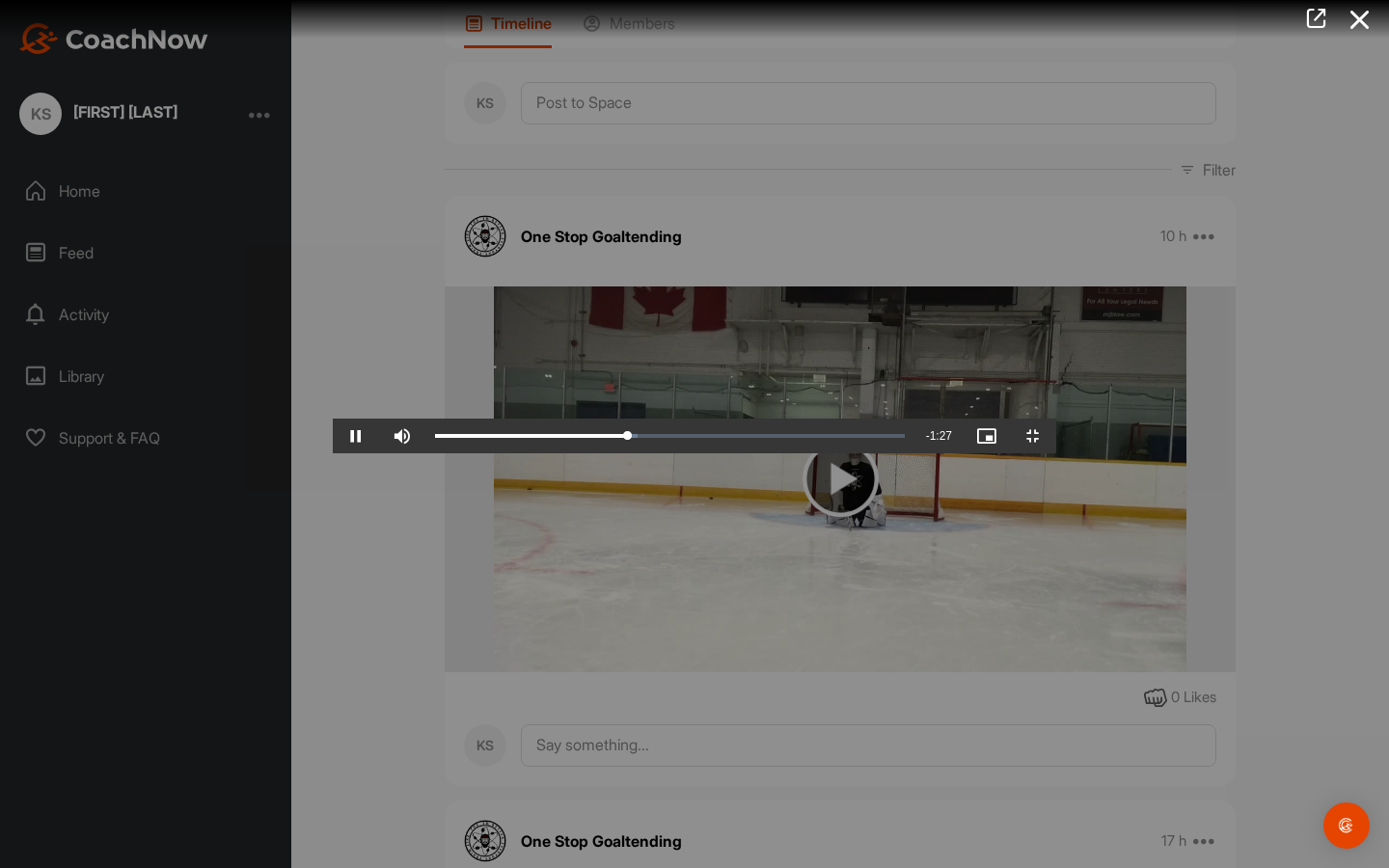 click at bounding box center [356, 436] 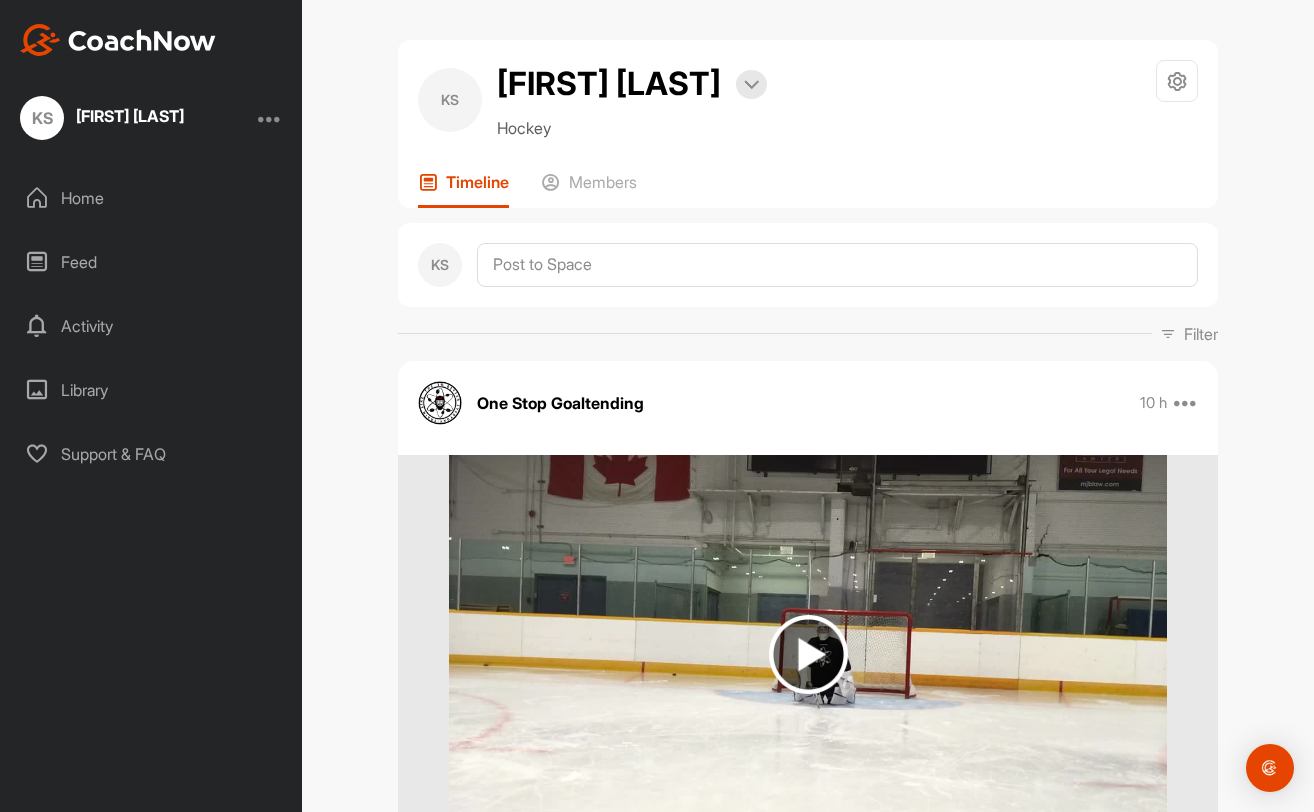 scroll, scrollTop: 0, scrollLeft: 0, axis: both 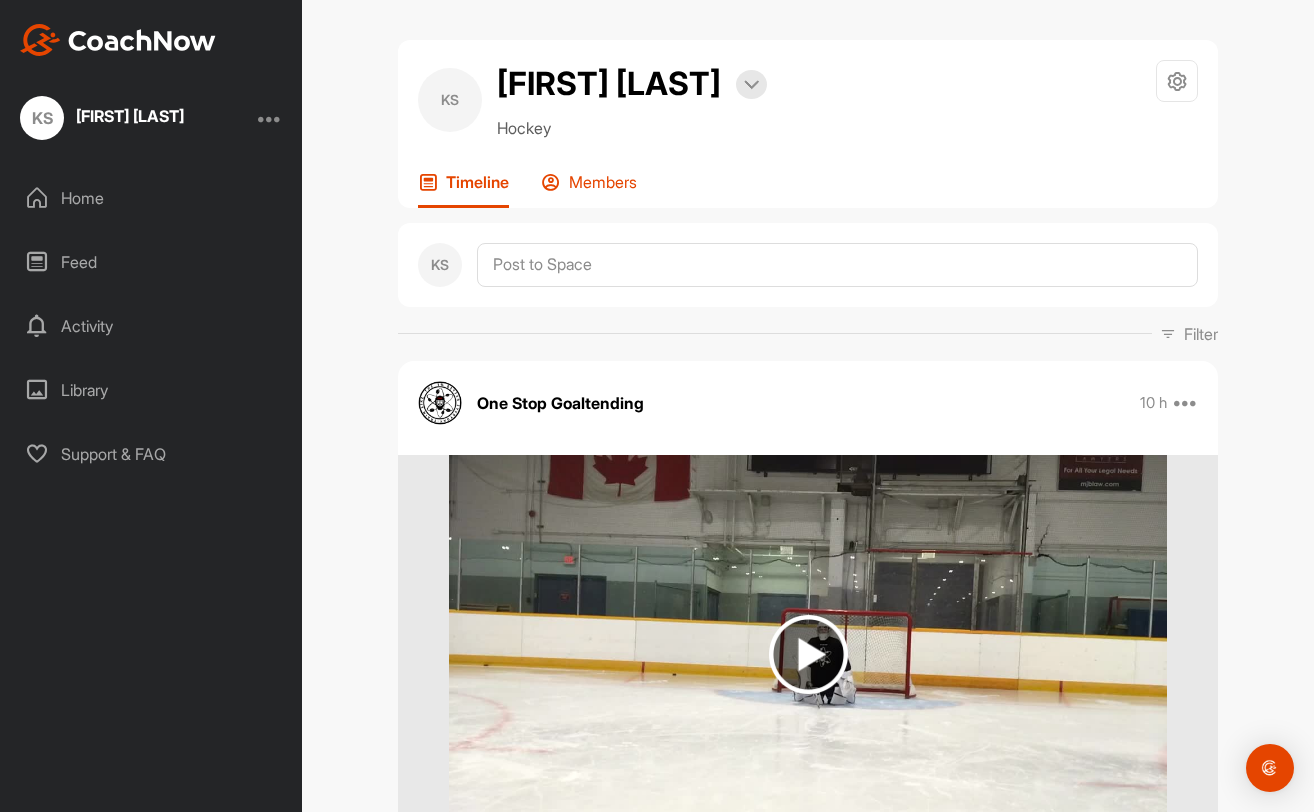 click on "Members" at bounding box center [603, 182] 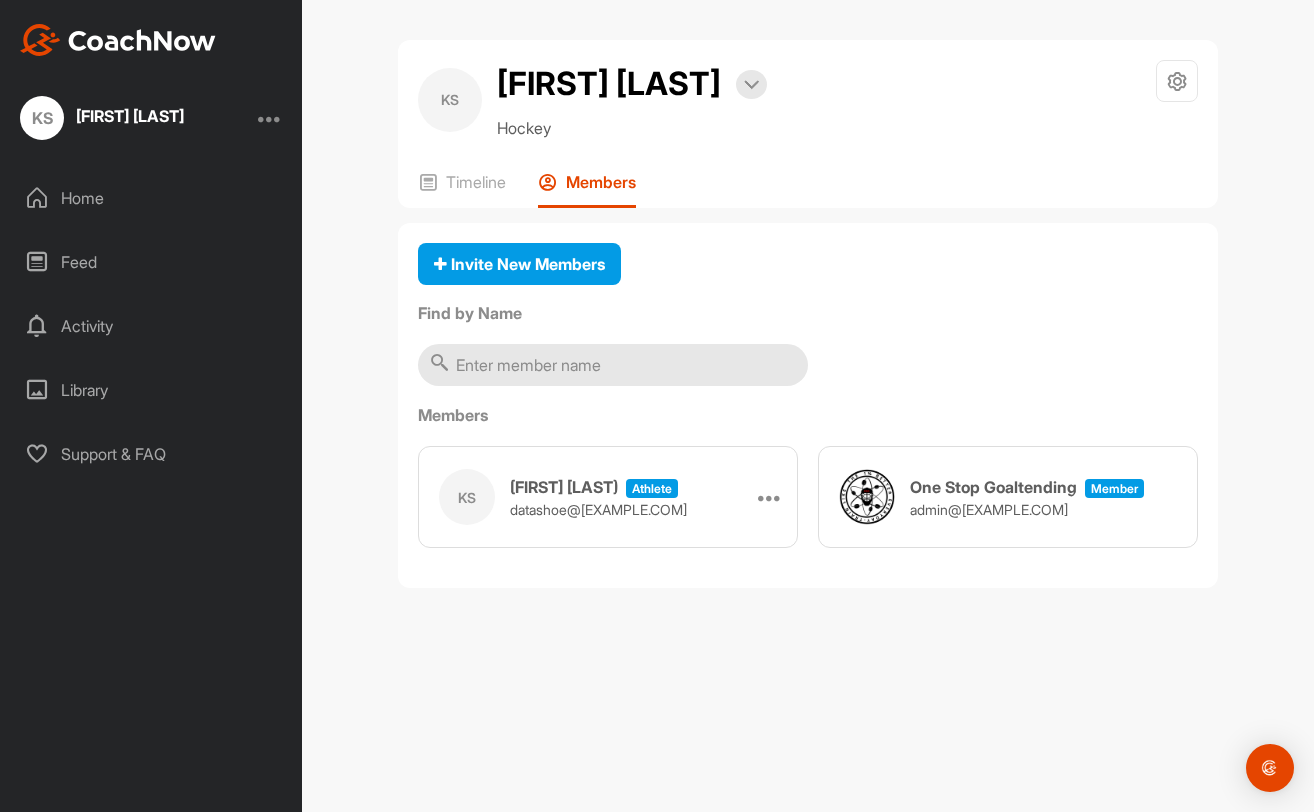 click on "One Stop Goaltending" at bounding box center [993, 487] 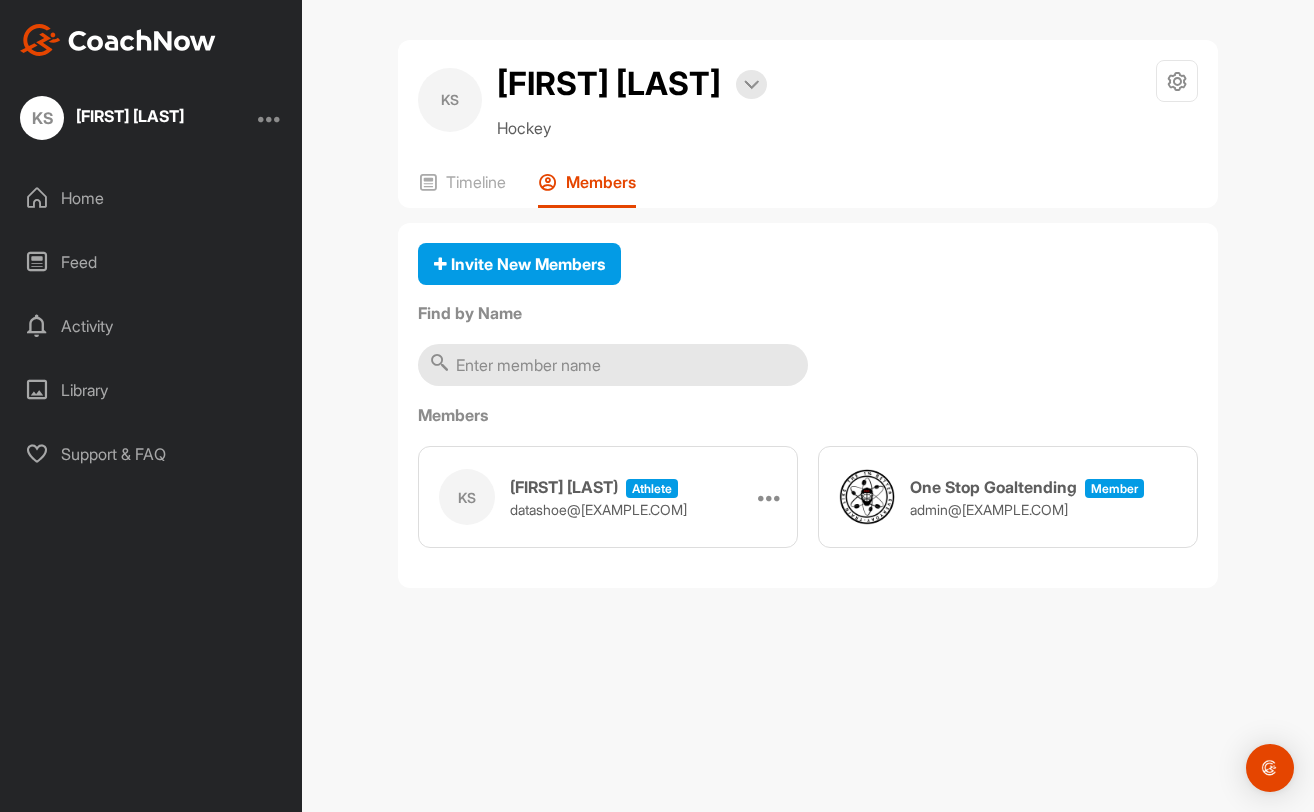 click at bounding box center (270, 118) 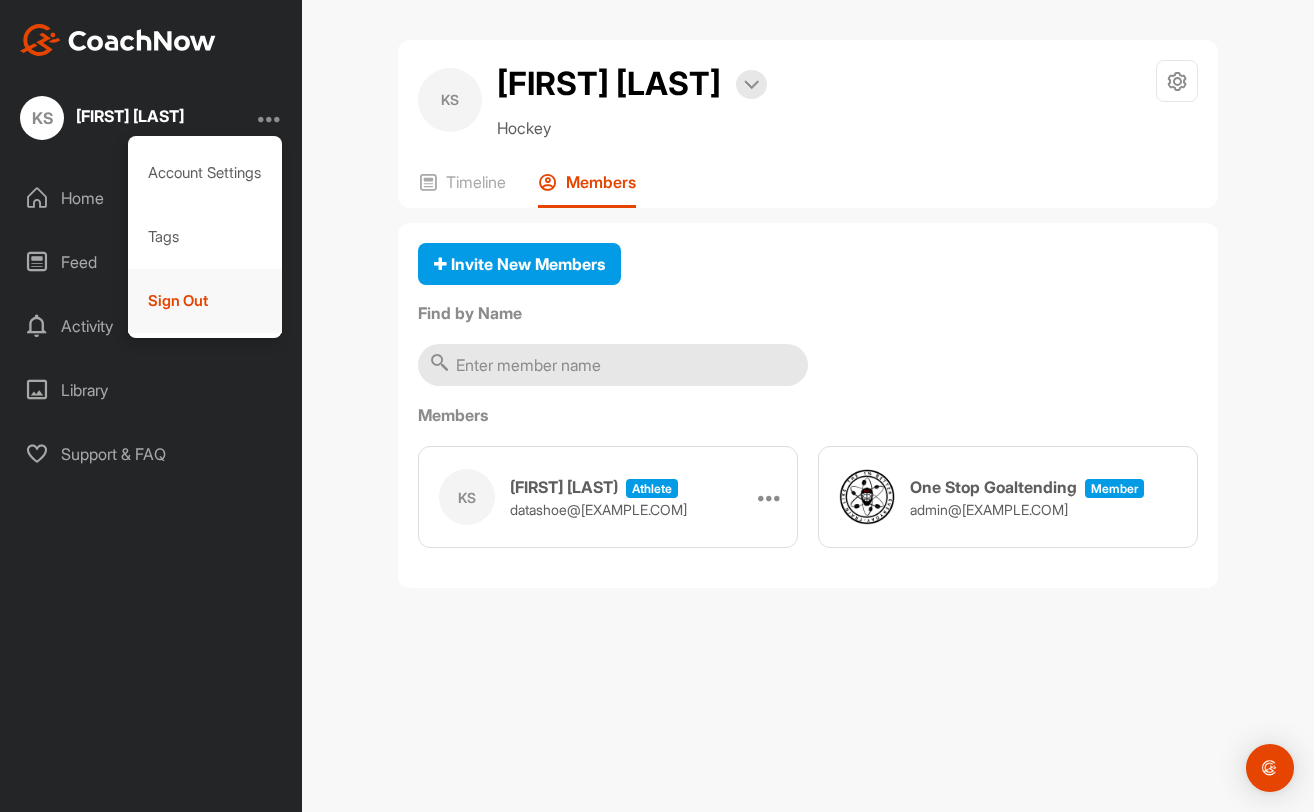 click on "Sign Out" at bounding box center [205, 301] 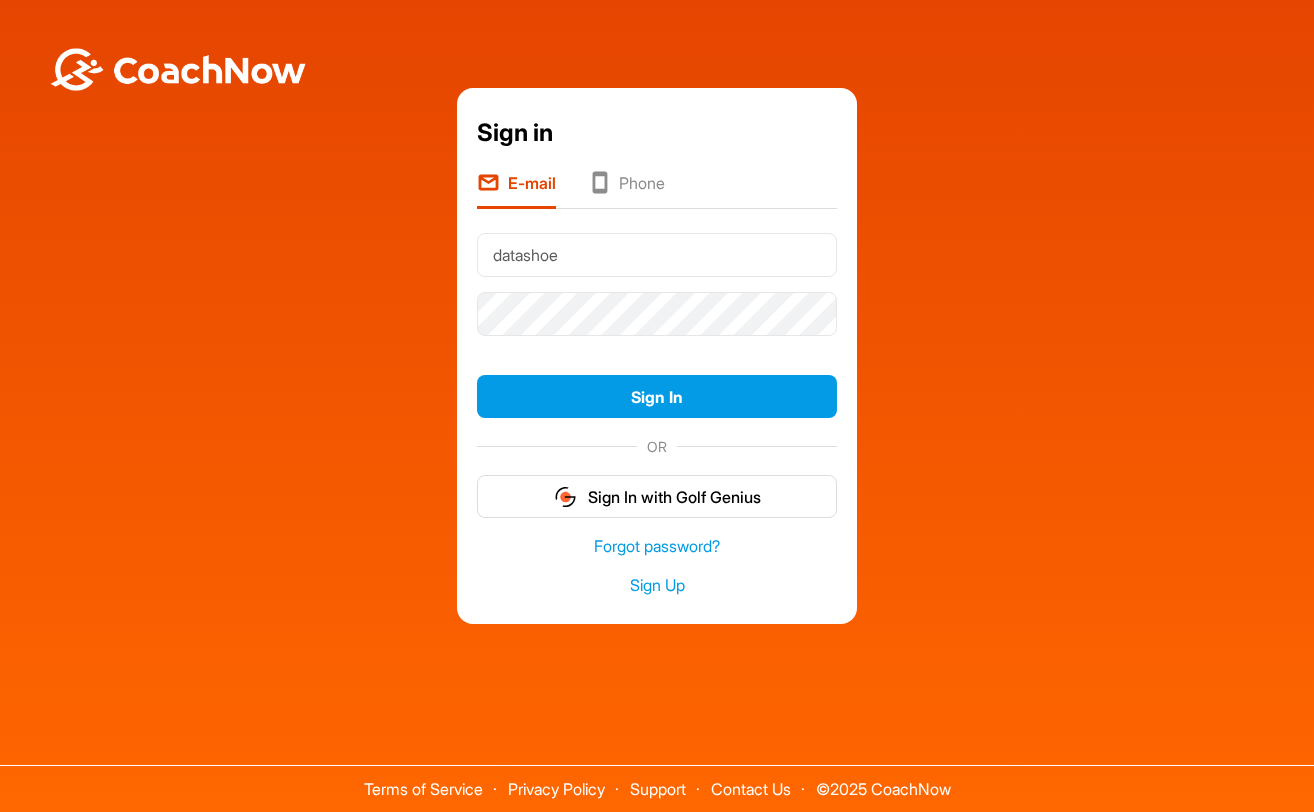 scroll, scrollTop: 0, scrollLeft: 0, axis: both 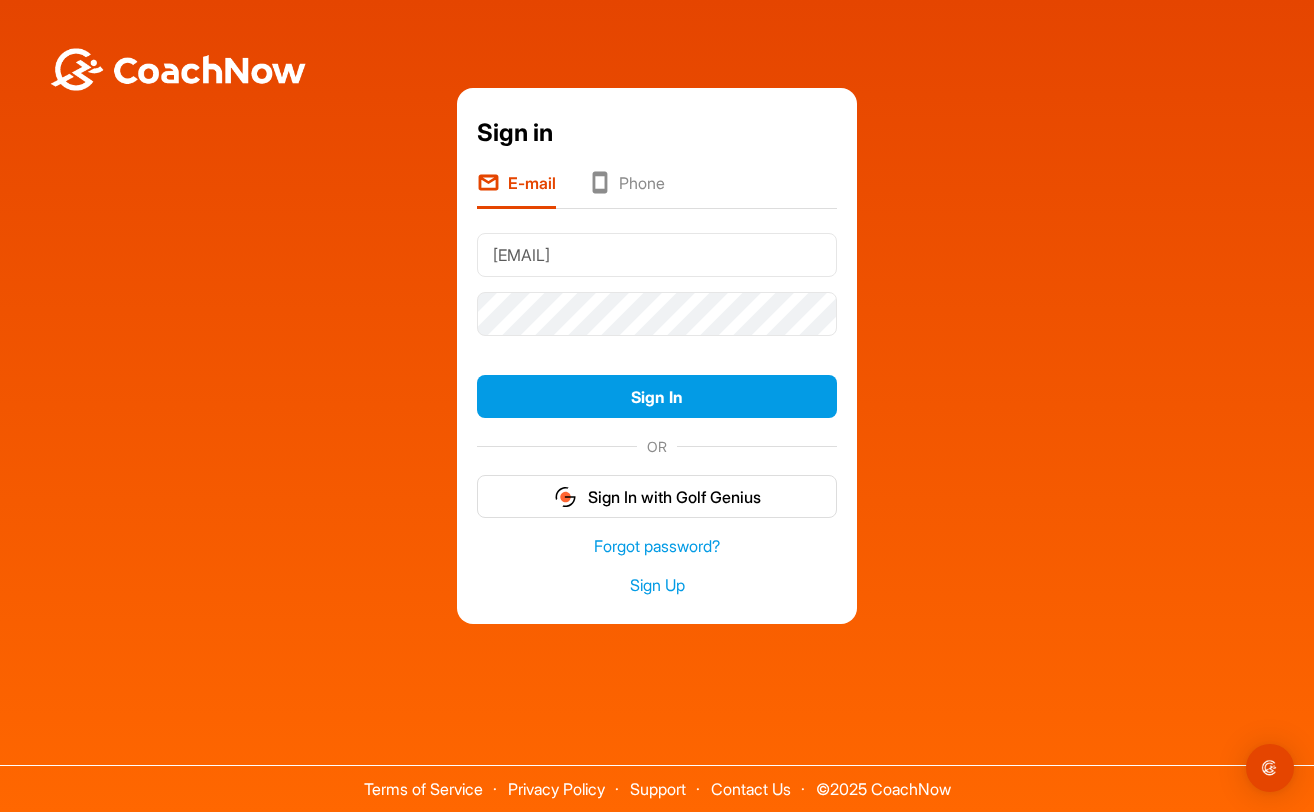 type on "[EMAIL]" 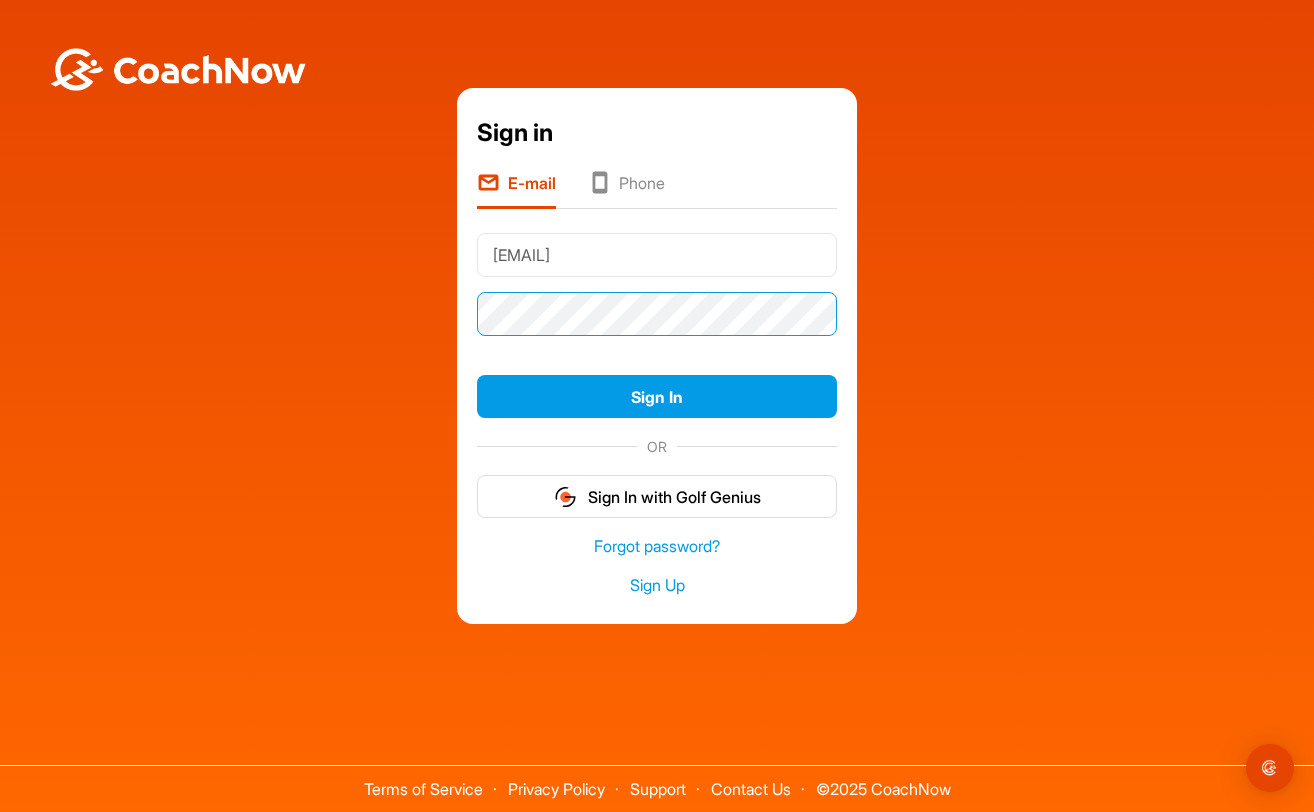 click on "Sign In" at bounding box center [657, 396] 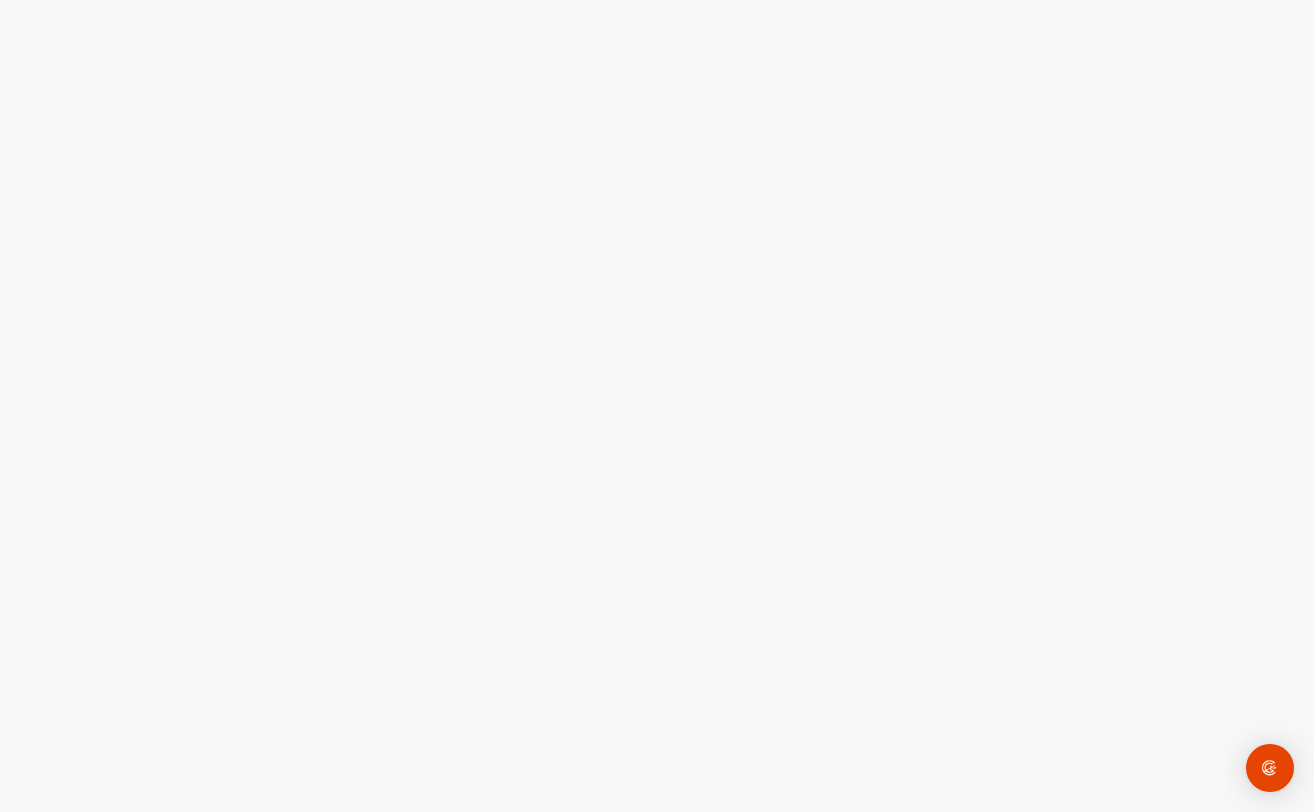 scroll, scrollTop: 0, scrollLeft: 0, axis: both 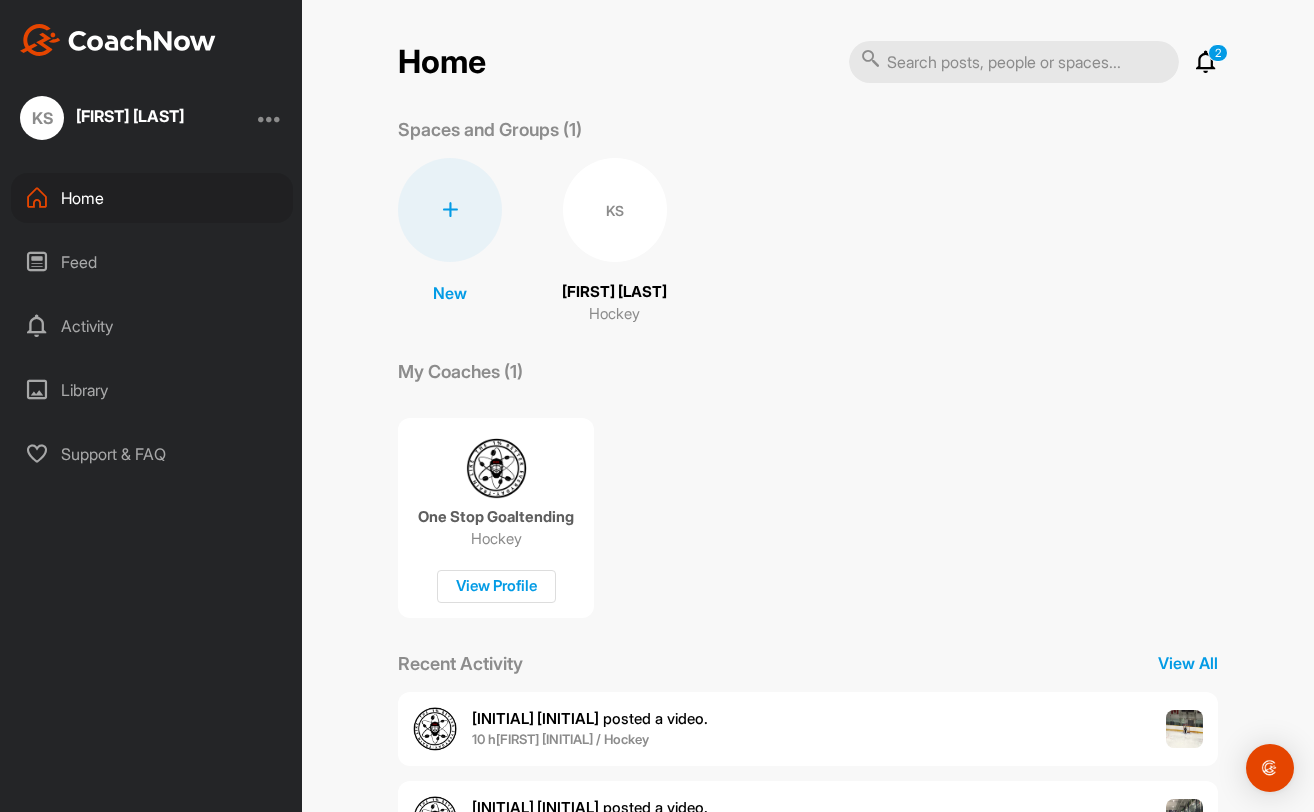 click at bounding box center (270, 118) 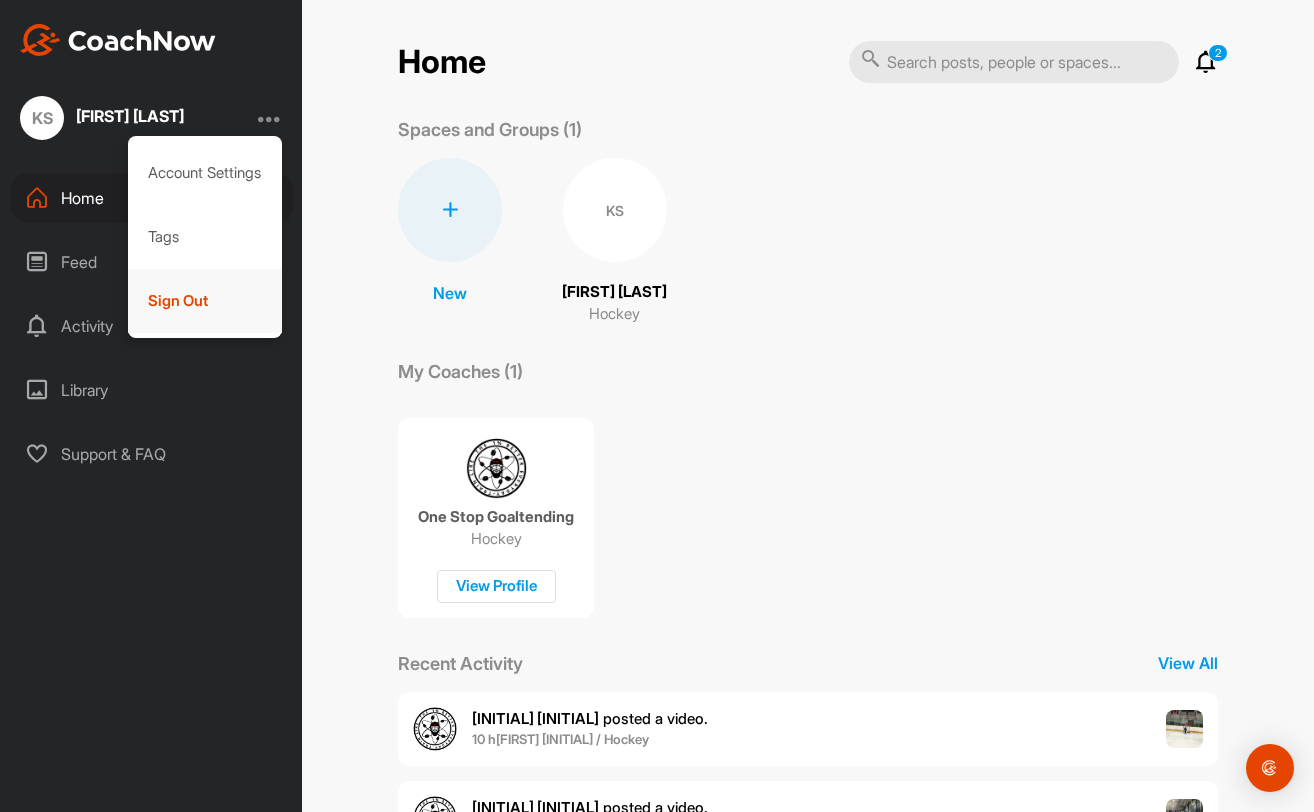 click on "Sign Out" at bounding box center [205, 301] 